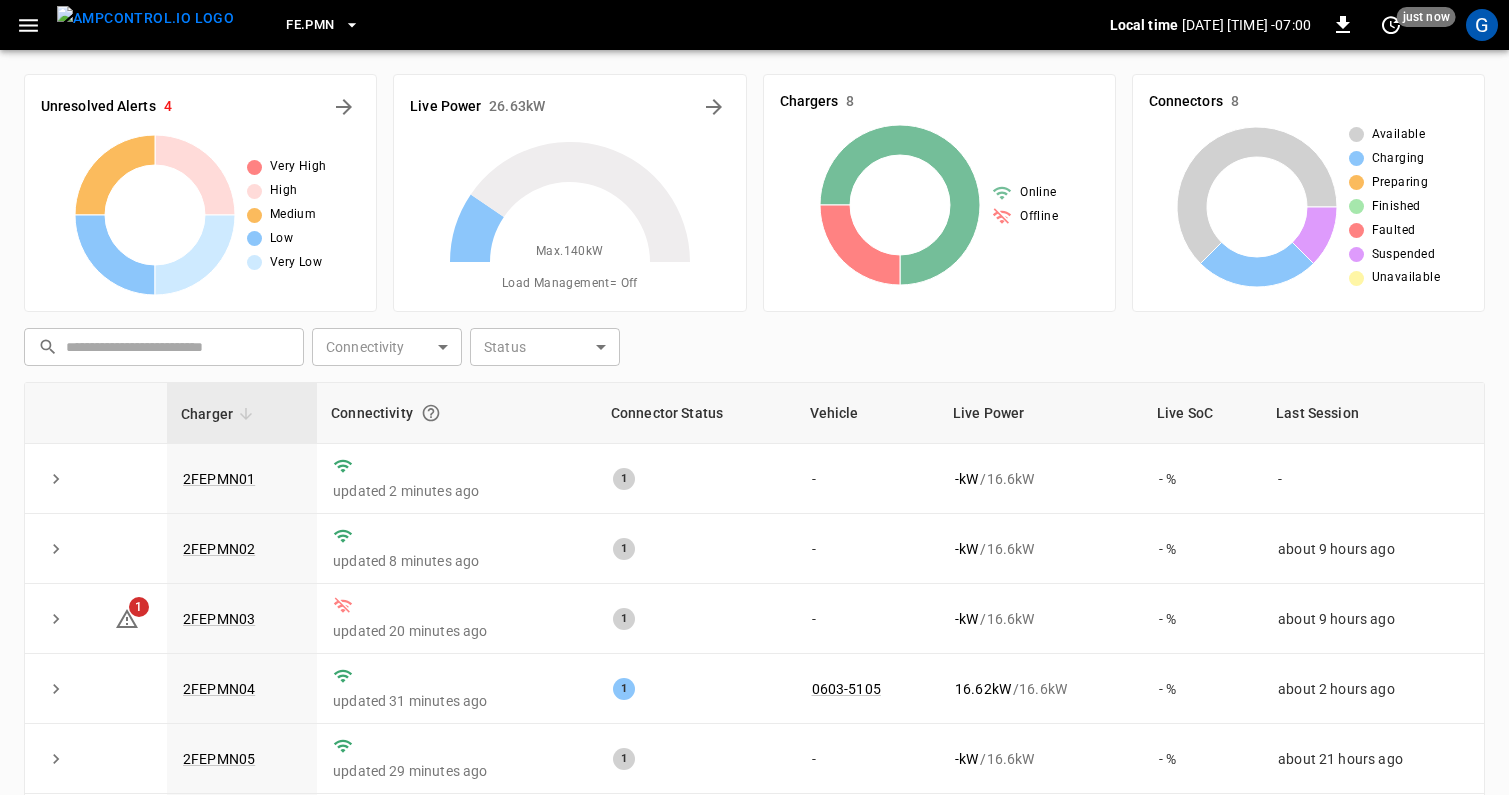 scroll, scrollTop: 0, scrollLeft: 0, axis: both 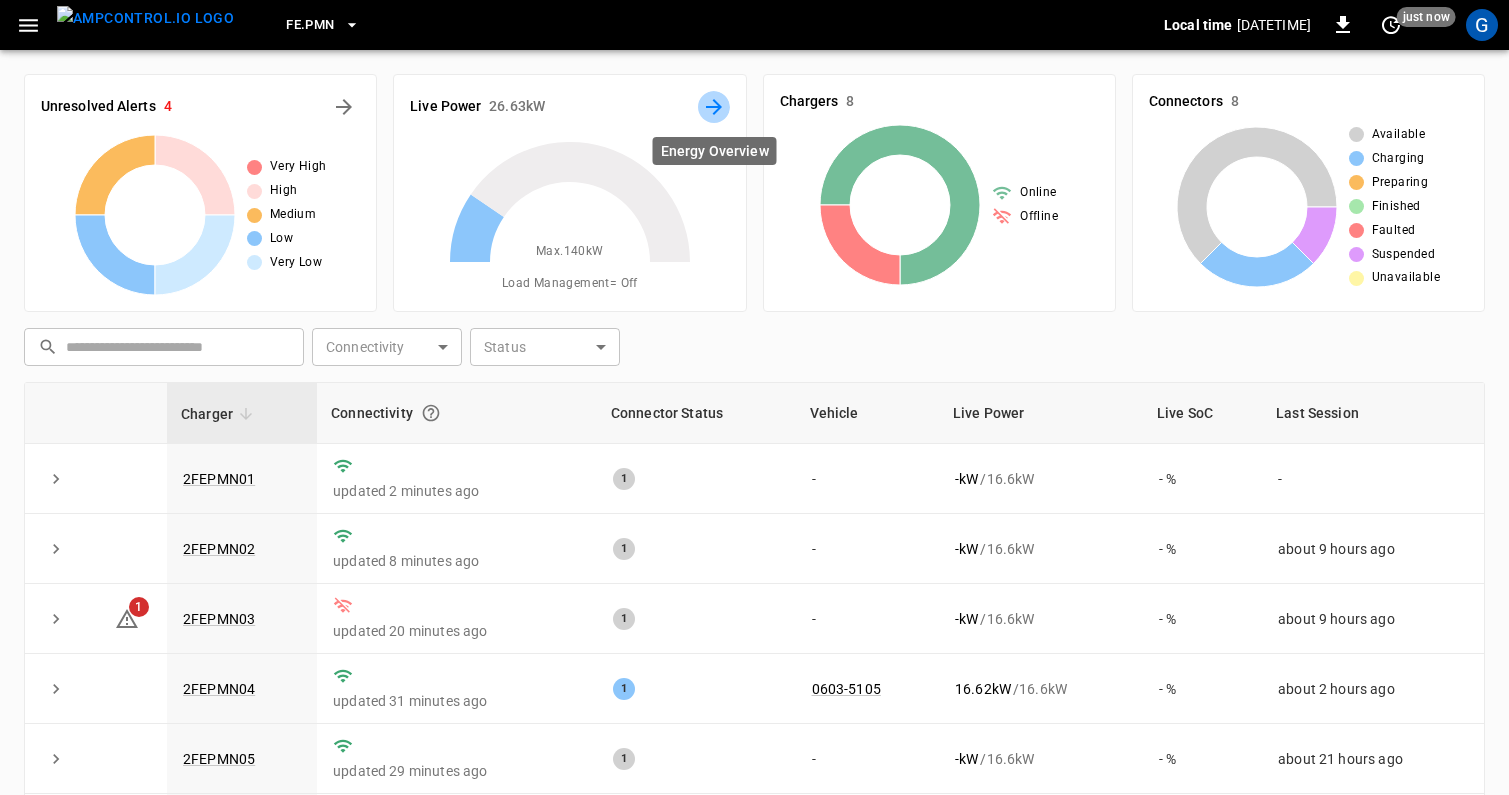 click 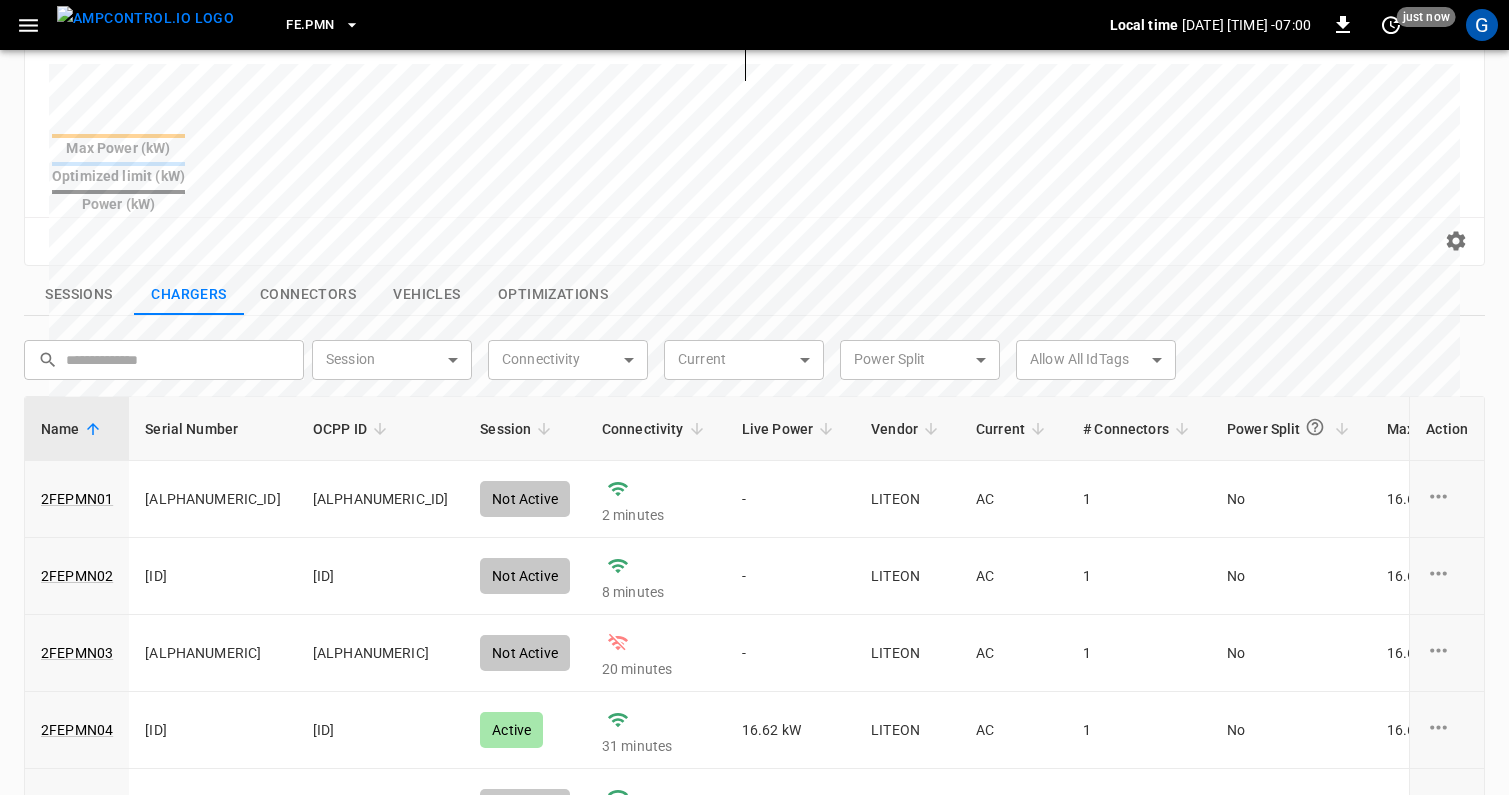 scroll, scrollTop: 744, scrollLeft: 0, axis: vertical 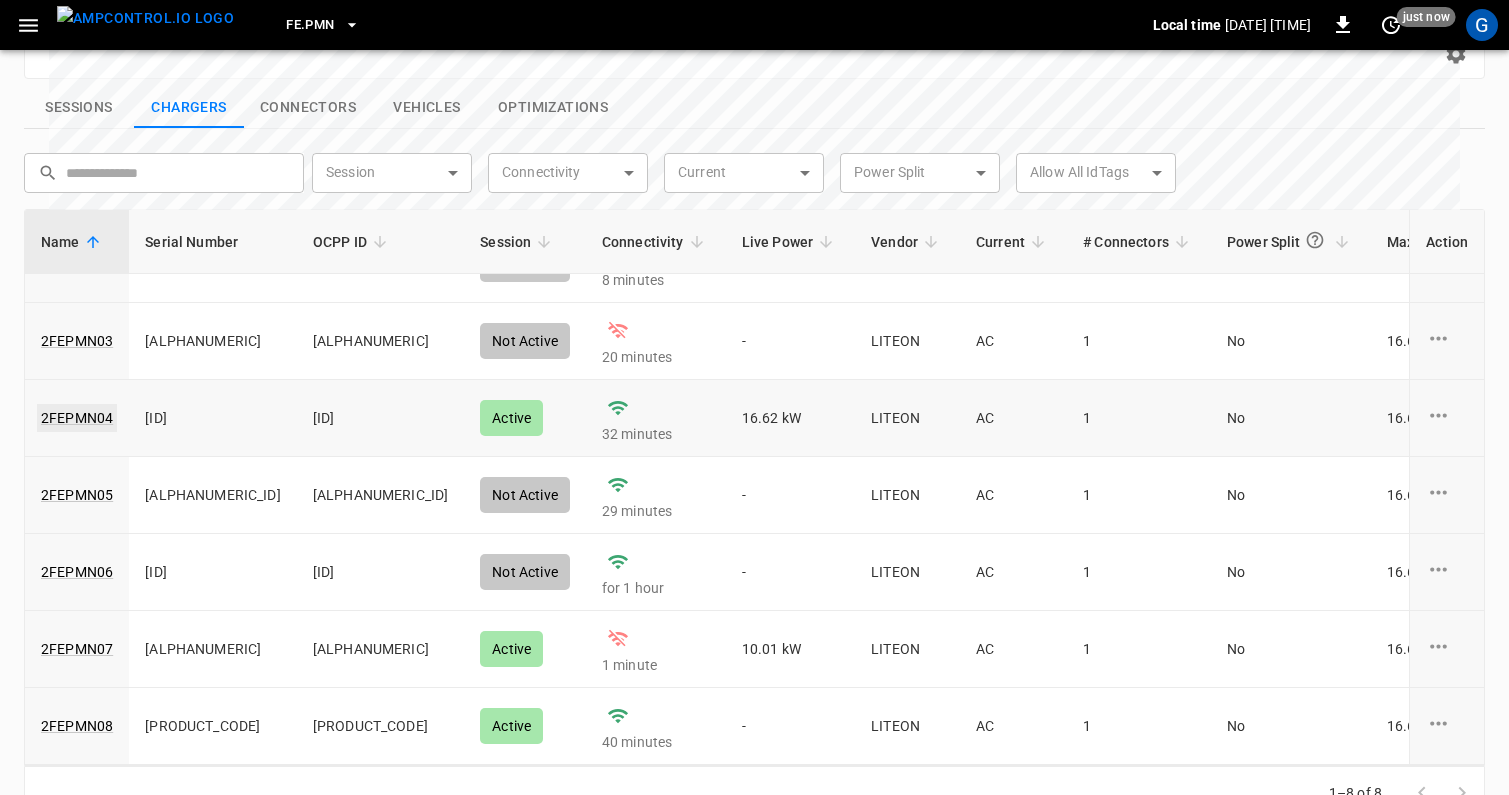 click on "2FEPMN04" at bounding box center (77, 418) 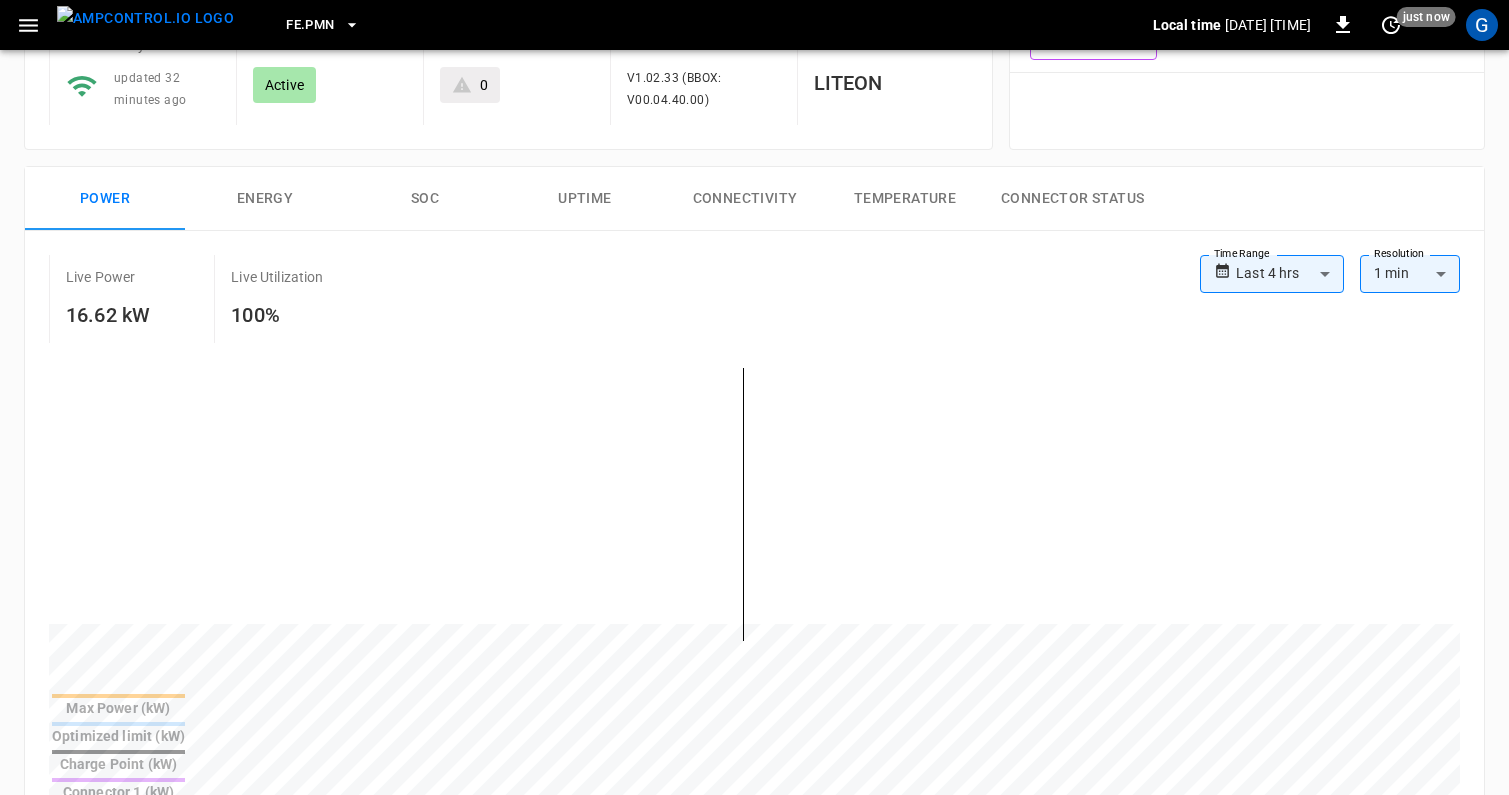 scroll, scrollTop: 320, scrollLeft: 0, axis: vertical 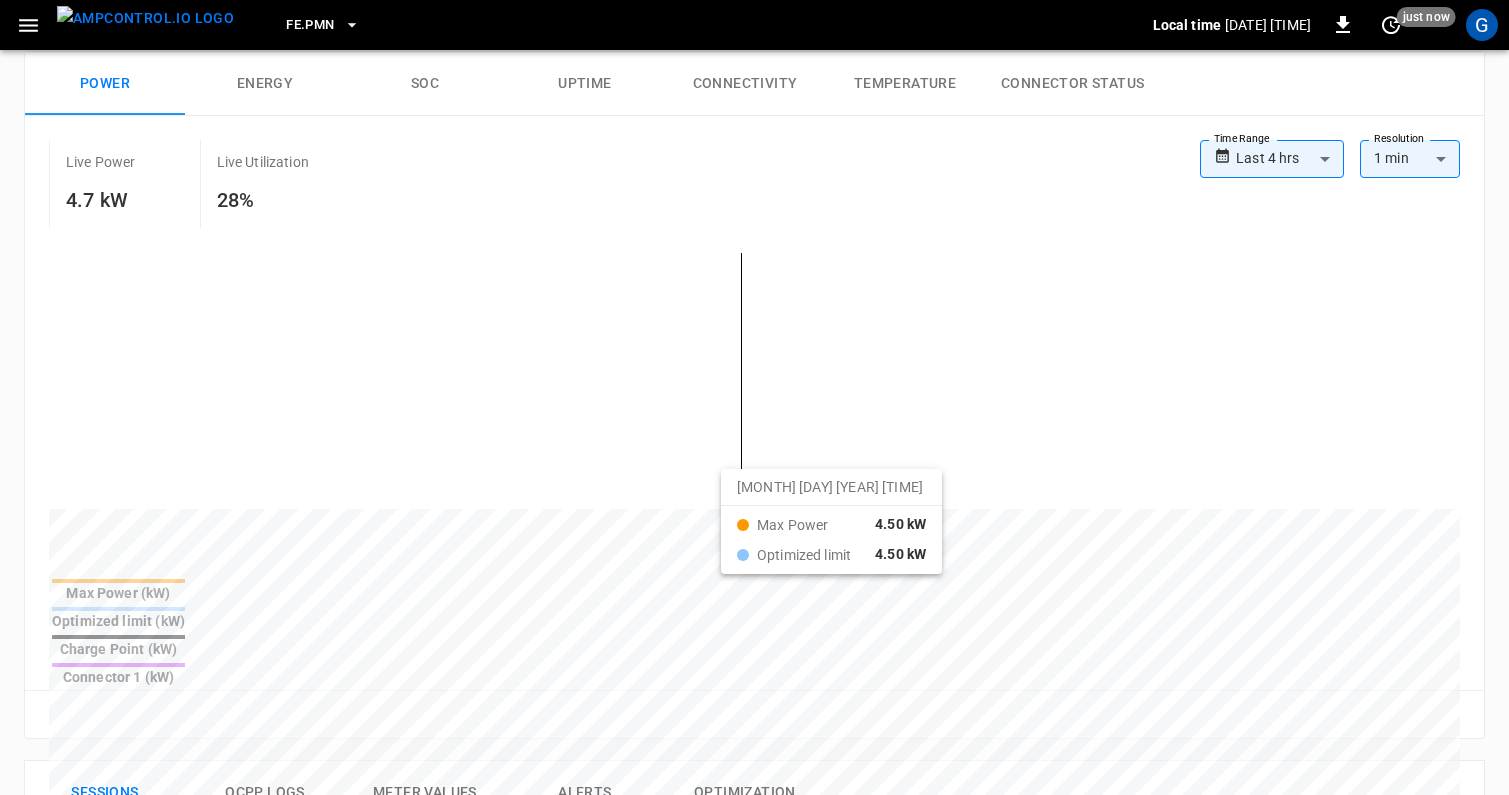 drag, startPoint x: 704, startPoint y: 484, endPoint x: 850, endPoint y: 484, distance: 146 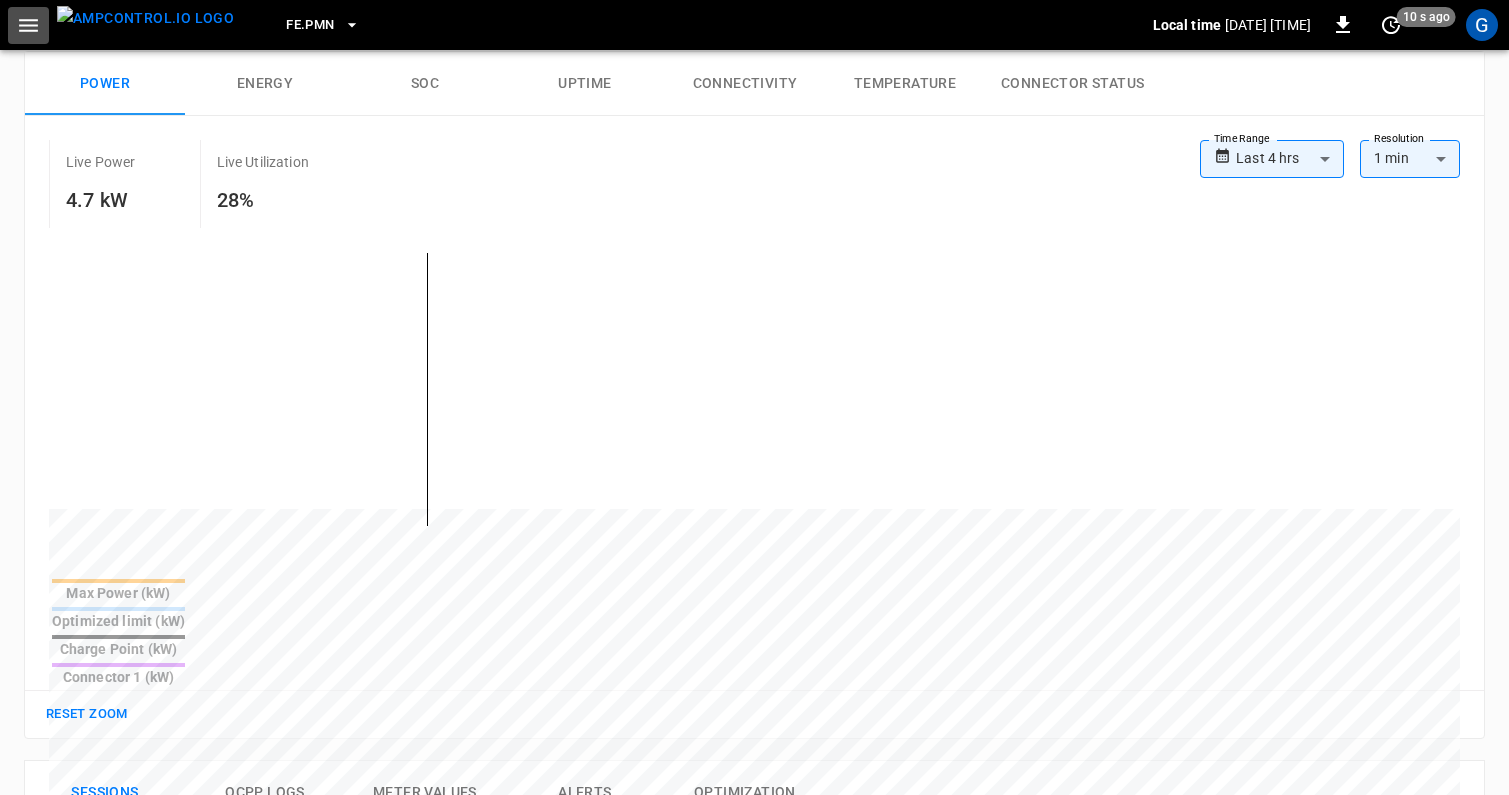 click 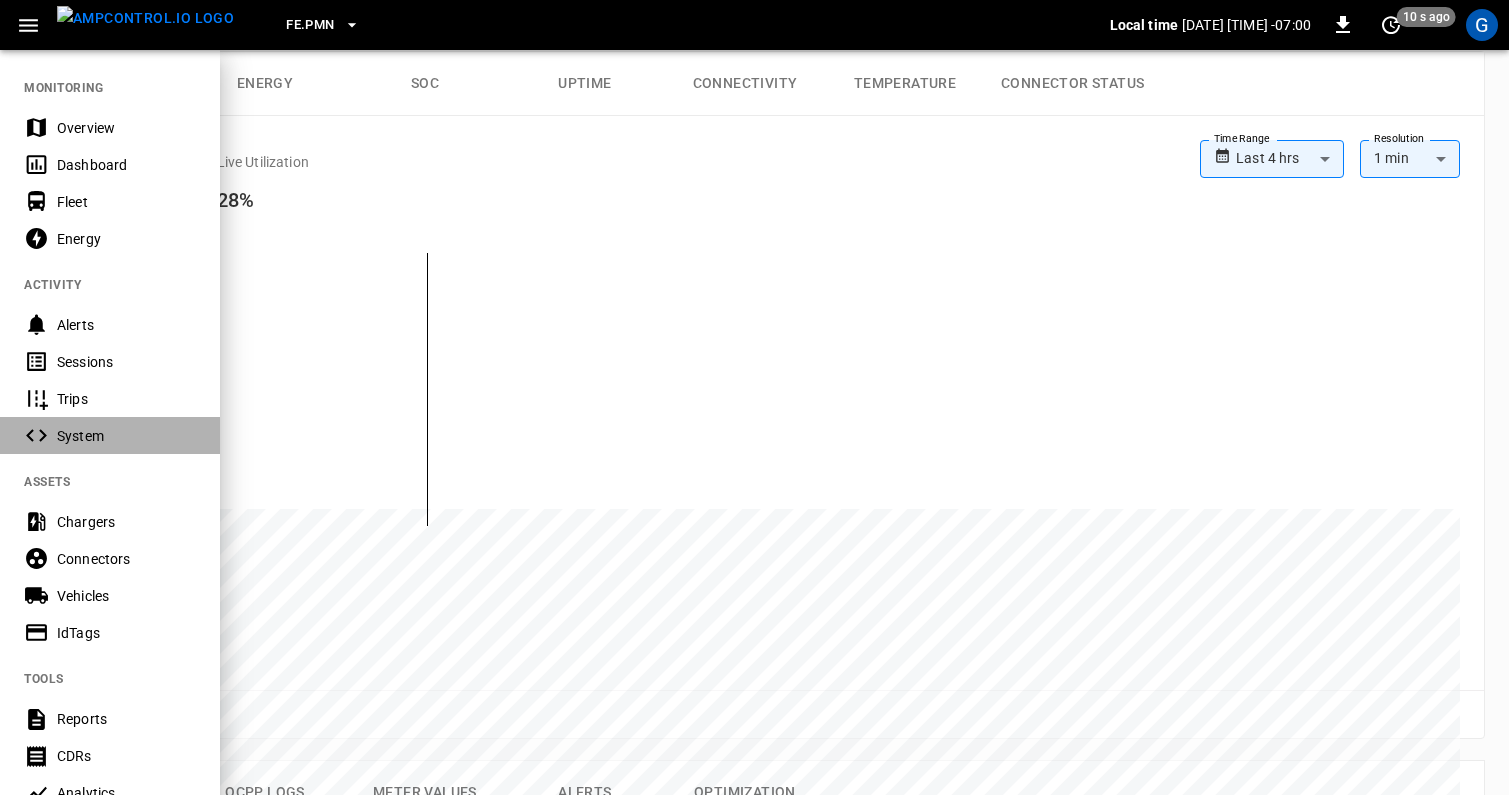 click on "System" at bounding box center (110, 435) 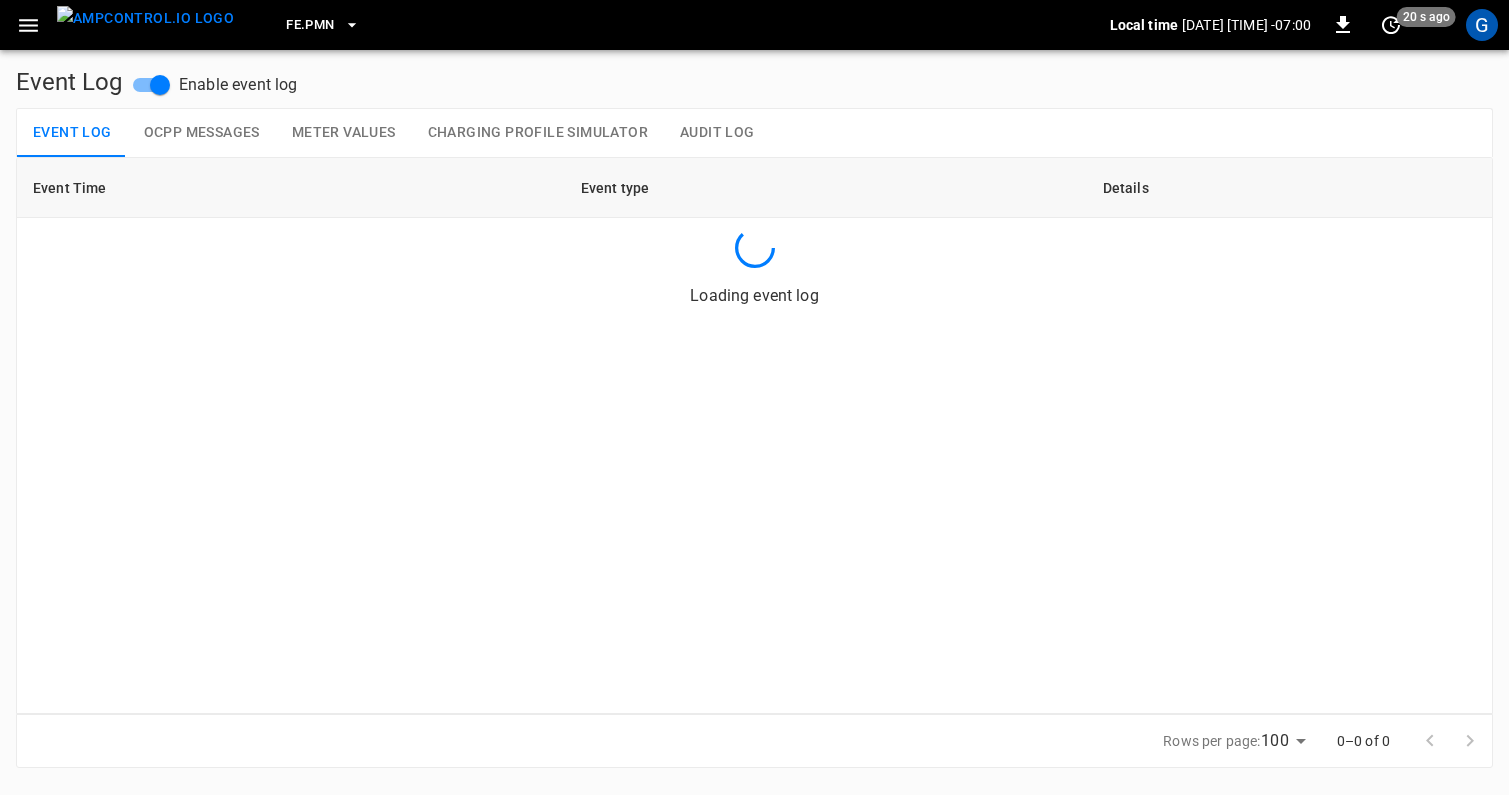 click on "Audit Log" at bounding box center [717, 133] 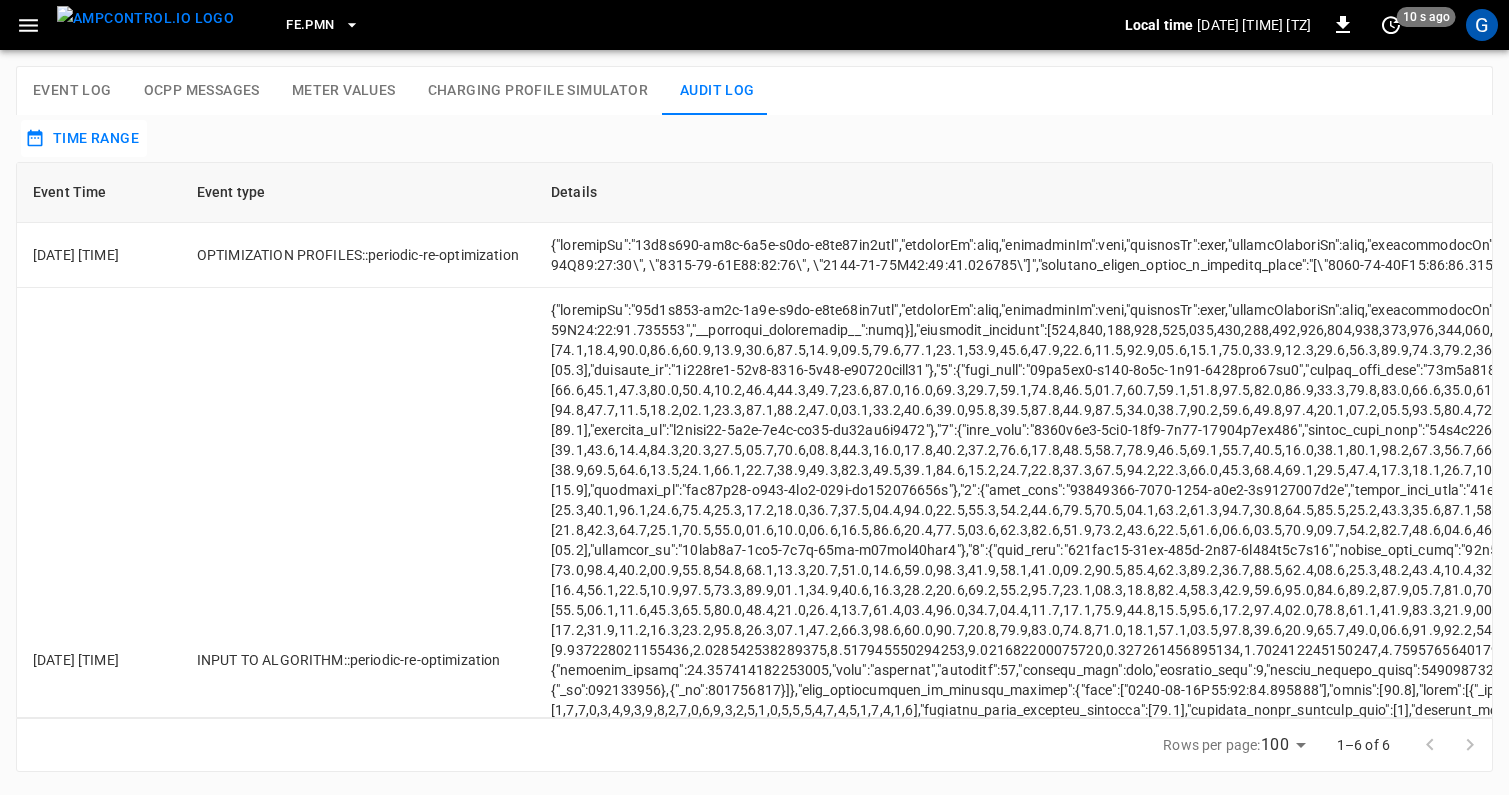 click at bounding box center [145, 18] 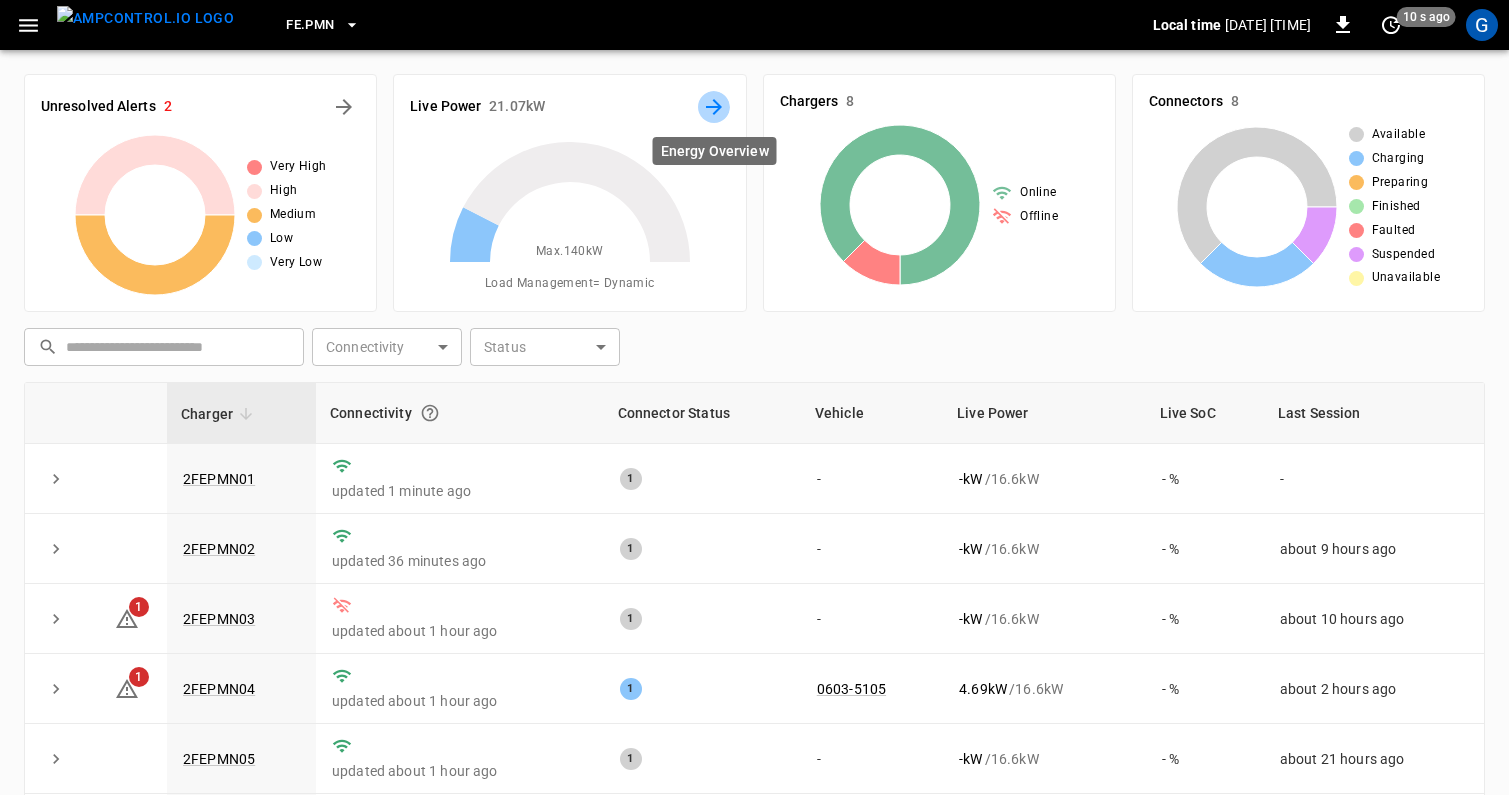 click 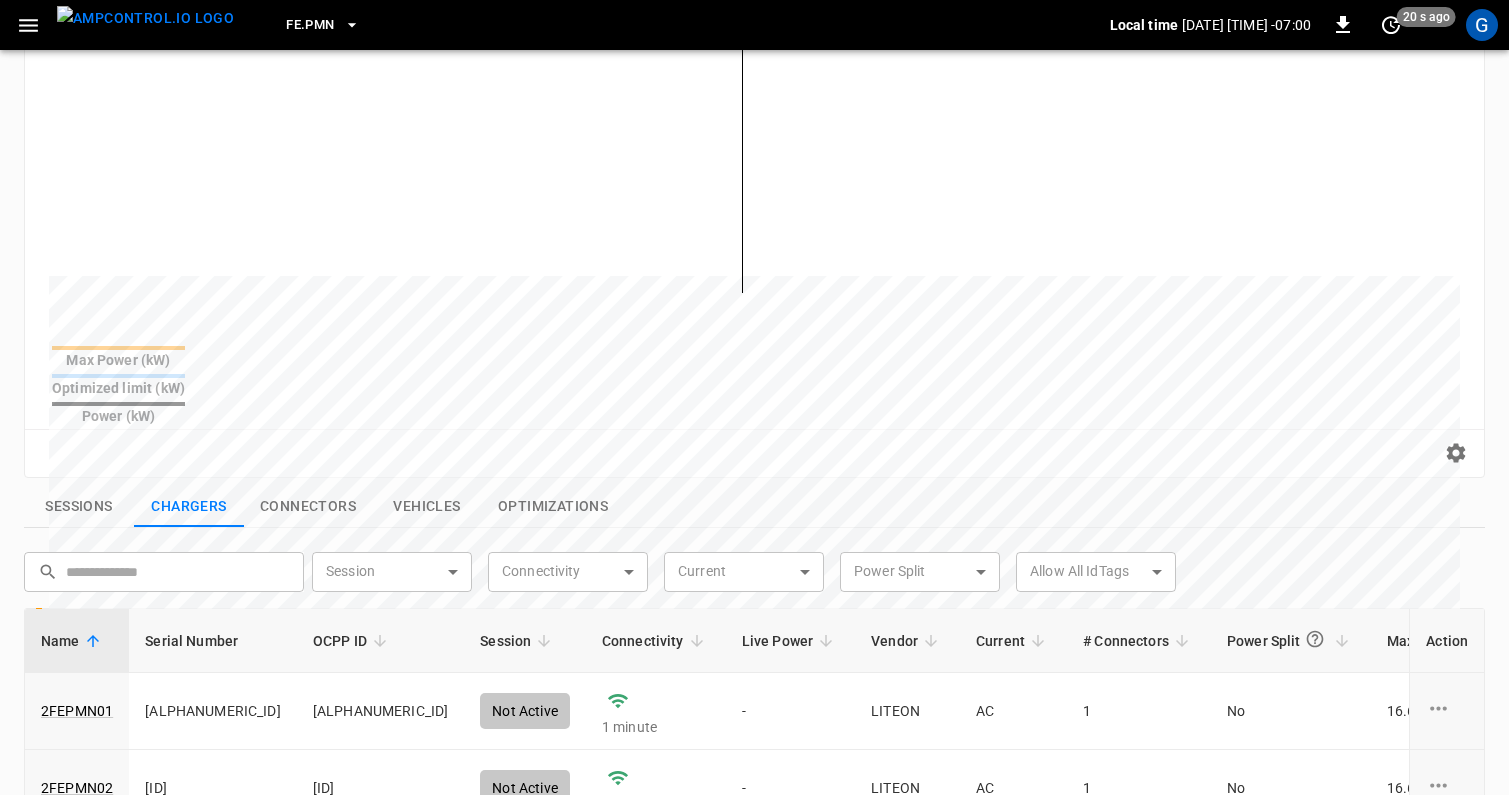 scroll, scrollTop: 365, scrollLeft: 0, axis: vertical 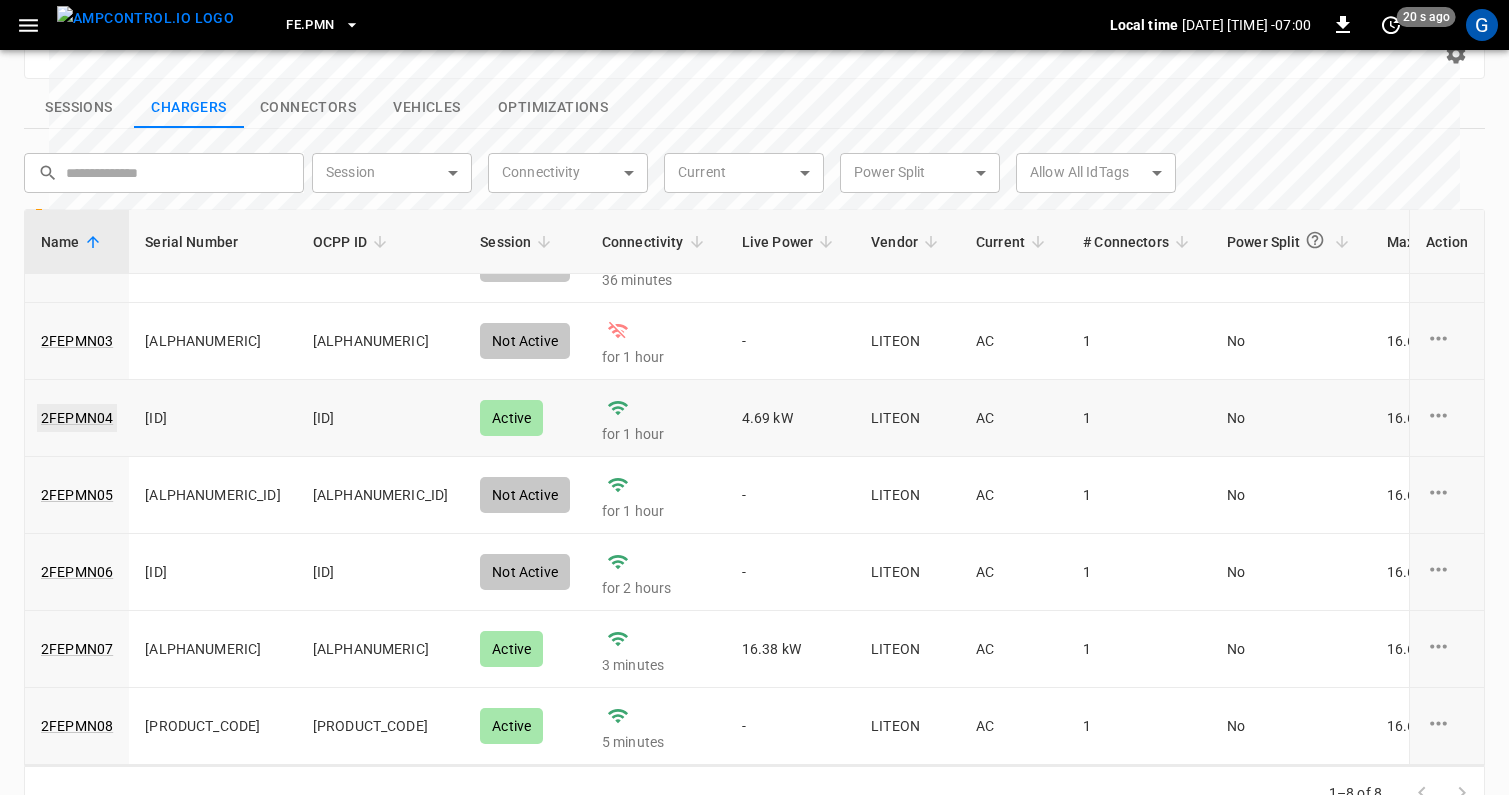 click on "2FEPMN04" at bounding box center (77, 418) 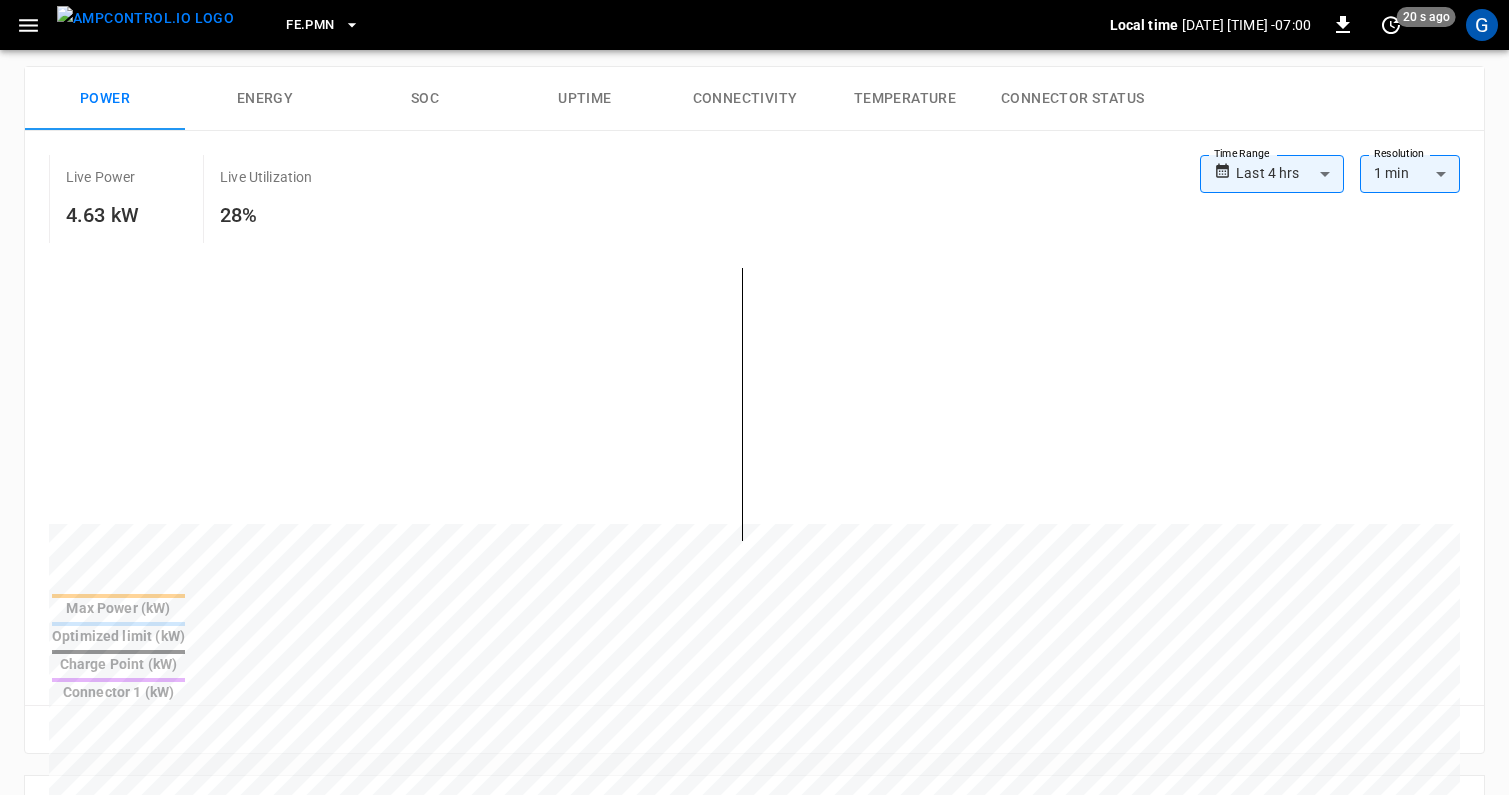 scroll, scrollTop: 341, scrollLeft: 0, axis: vertical 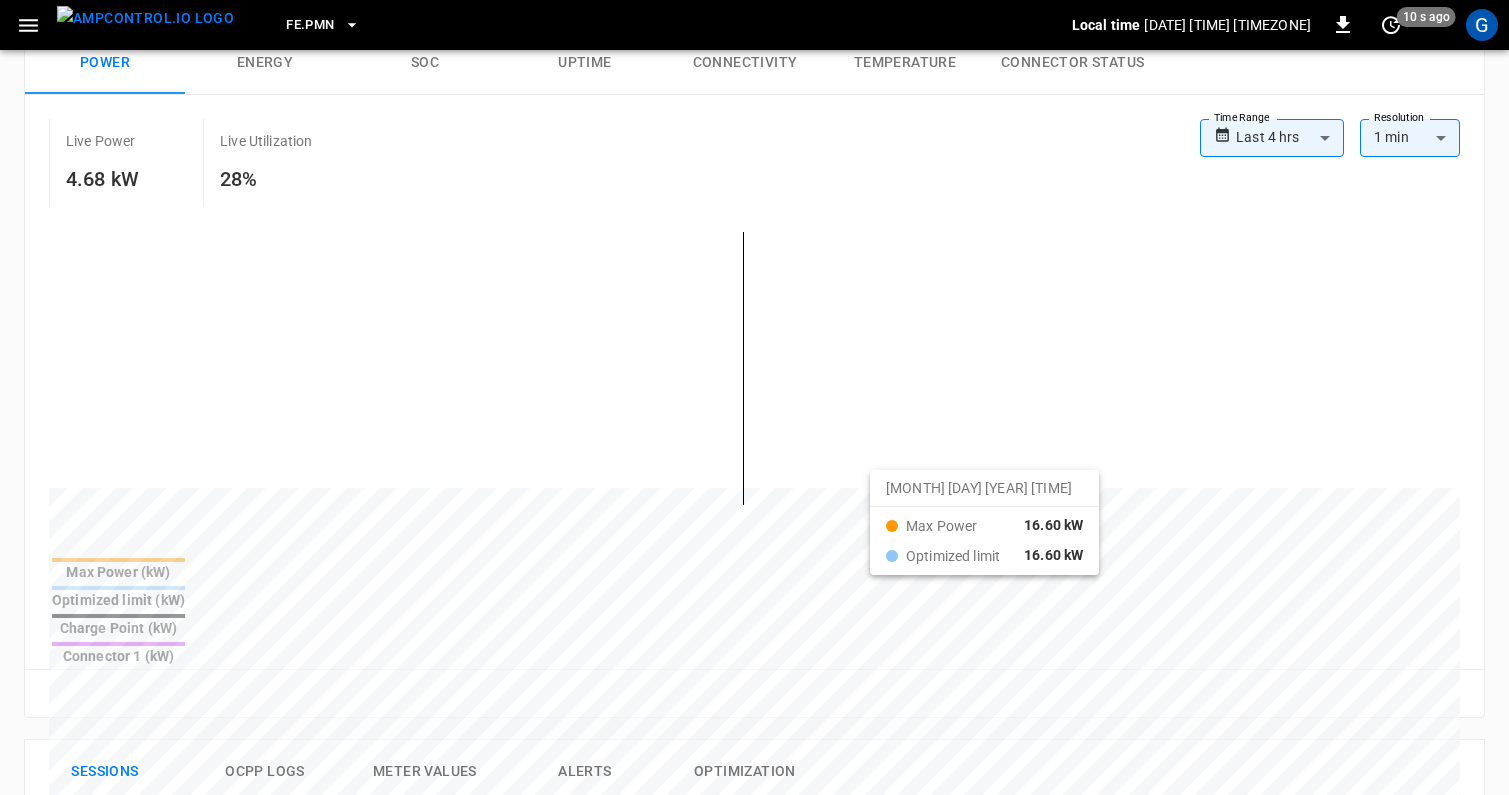 drag, startPoint x: 663, startPoint y: 472, endPoint x: 895, endPoint y: 485, distance: 232.36394 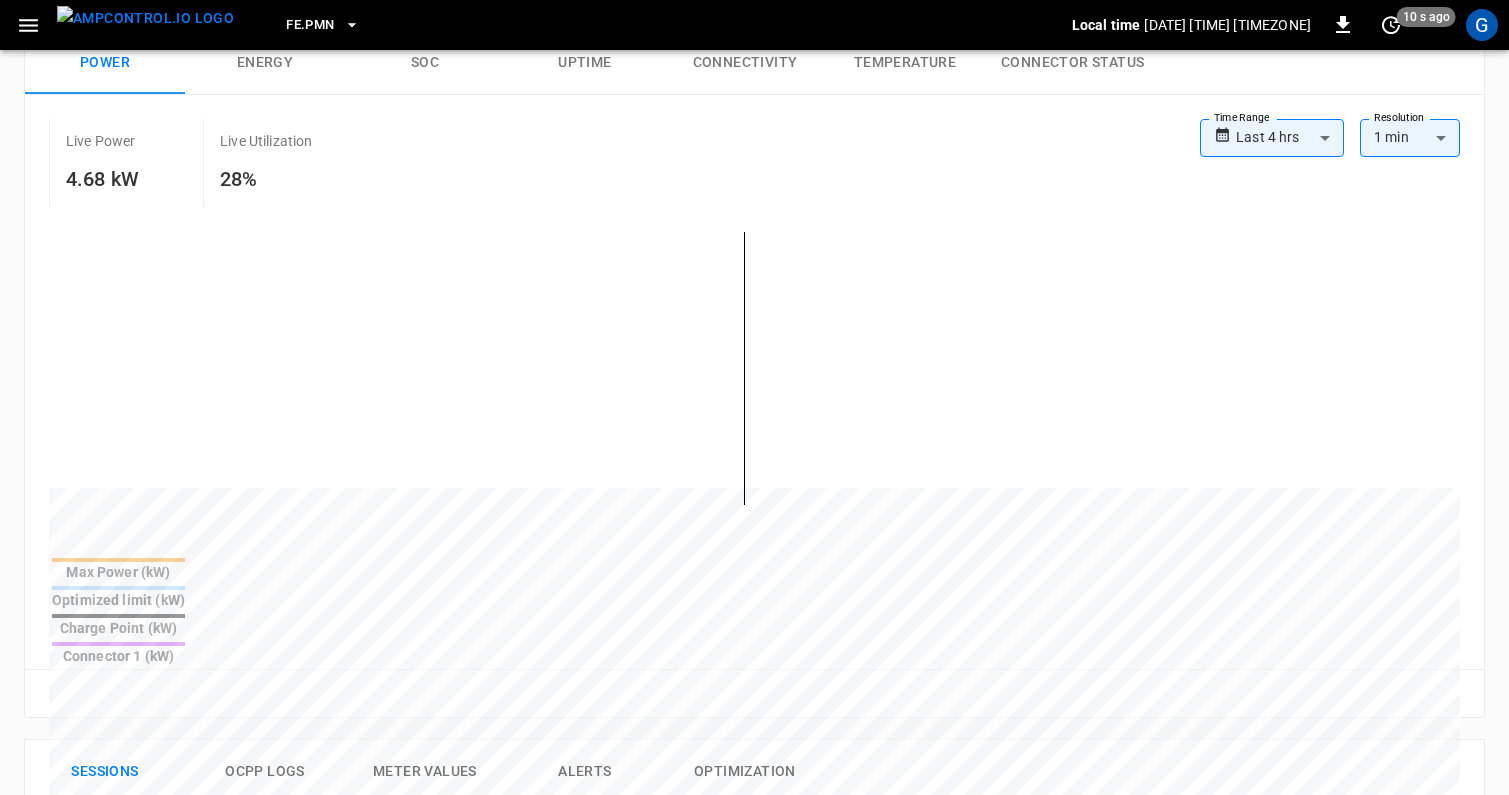 click 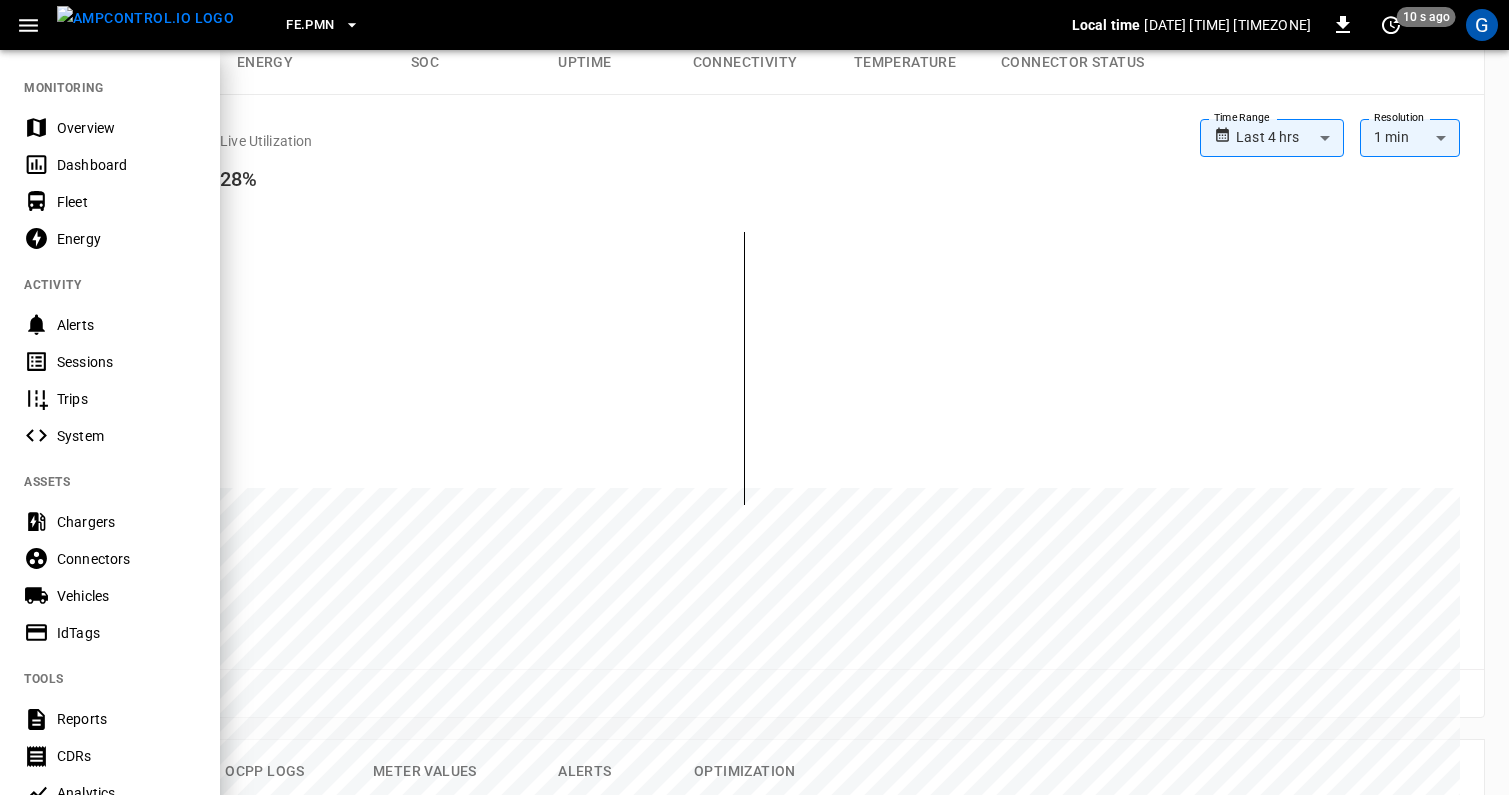 click on "System" at bounding box center [126, 436] 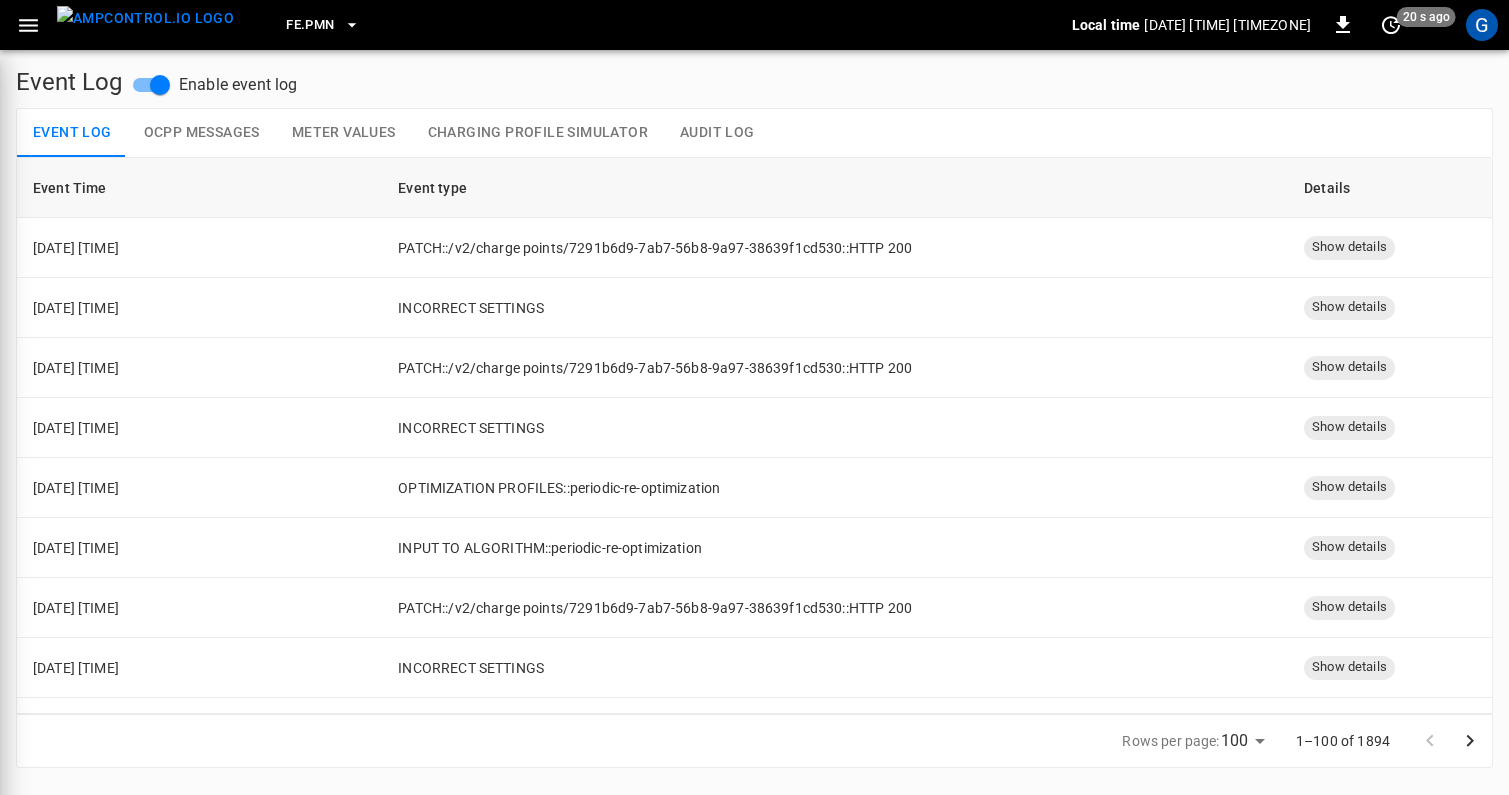 scroll, scrollTop: 0, scrollLeft: 0, axis: both 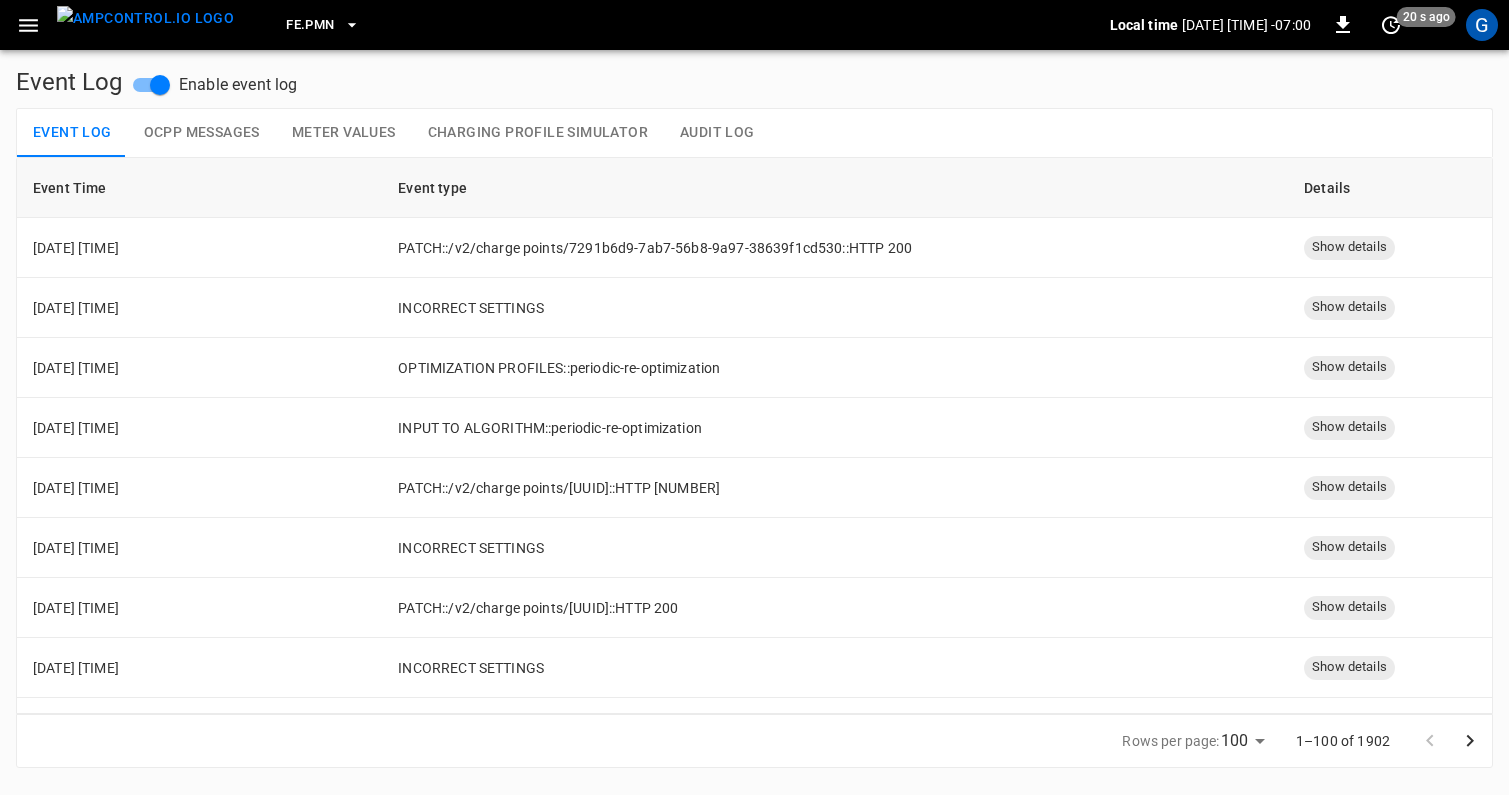 click on "Audit Log" at bounding box center [717, 133] 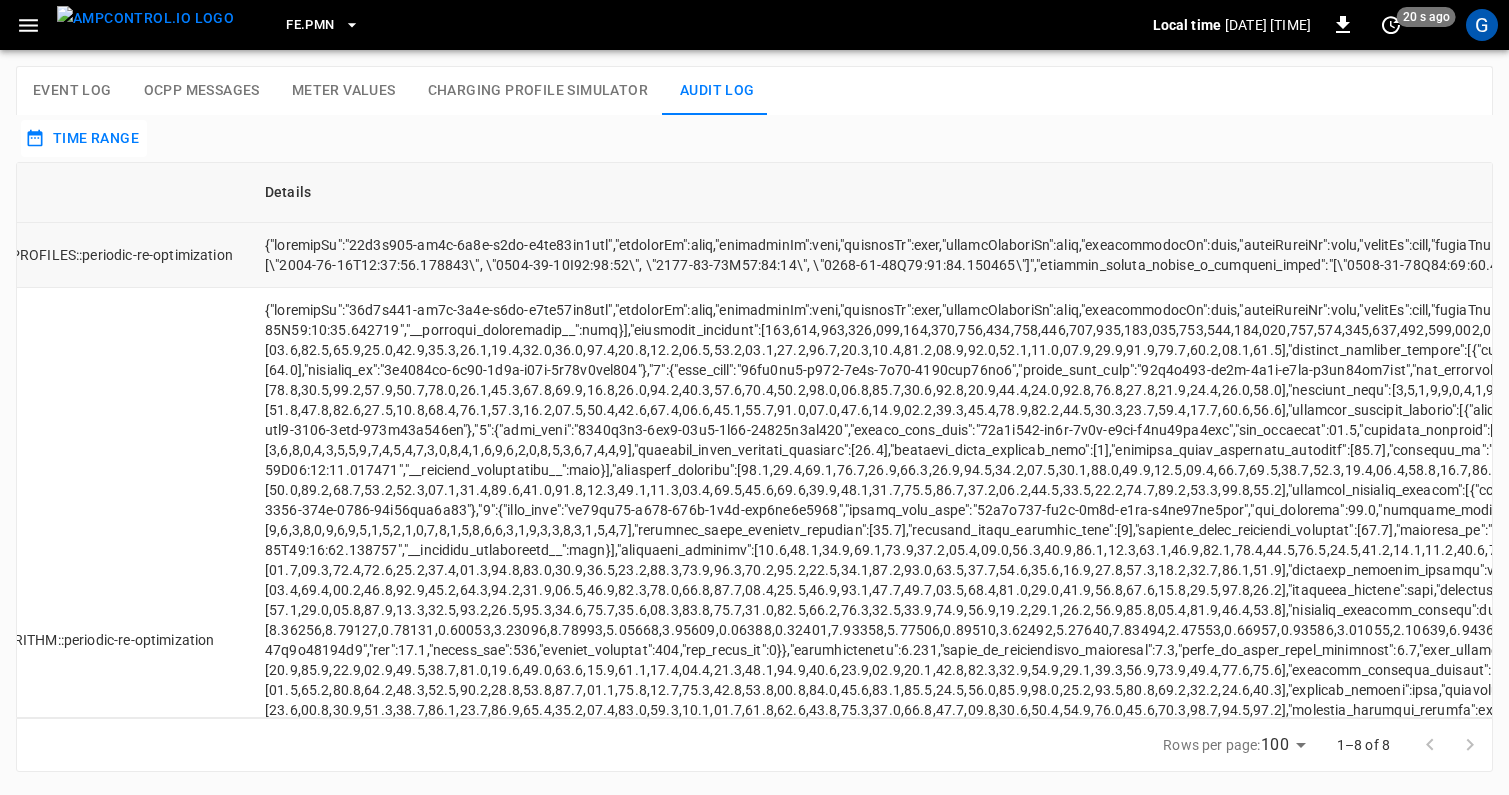 scroll, scrollTop: 0, scrollLeft: 0, axis: both 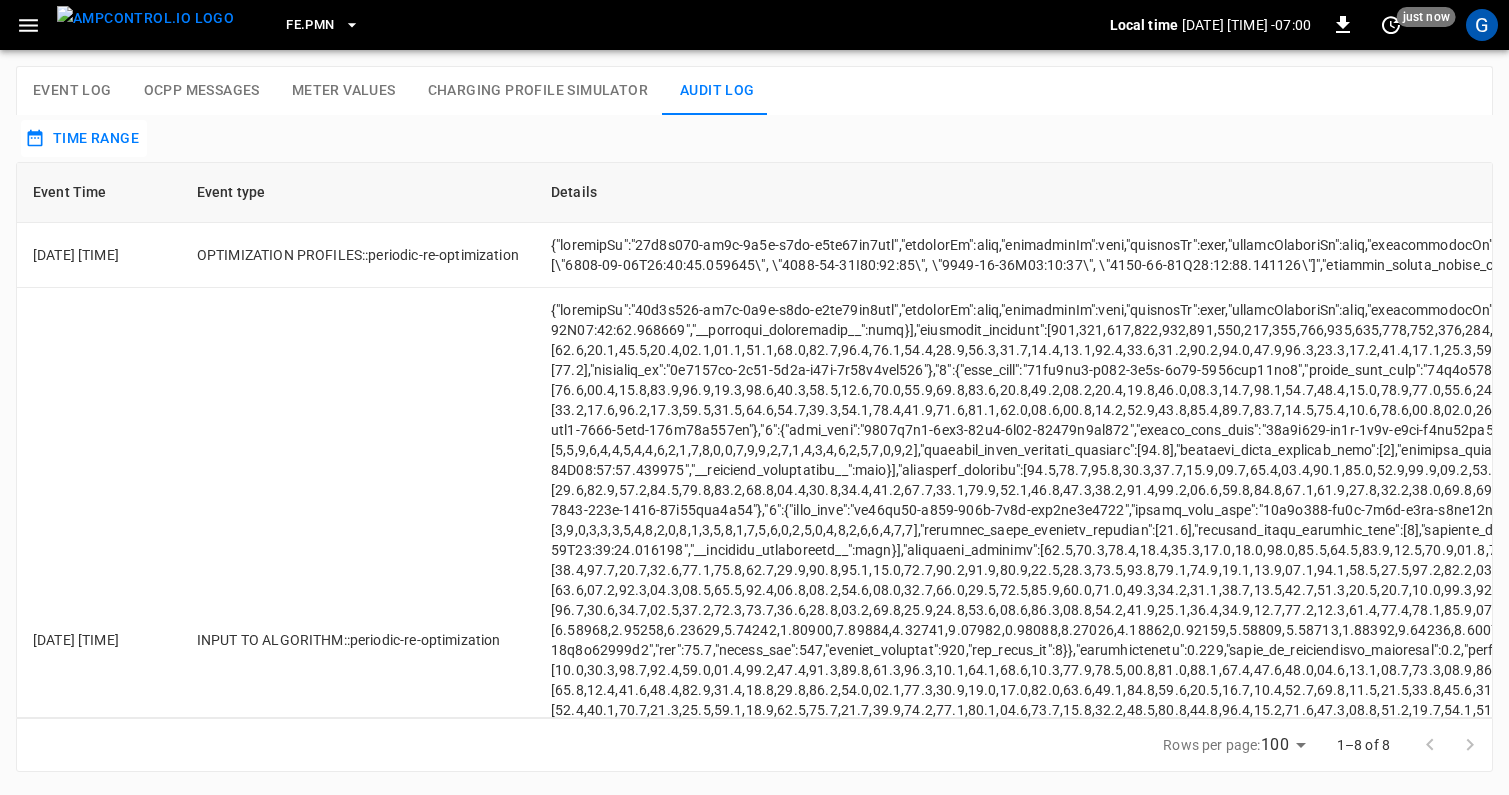 click at bounding box center (145, 18) 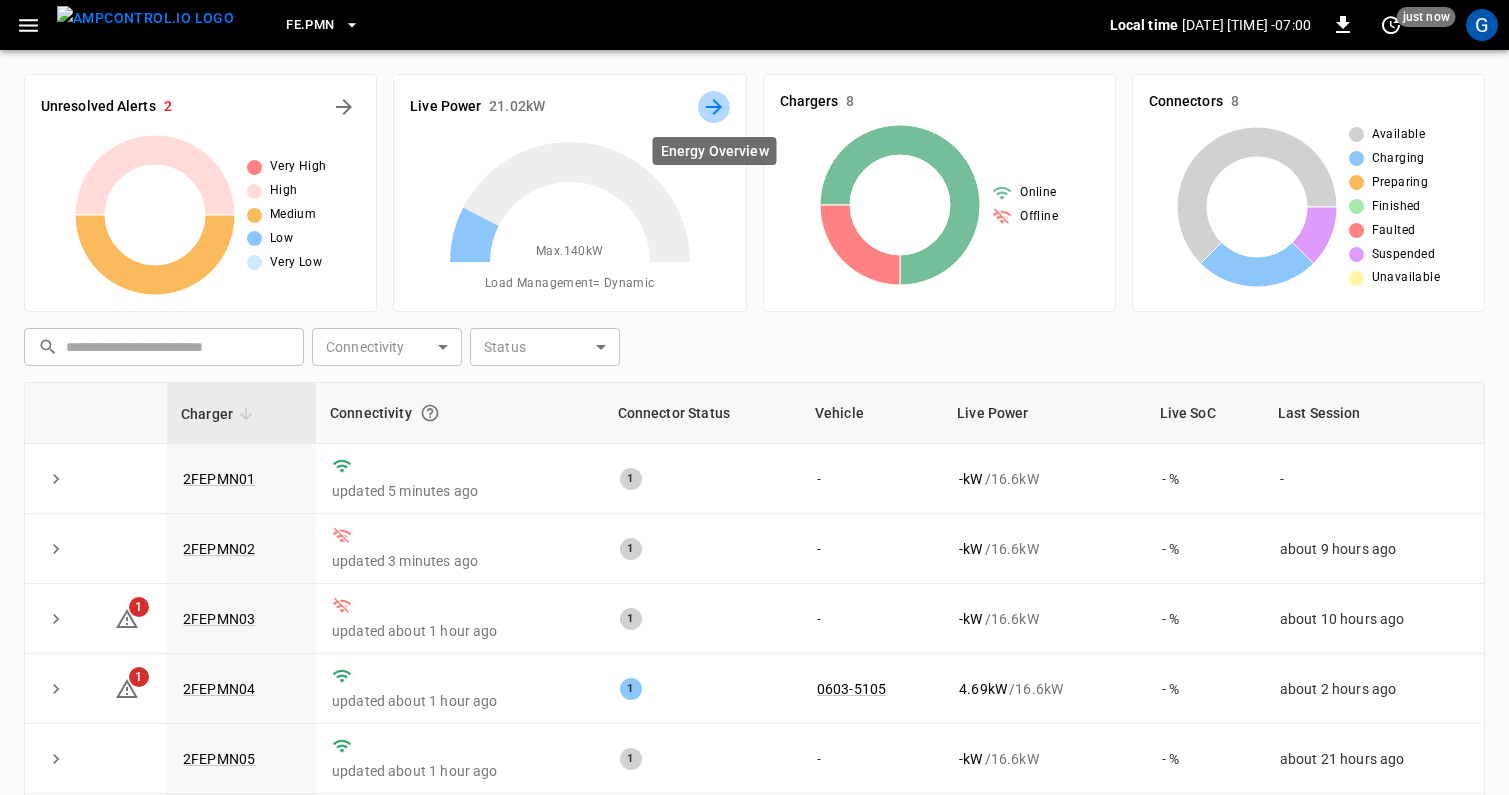 click 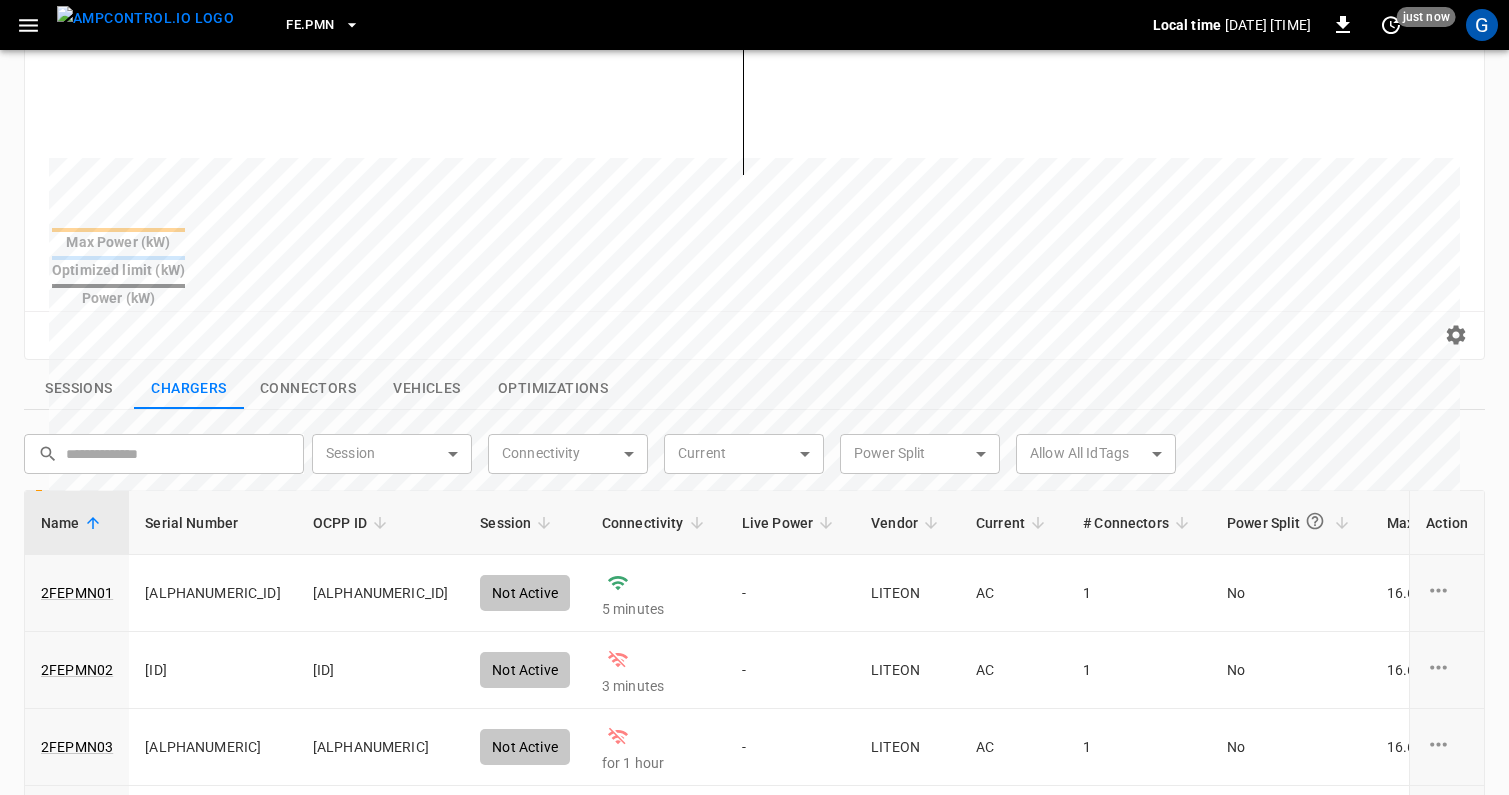 scroll, scrollTop: 461, scrollLeft: 0, axis: vertical 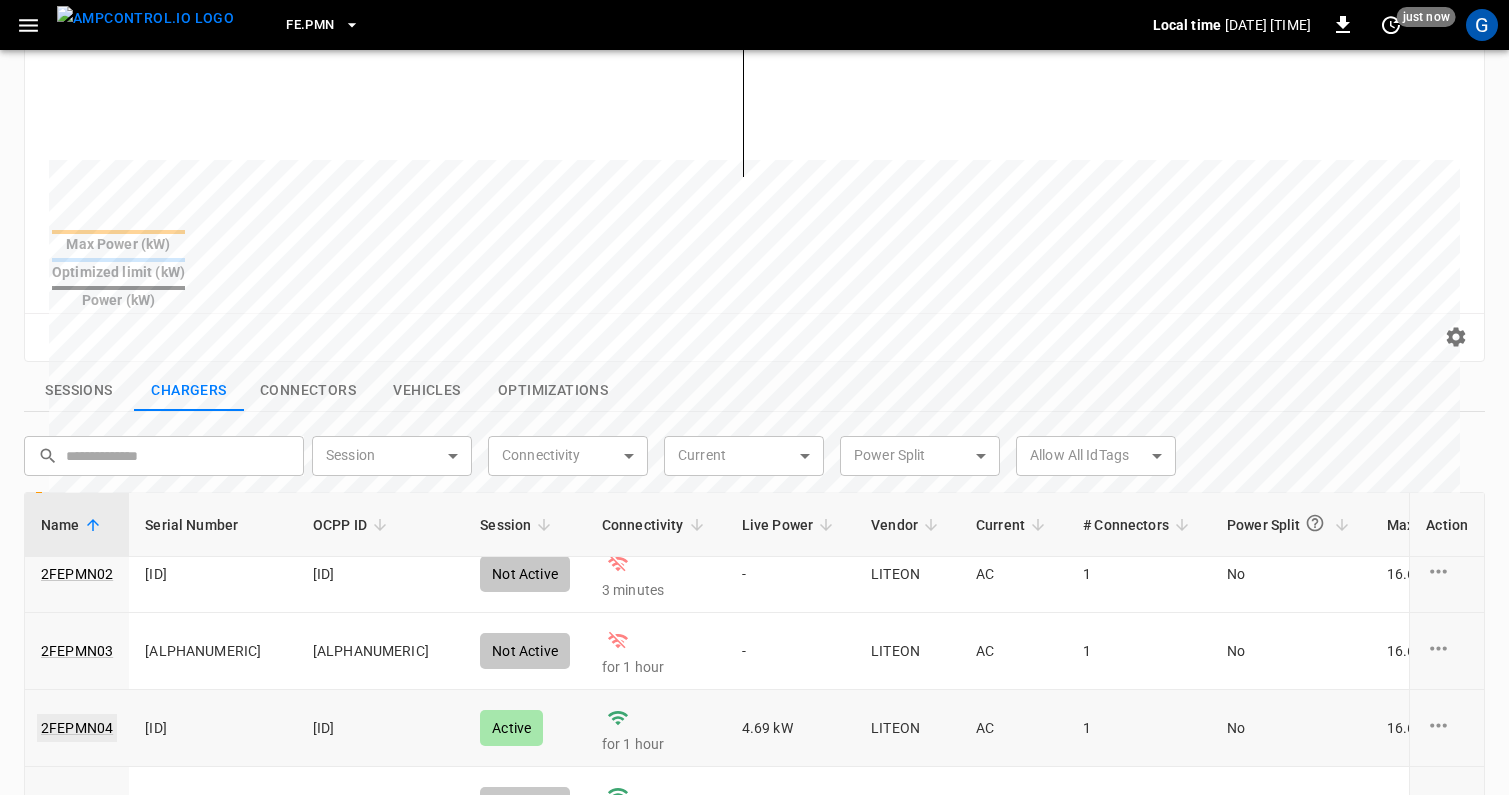 click on "2FEPMN04" at bounding box center [77, 728] 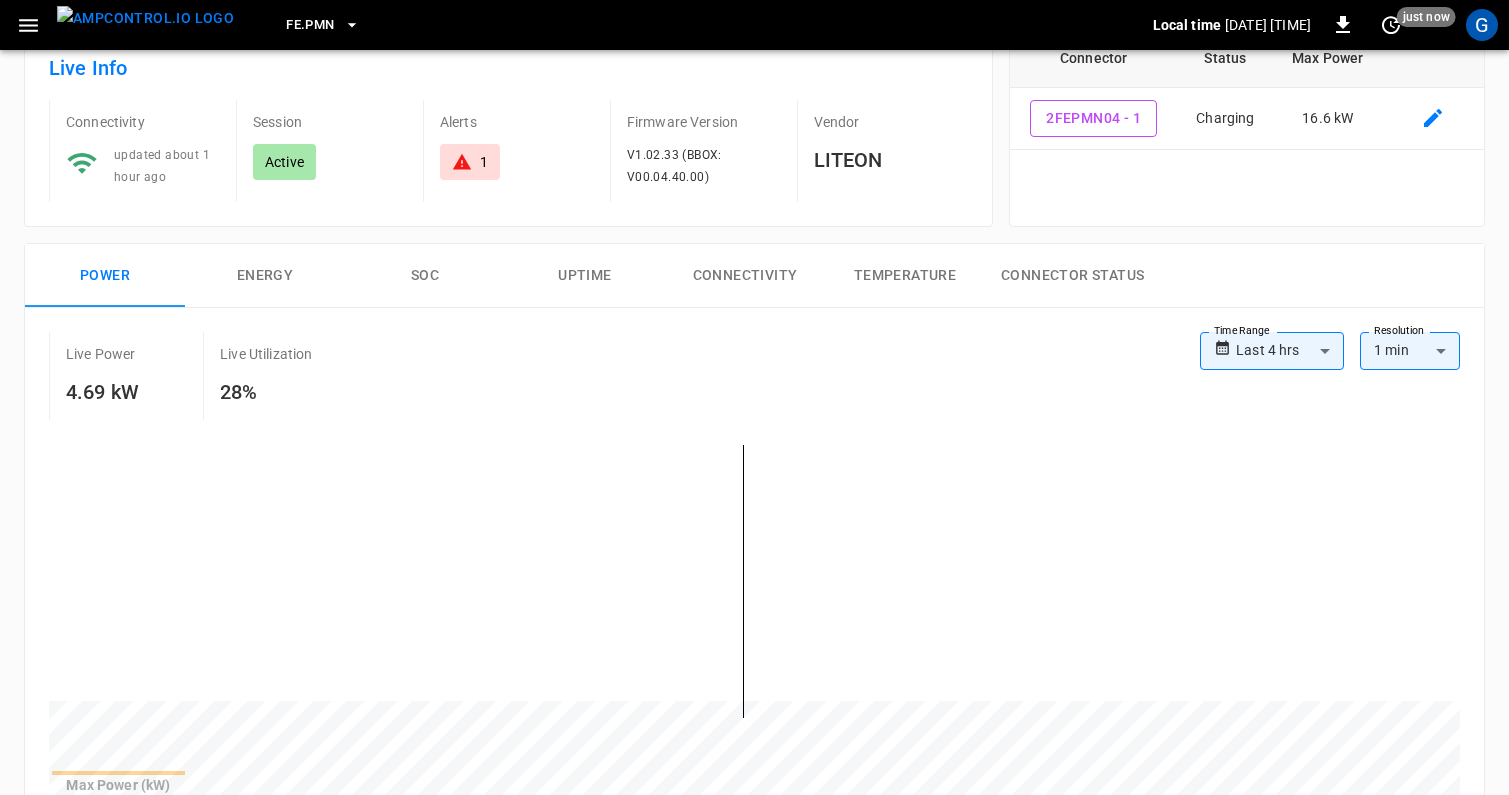 scroll, scrollTop: 134, scrollLeft: 0, axis: vertical 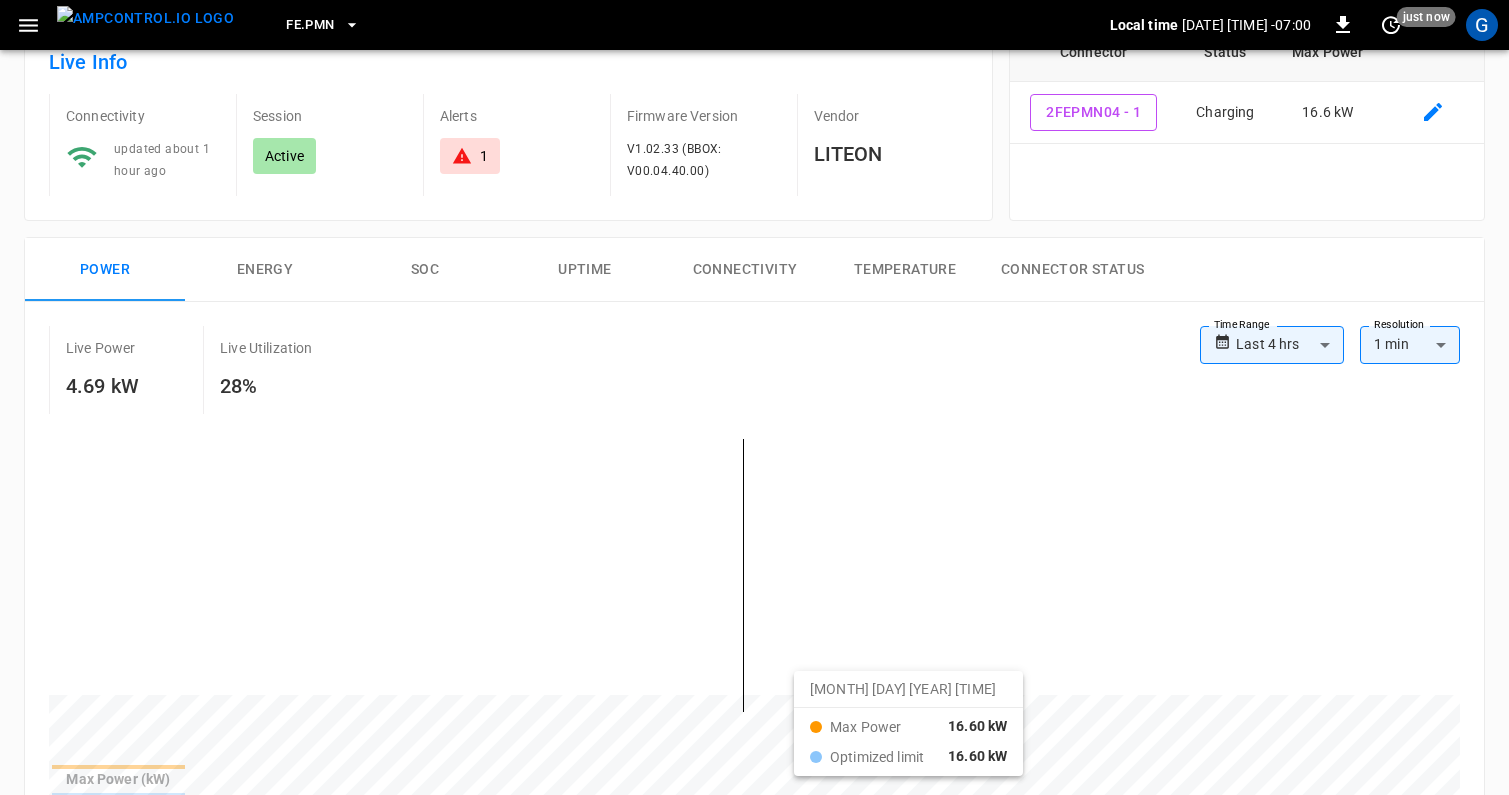 drag, startPoint x: 684, startPoint y: 684, endPoint x: 819, endPoint y: 686, distance: 135.01482 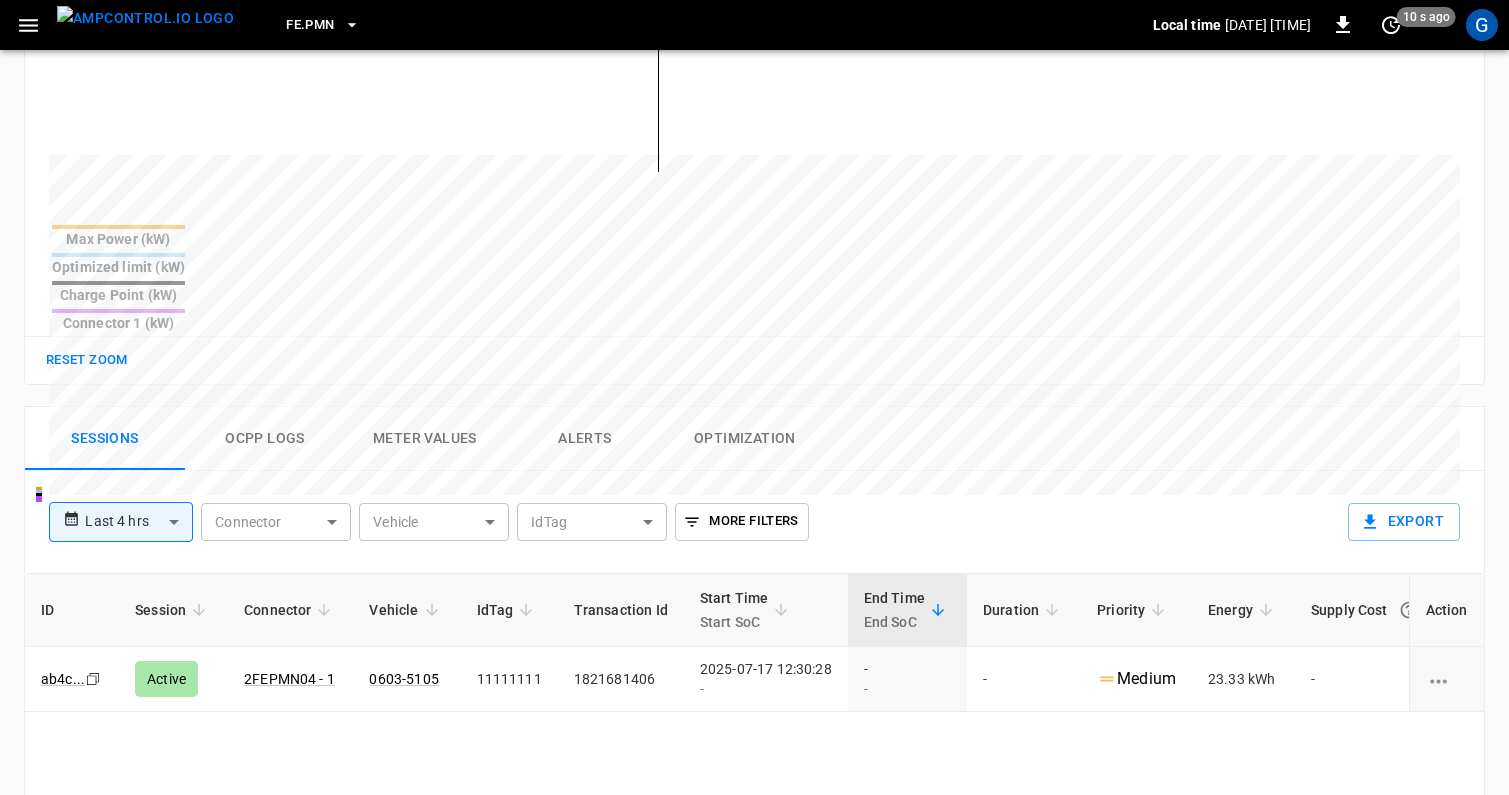 scroll, scrollTop: 675, scrollLeft: 0, axis: vertical 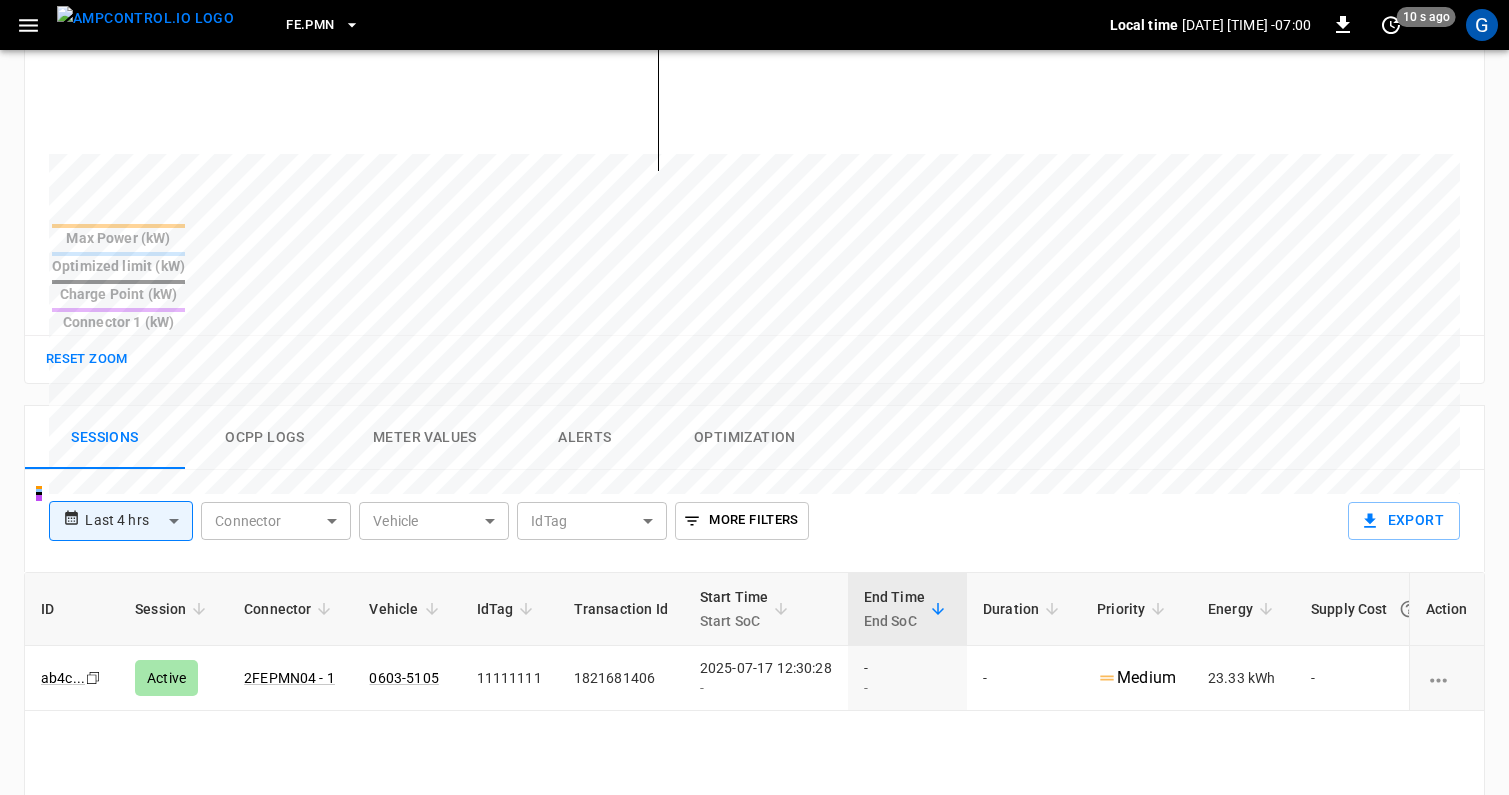 click on "Ocpp logs" at bounding box center [265, 438] 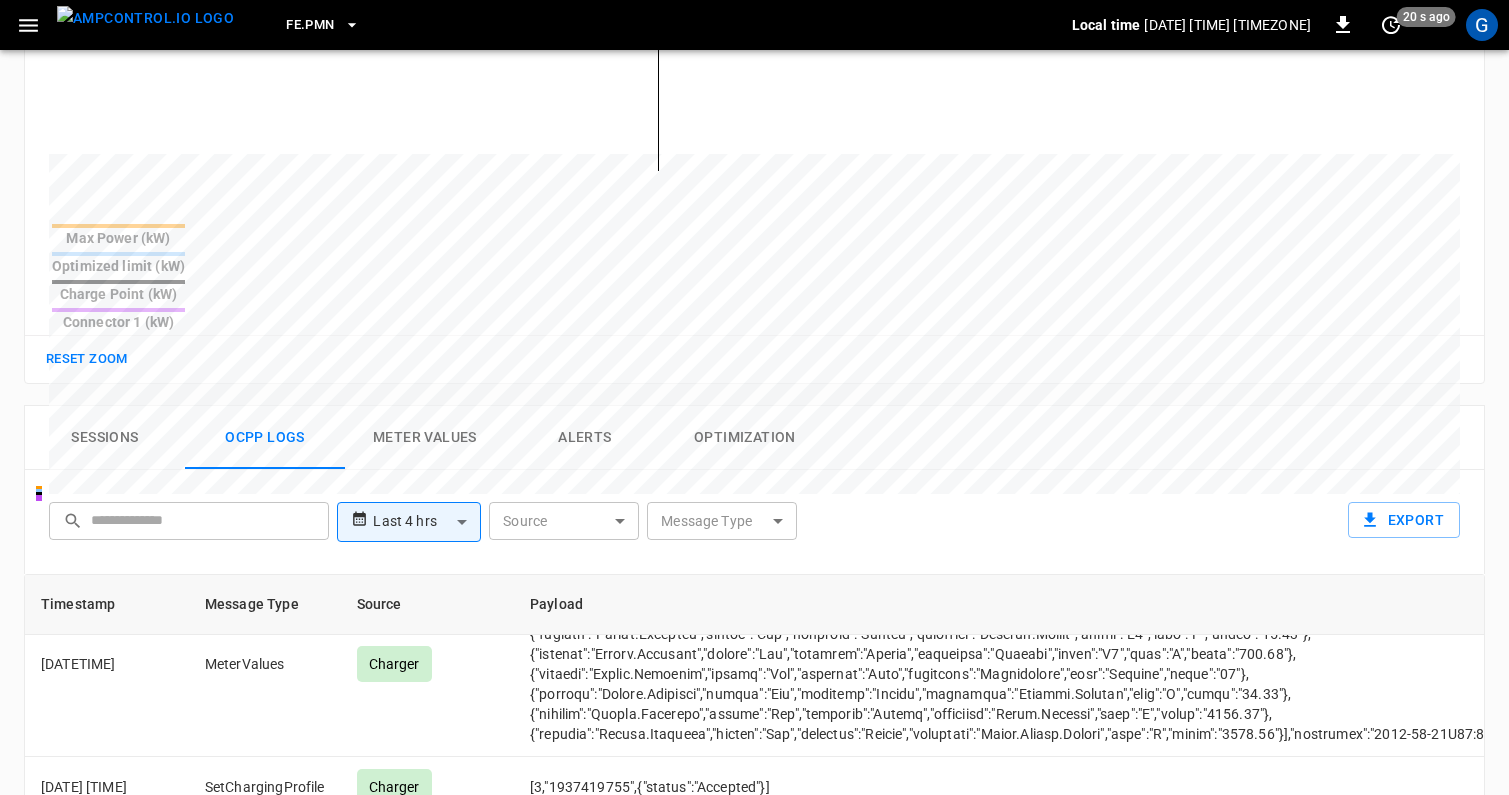 scroll, scrollTop: 477, scrollLeft: 0, axis: vertical 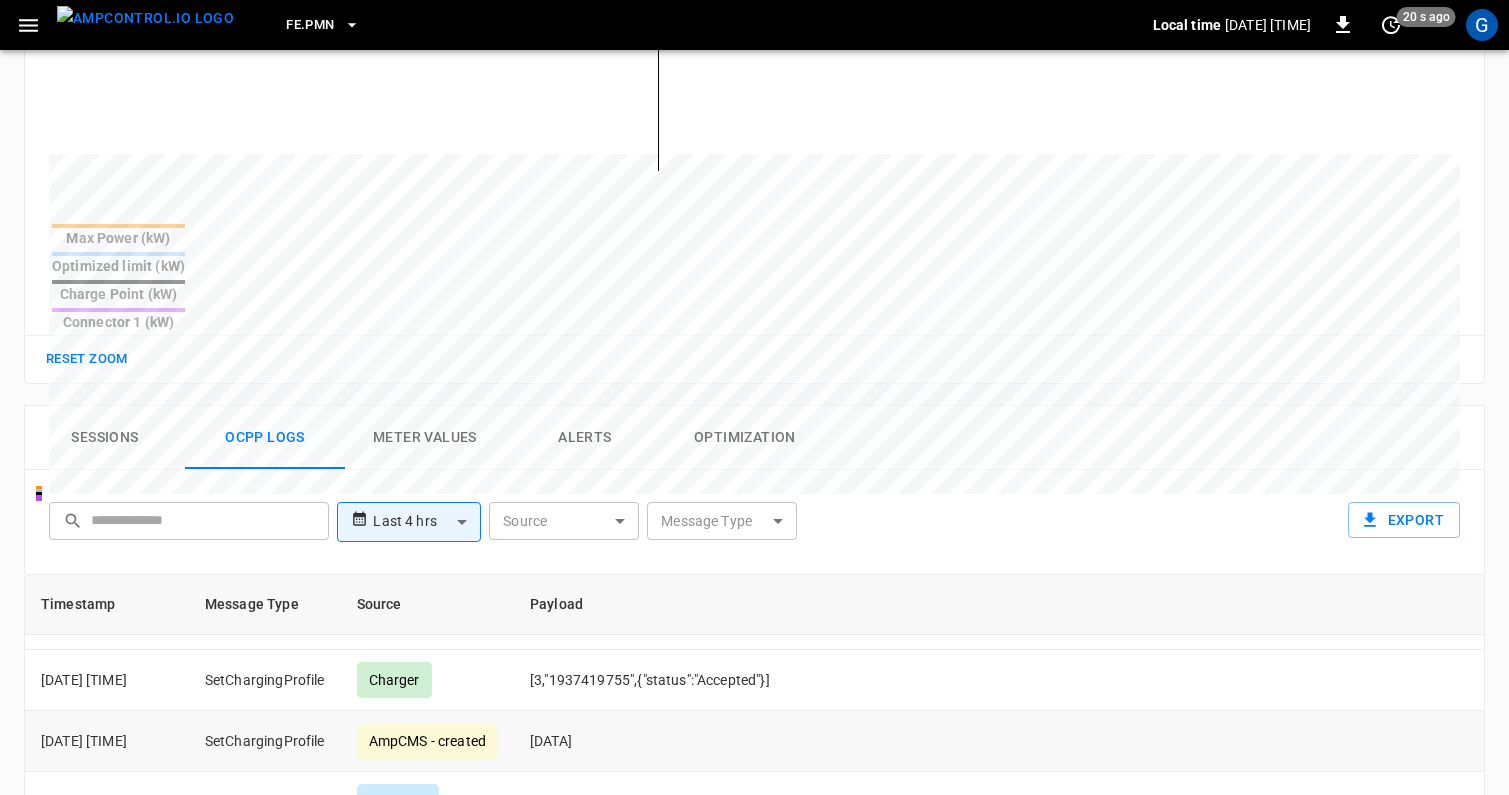 click on "[DATA]" at bounding box center [1190, 741] 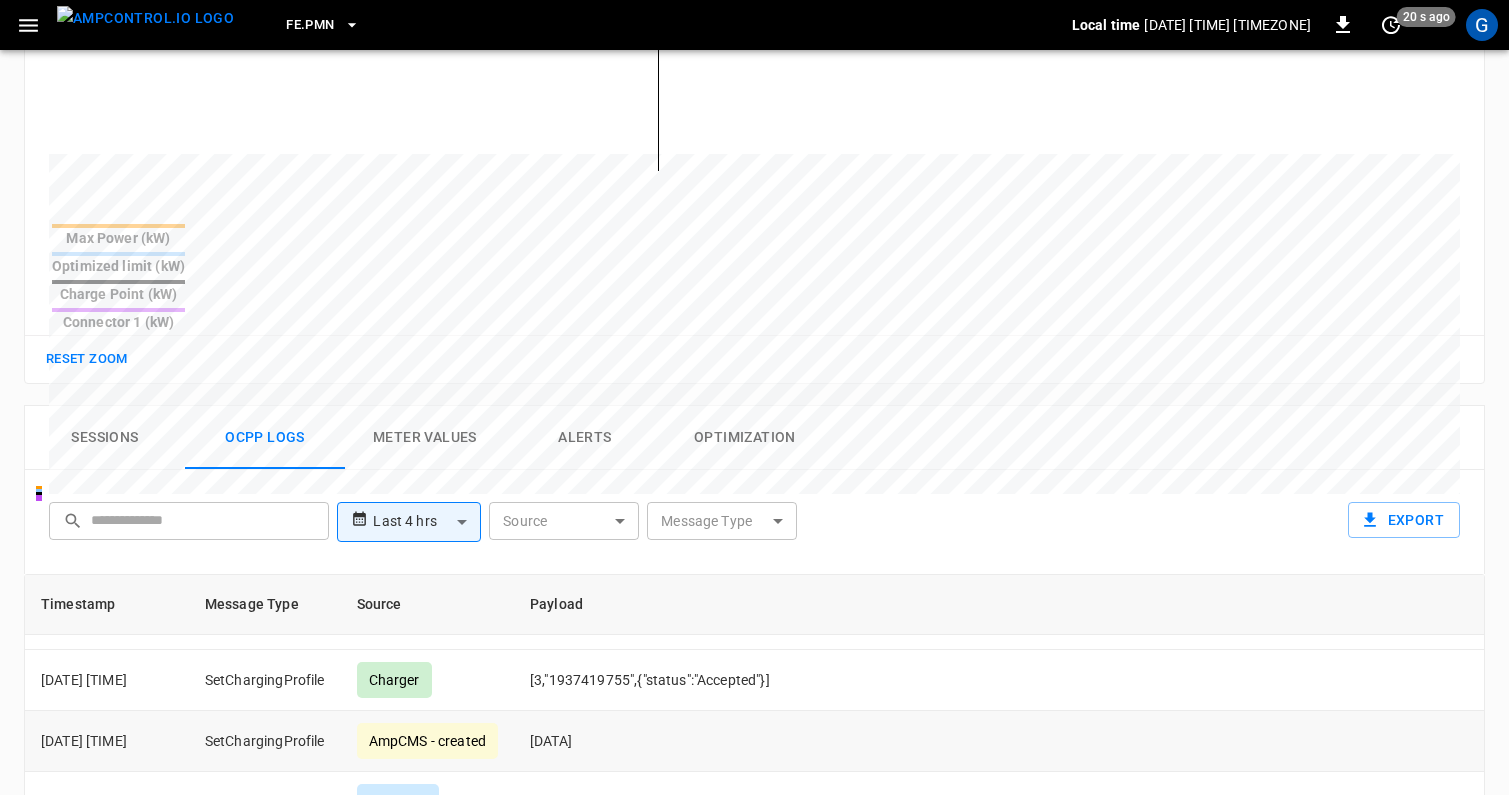 drag, startPoint x: 521, startPoint y: 659, endPoint x: 702, endPoint y: 704, distance: 186.51006 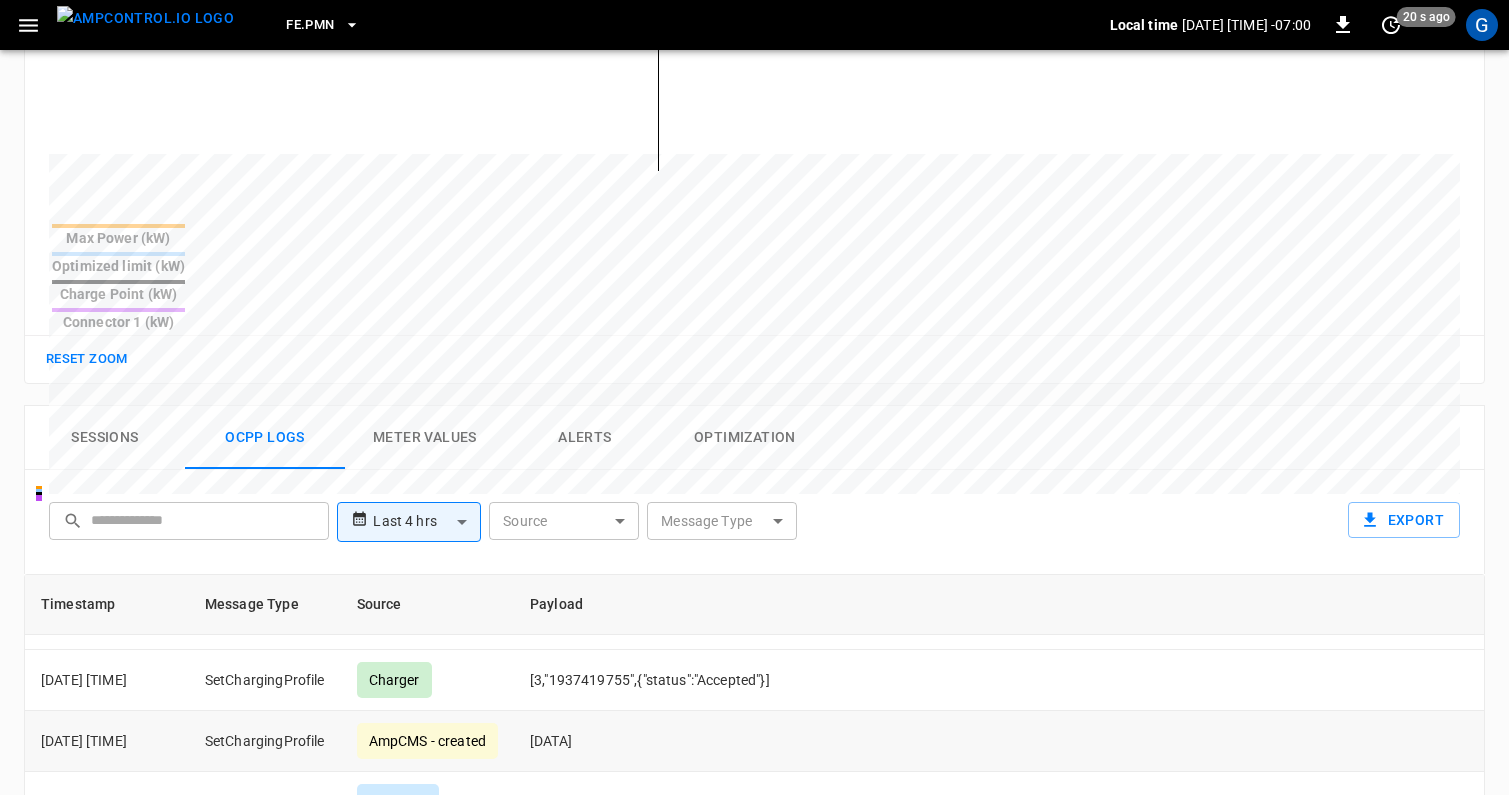 click on "[DATA]" at bounding box center (1190, 741) 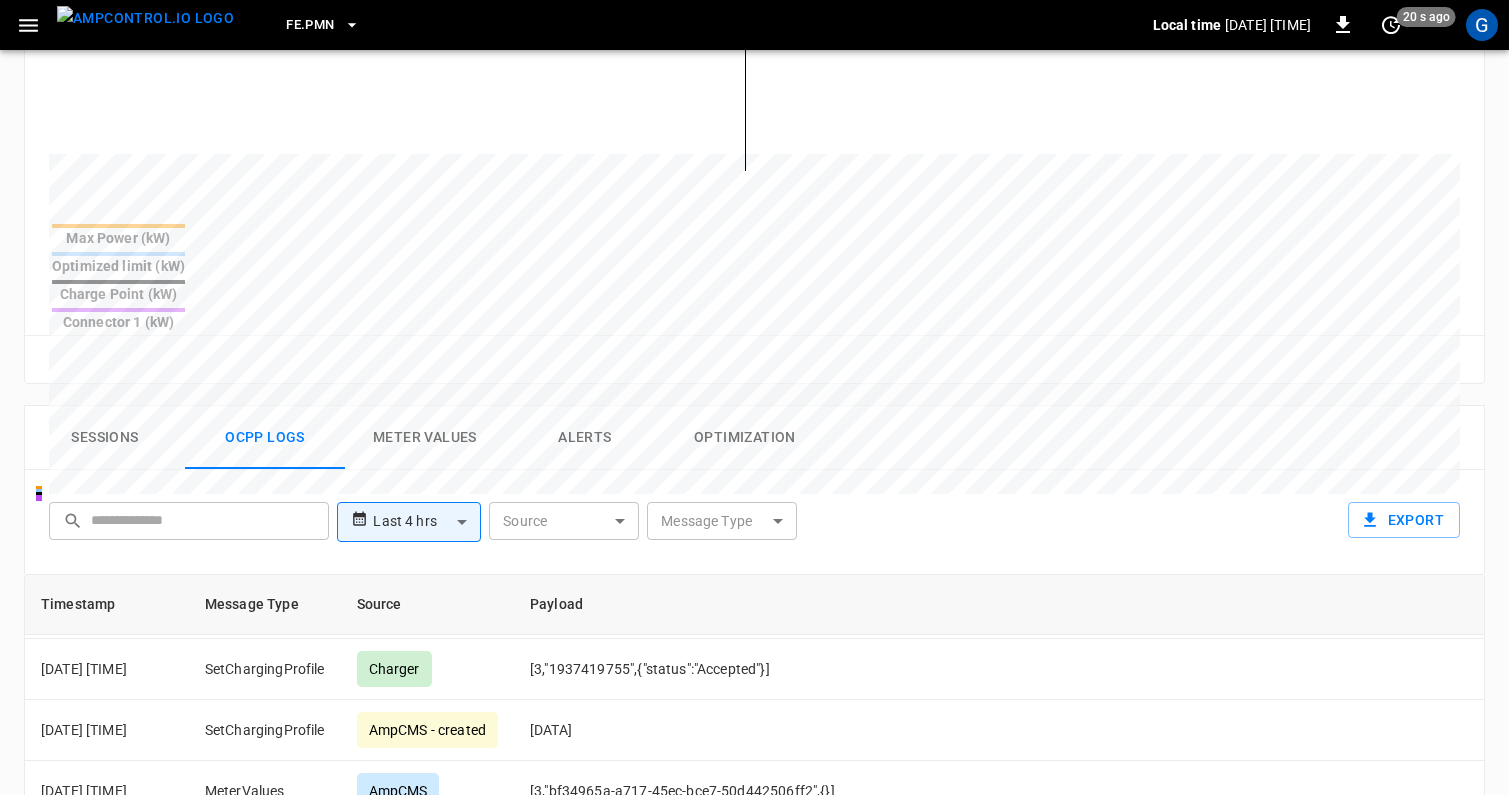scroll, scrollTop: 754, scrollLeft: 0, axis: vertical 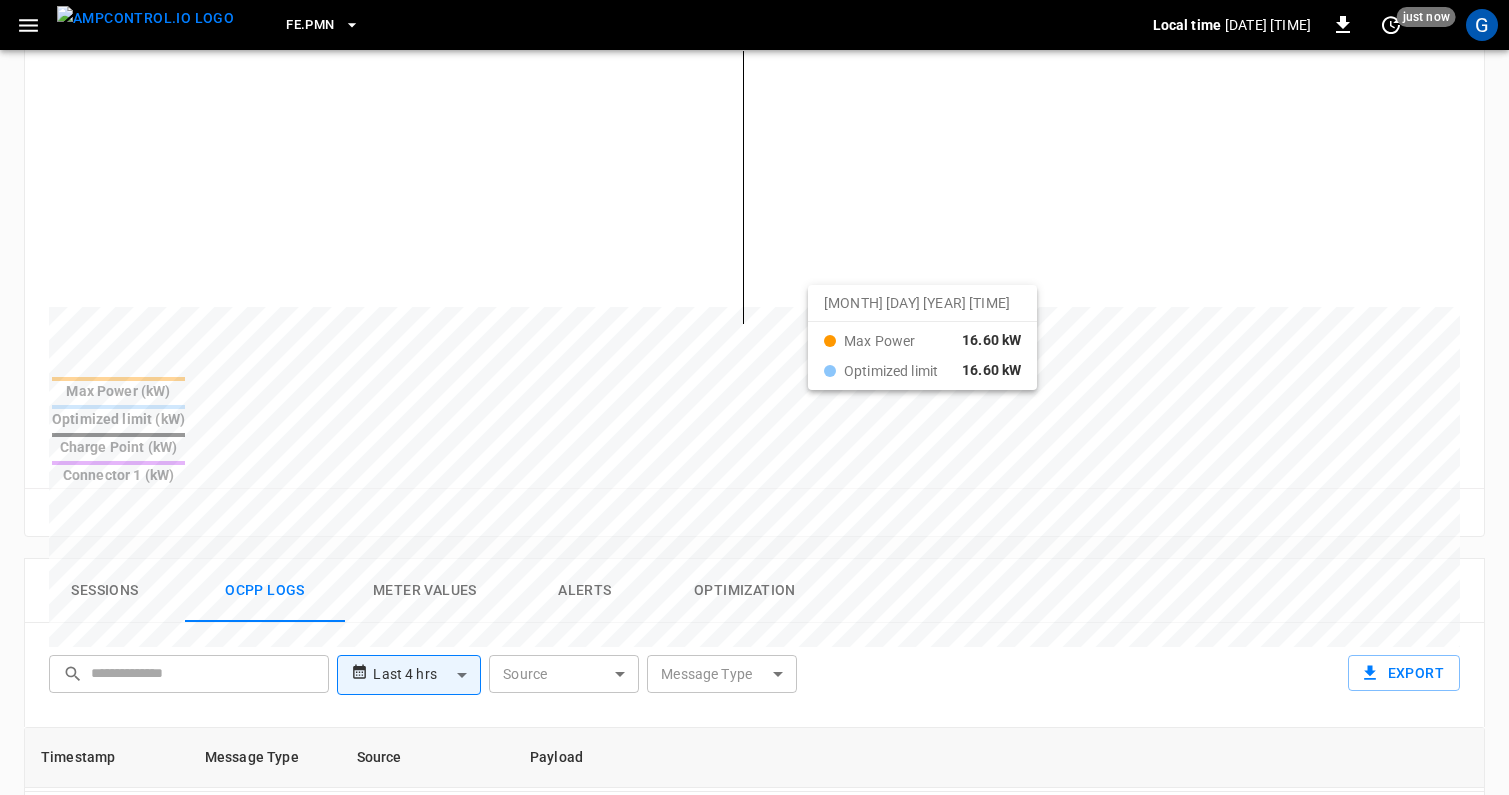 drag, startPoint x: 649, startPoint y: 298, endPoint x: 832, endPoint y: 300, distance: 183.01093 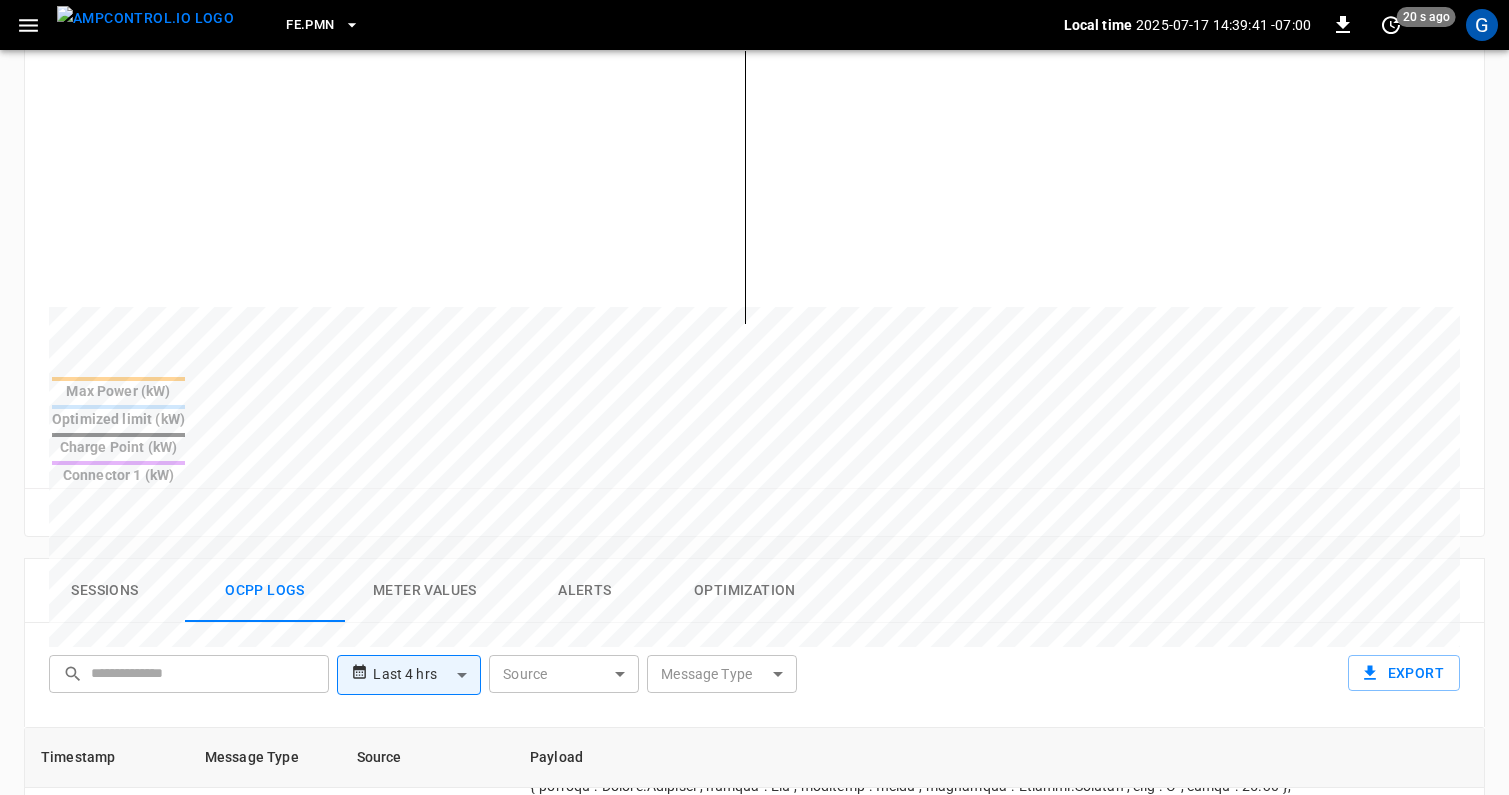 scroll, scrollTop: 1844, scrollLeft: 0, axis: vertical 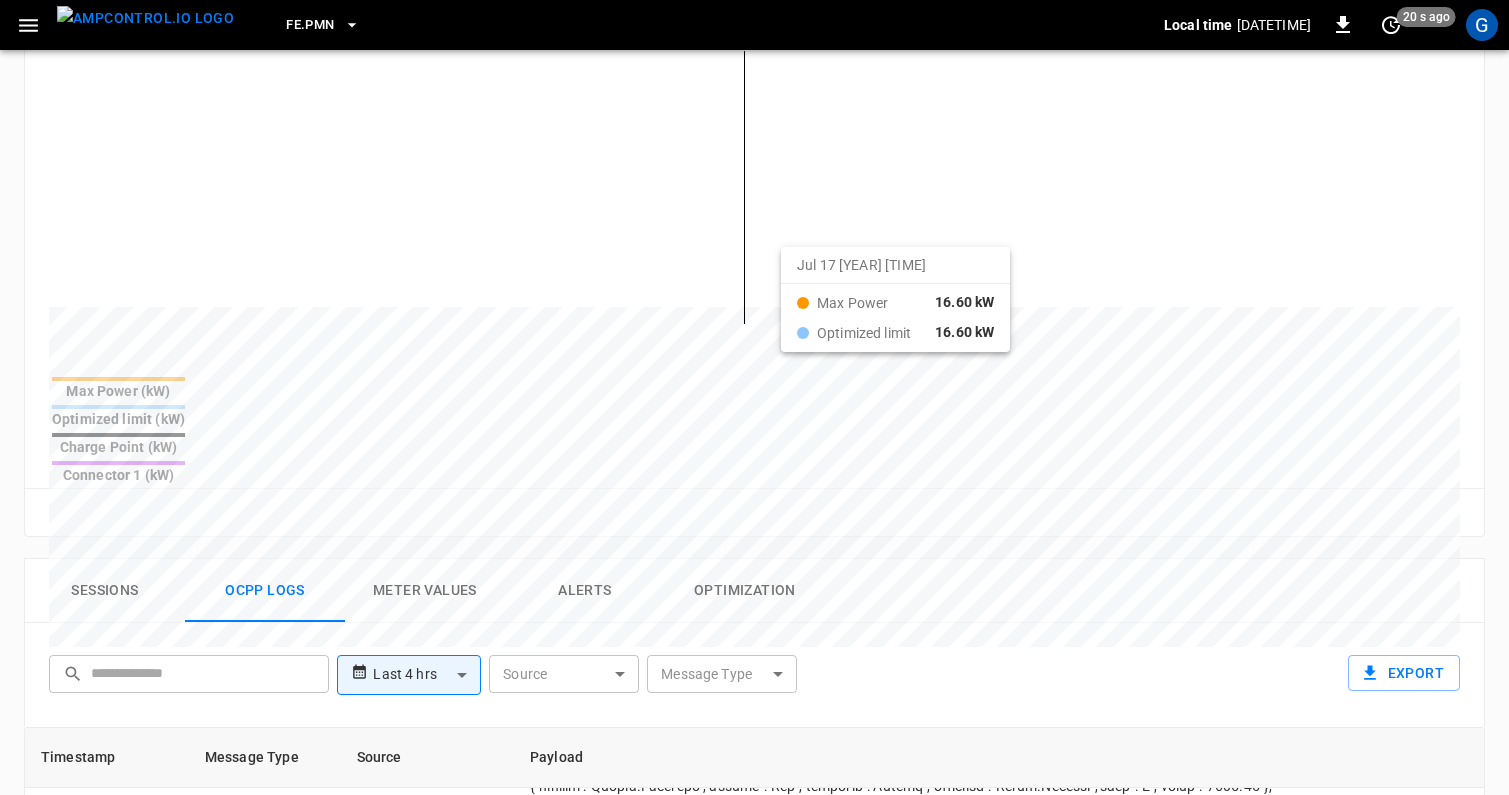 drag, startPoint x: 703, startPoint y: 262, endPoint x: 806, endPoint y: 262, distance: 103 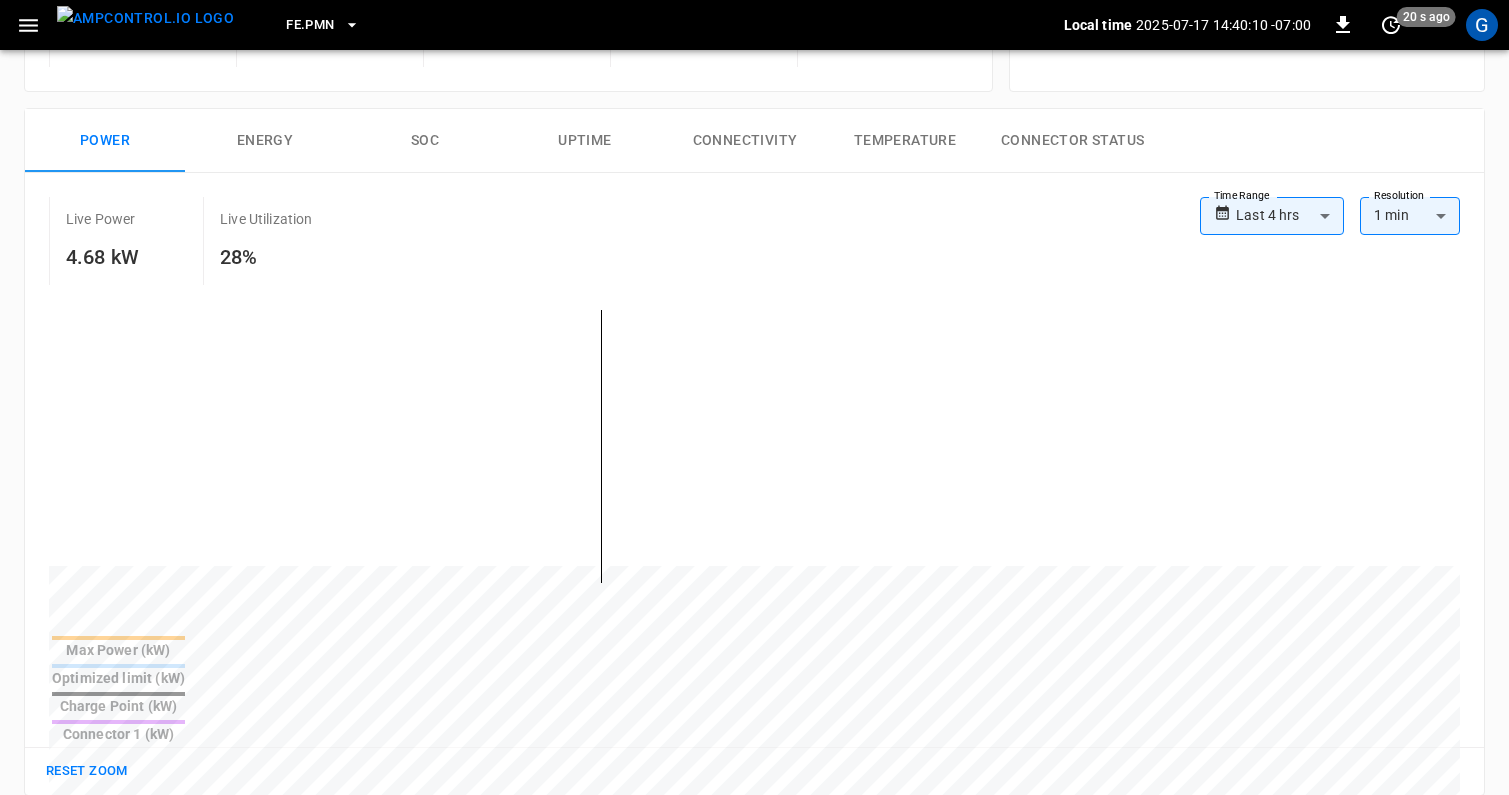 scroll, scrollTop: 258, scrollLeft: 0, axis: vertical 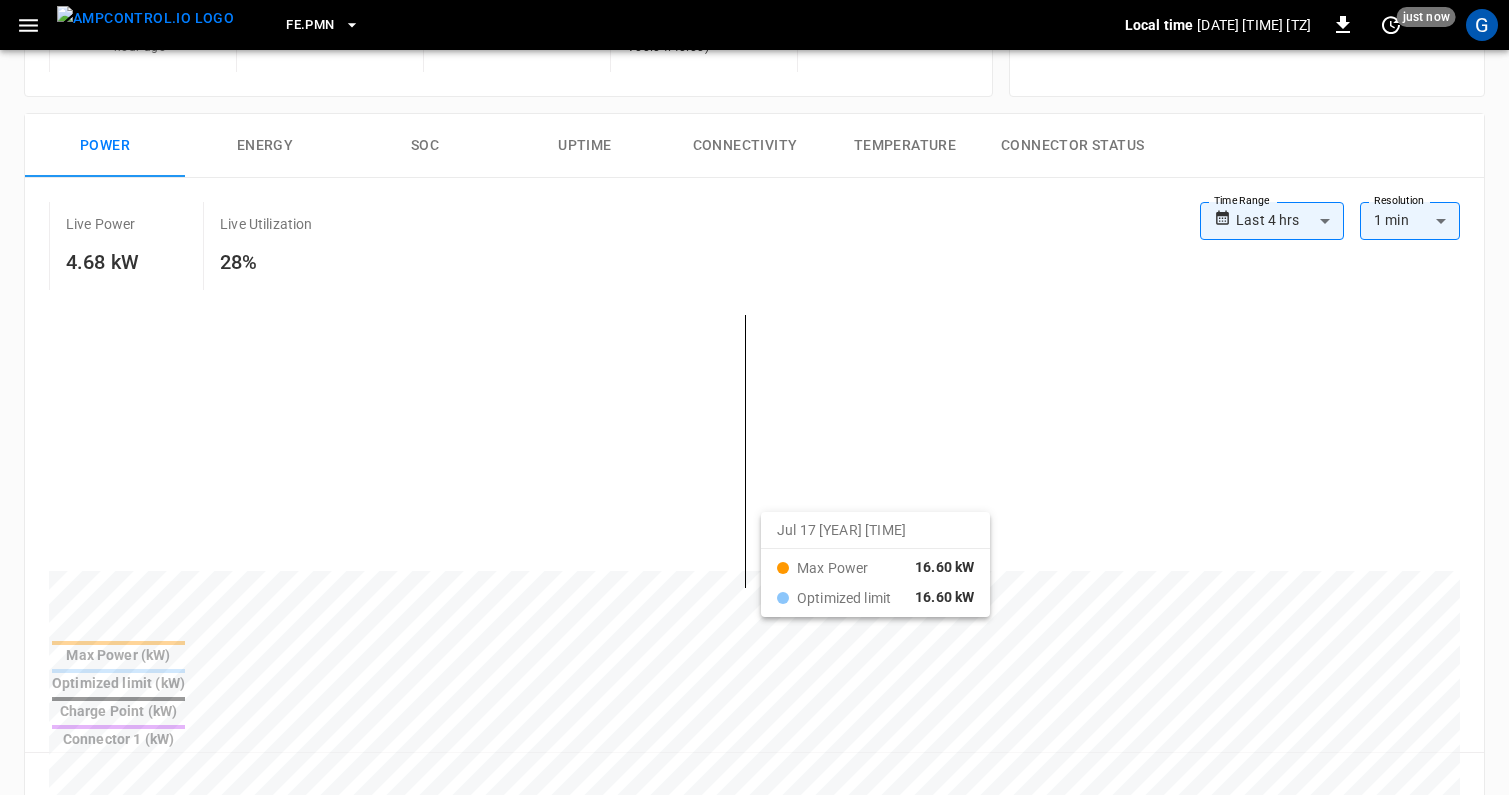 drag, startPoint x: 713, startPoint y: 536, endPoint x: 789, endPoint y: 527, distance: 76.53104 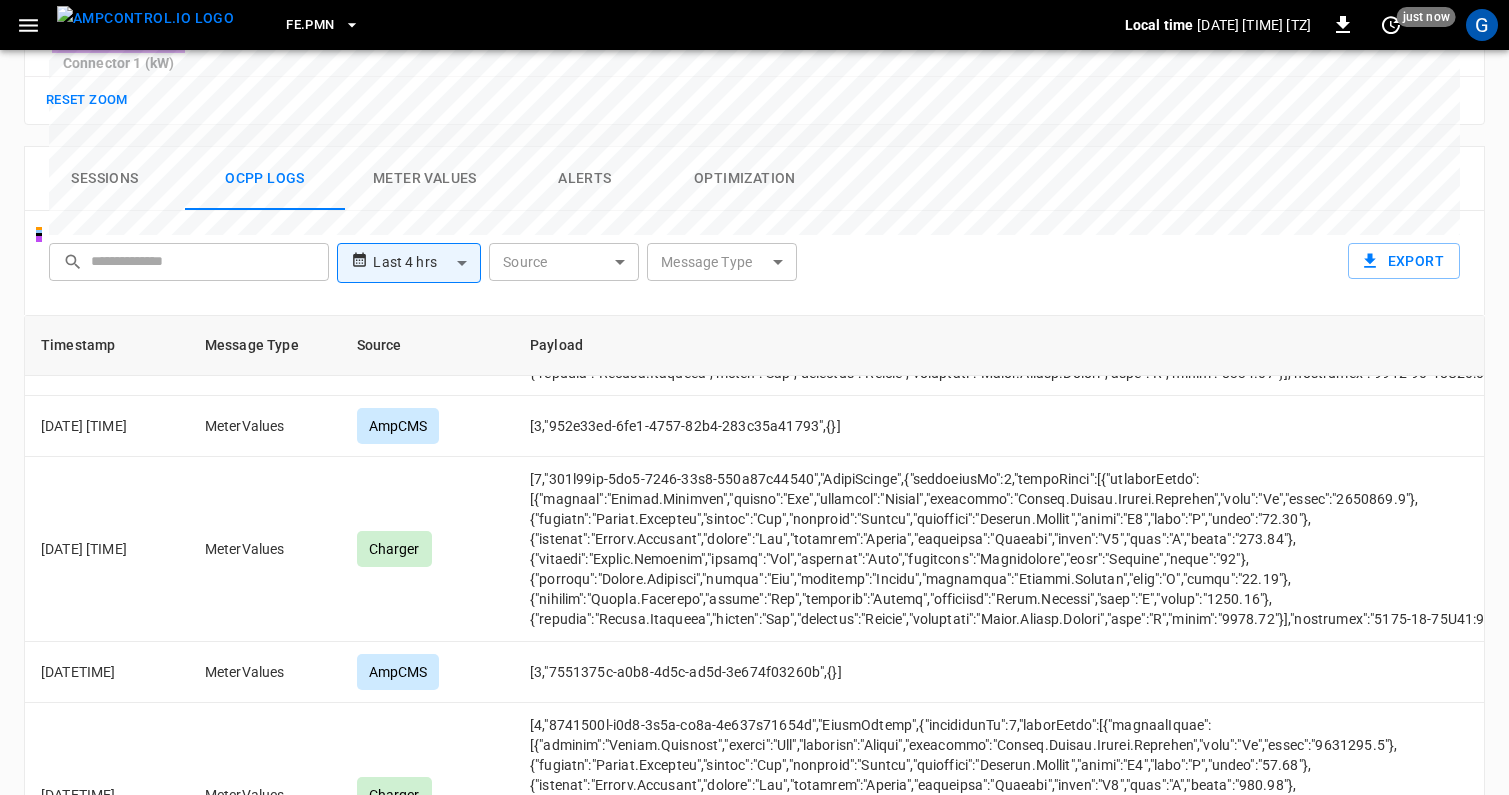 scroll, scrollTop: 1018, scrollLeft: 0, axis: vertical 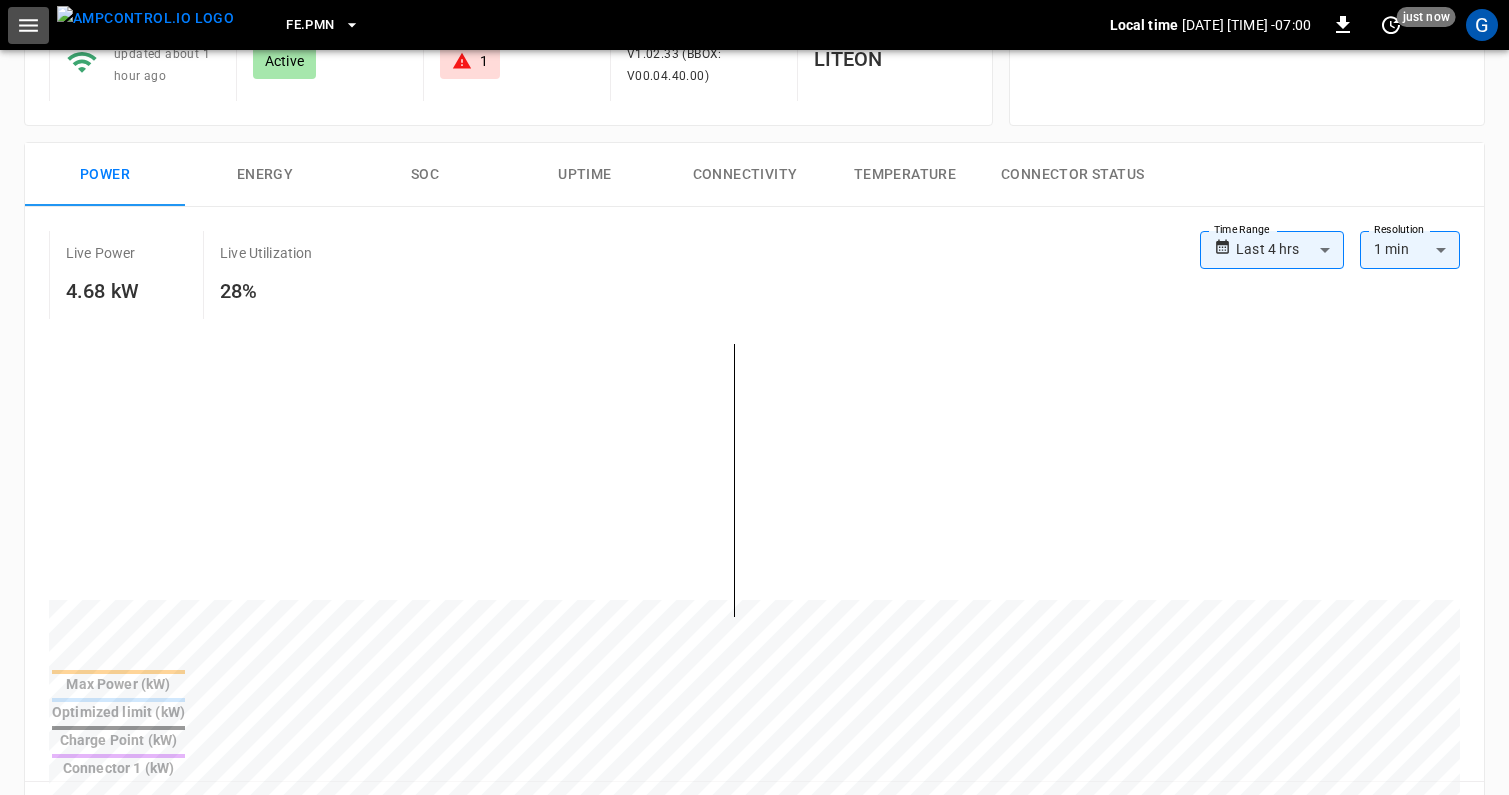 click 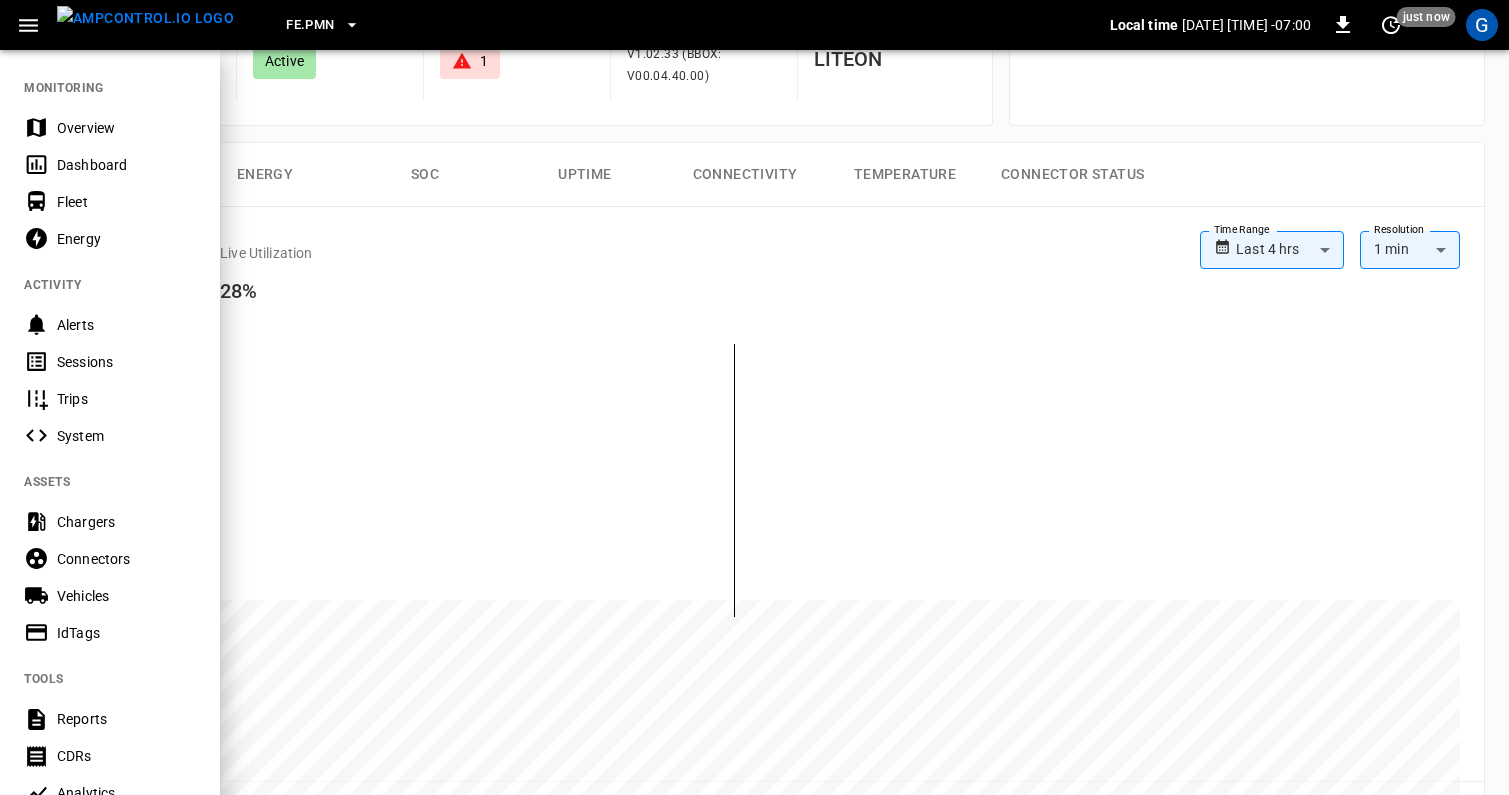 click on "System" at bounding box center [126, 436] 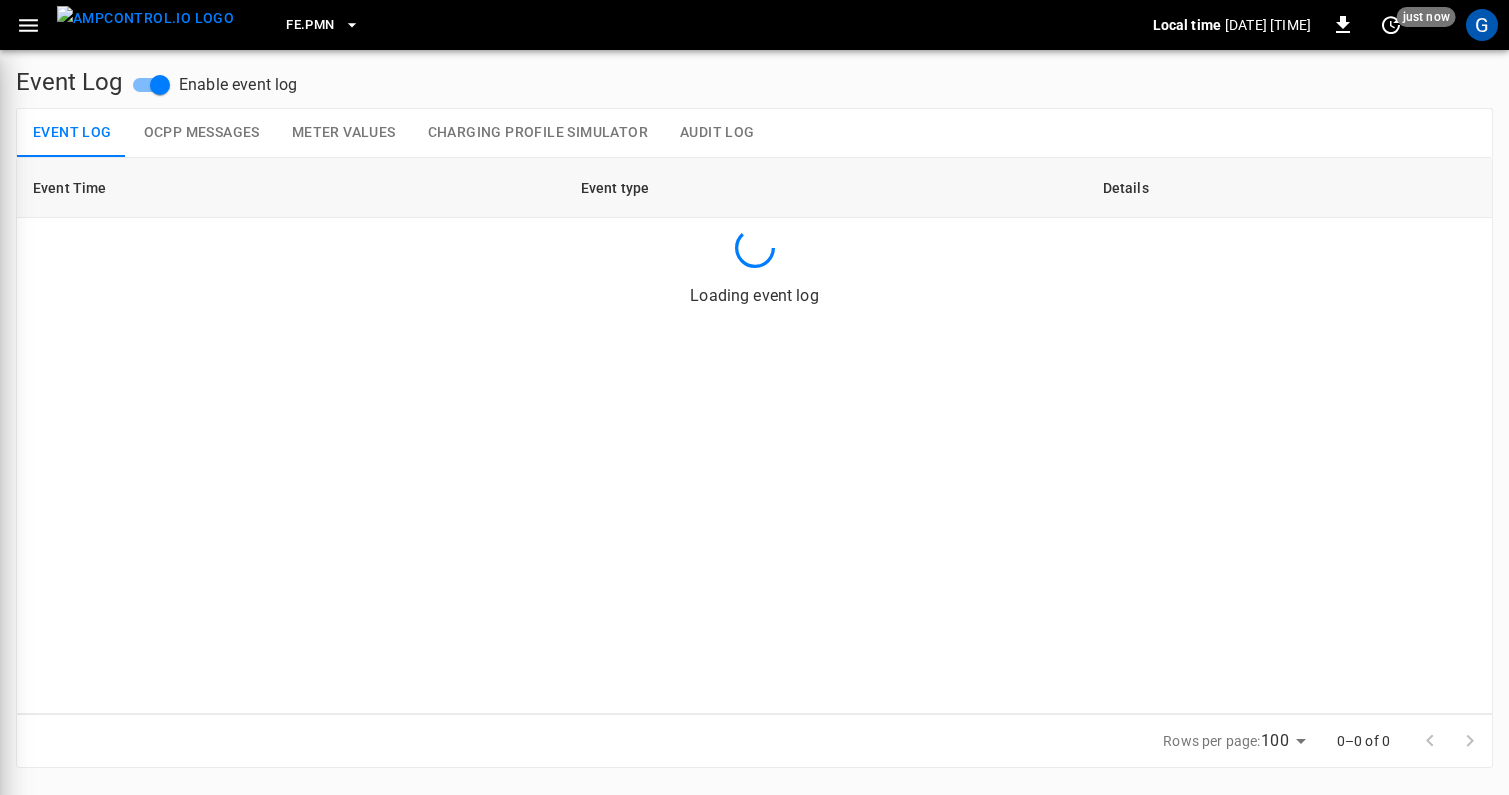 scroll, scrollTop: 0, scrollLeft: 0, axis: both 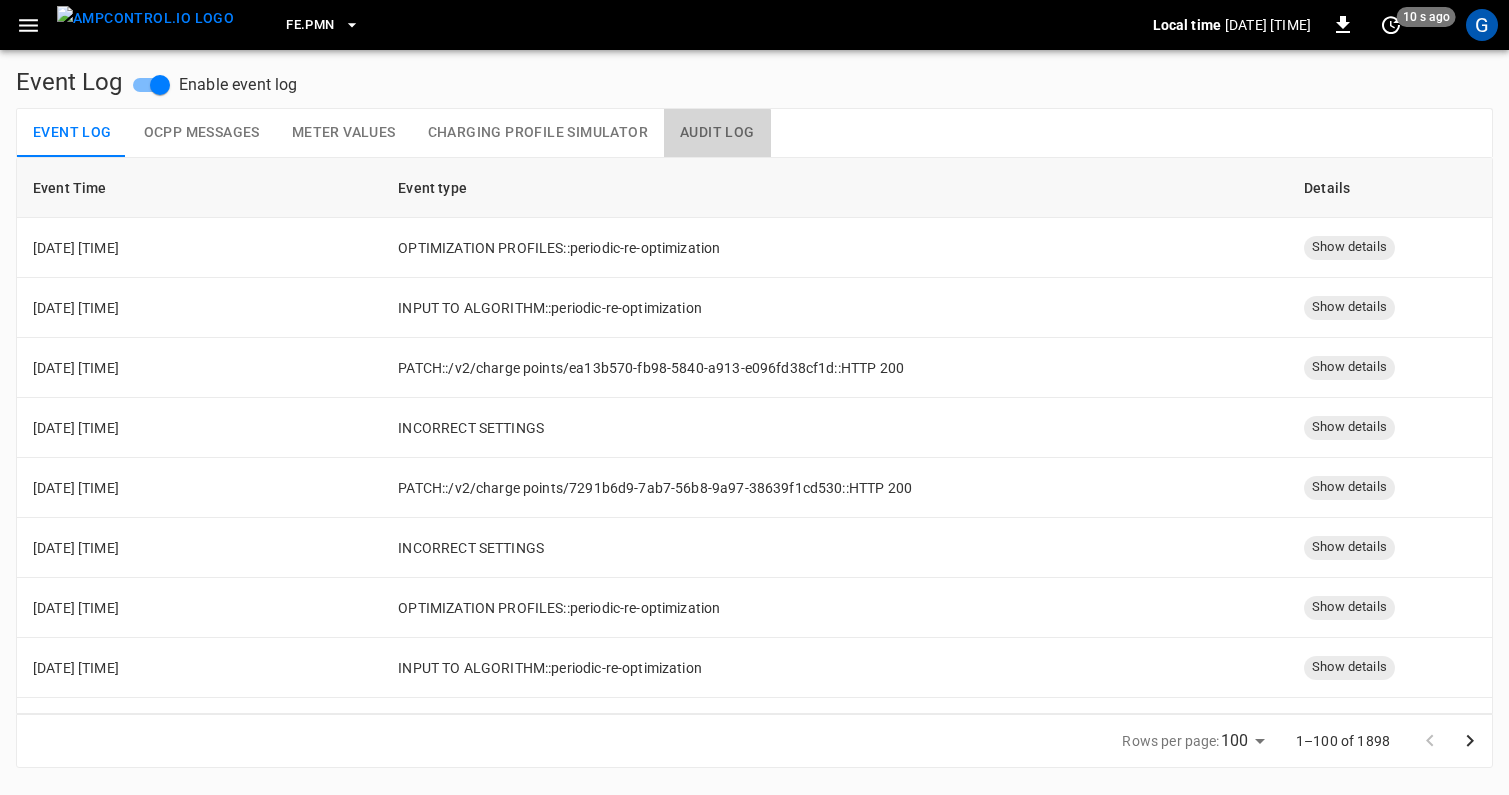 click on "Audit Log" at bounding box center [717, 133] 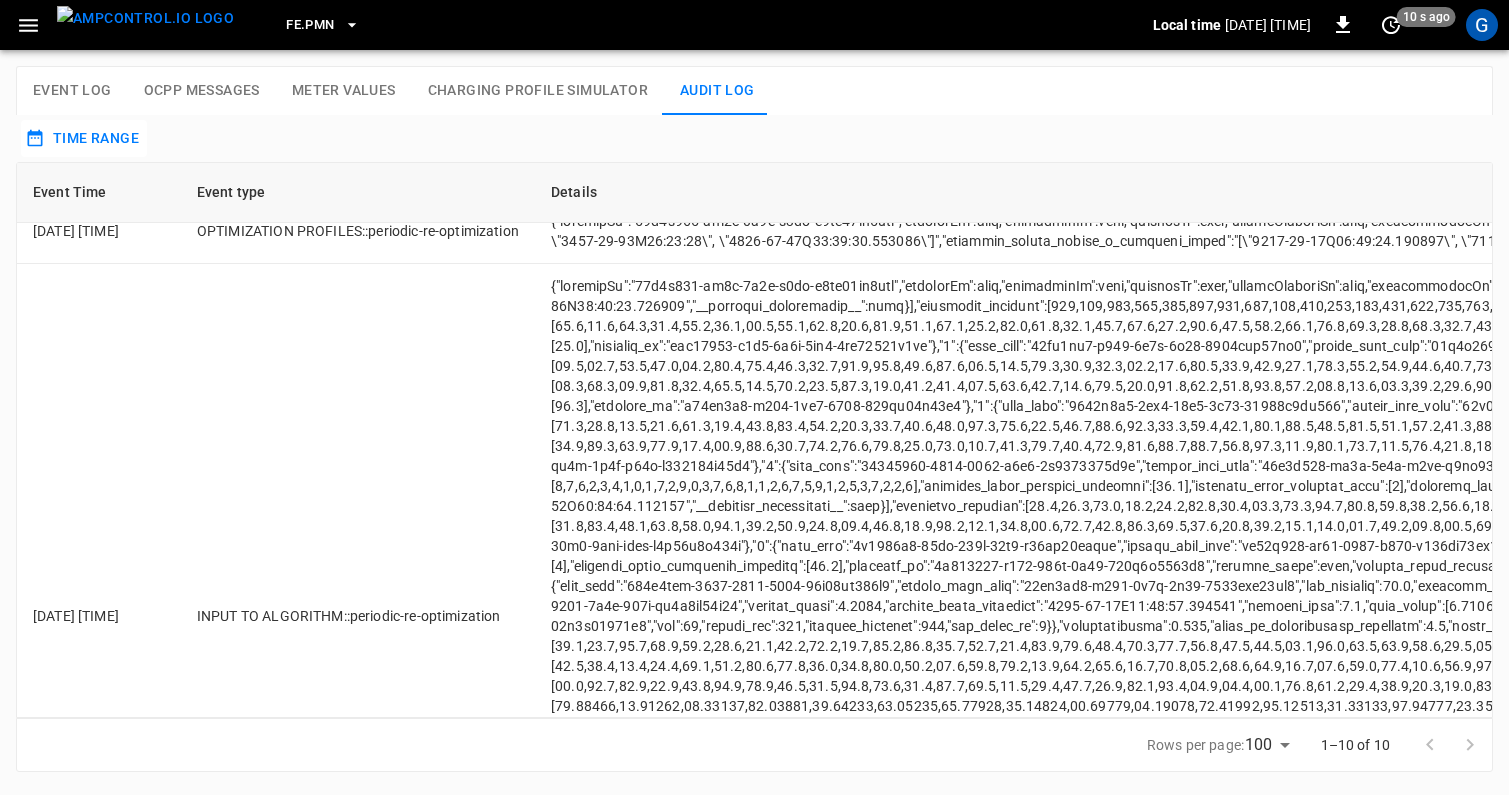 scroll, scrollTop: 0, scrollLeft: 0, axis: both 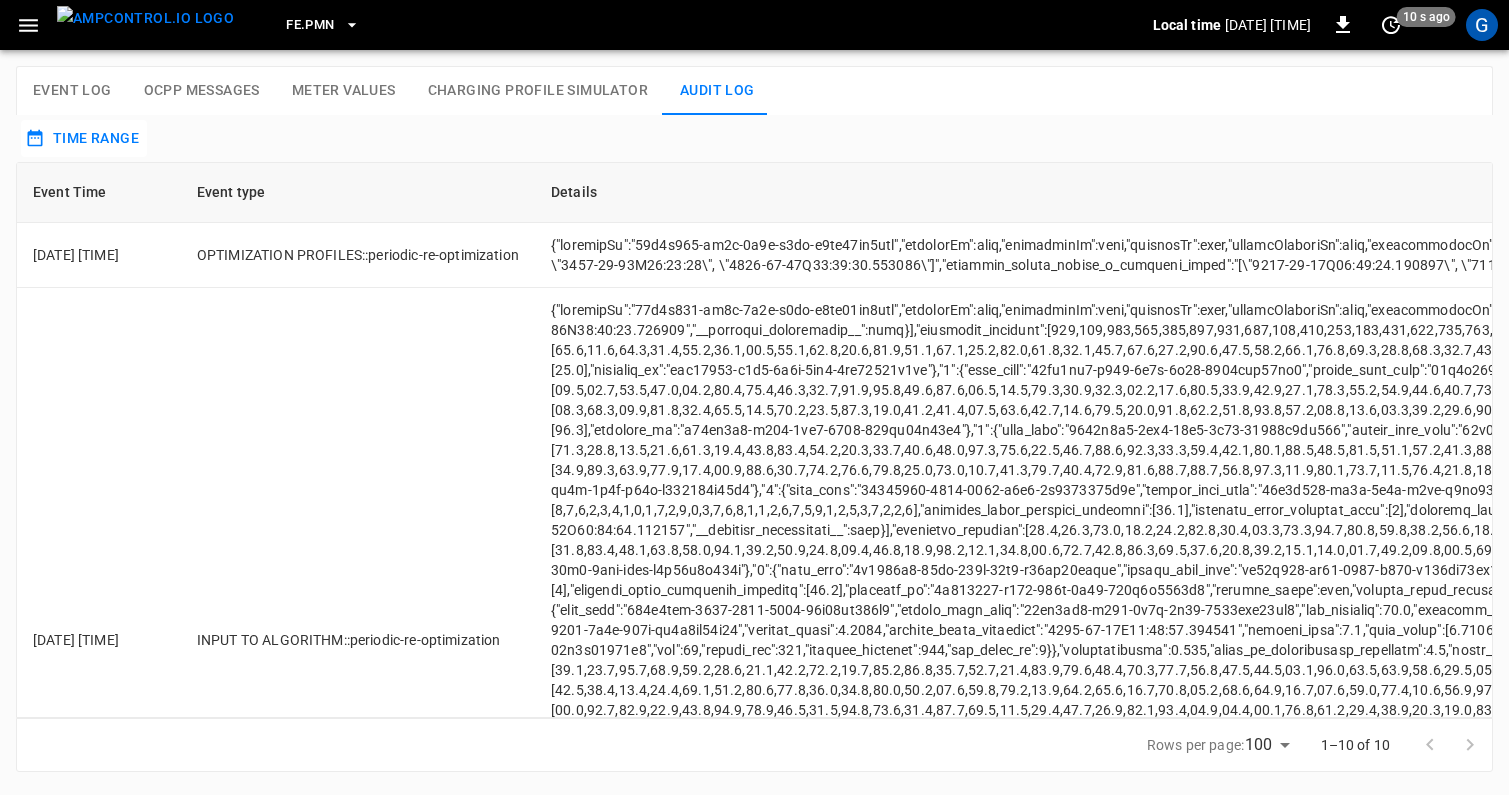 click at bounding box center (145, 18) 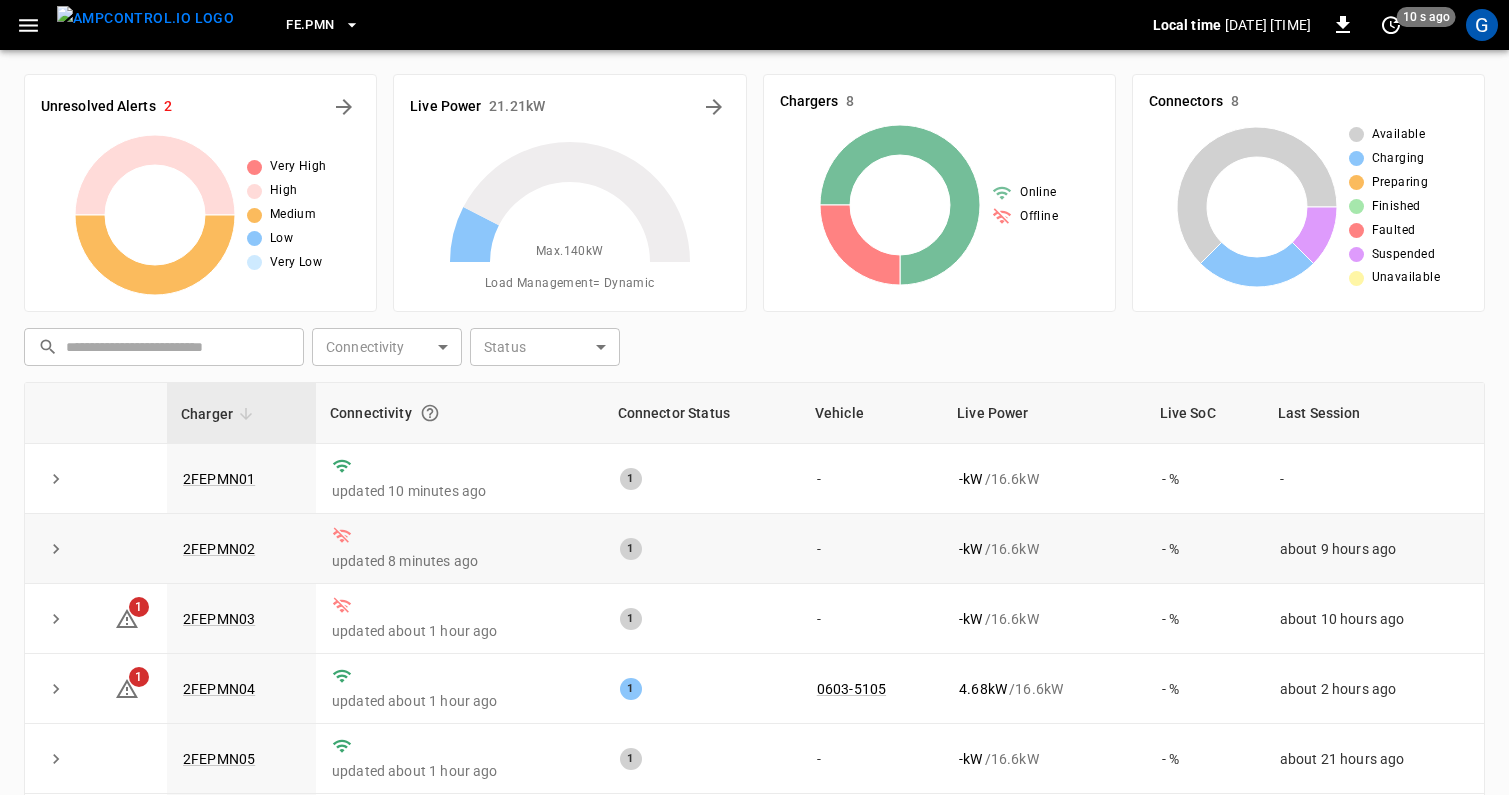 scroll, scrollTop: 71, scrollLeft: 0, axis: vertical 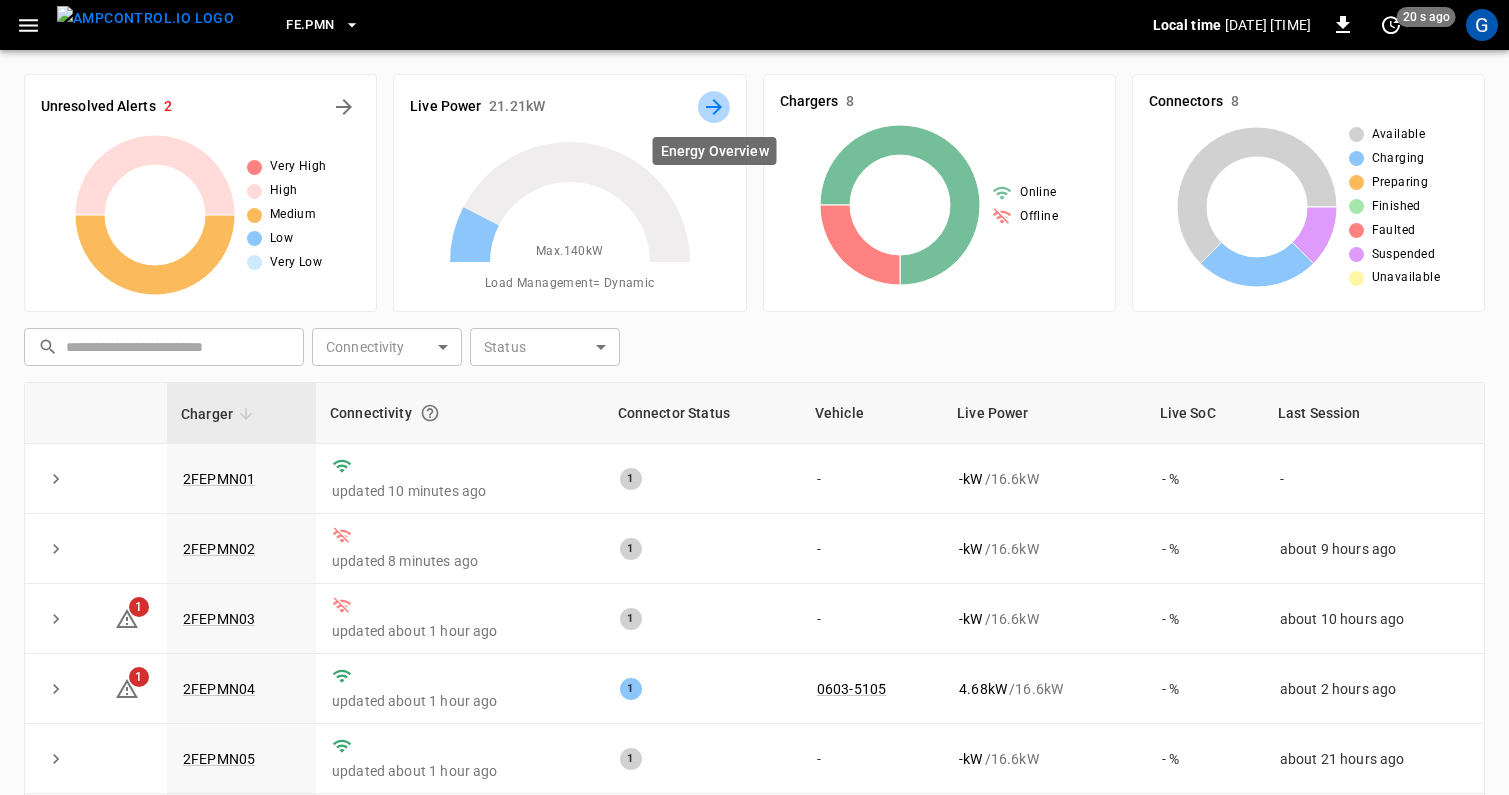 click 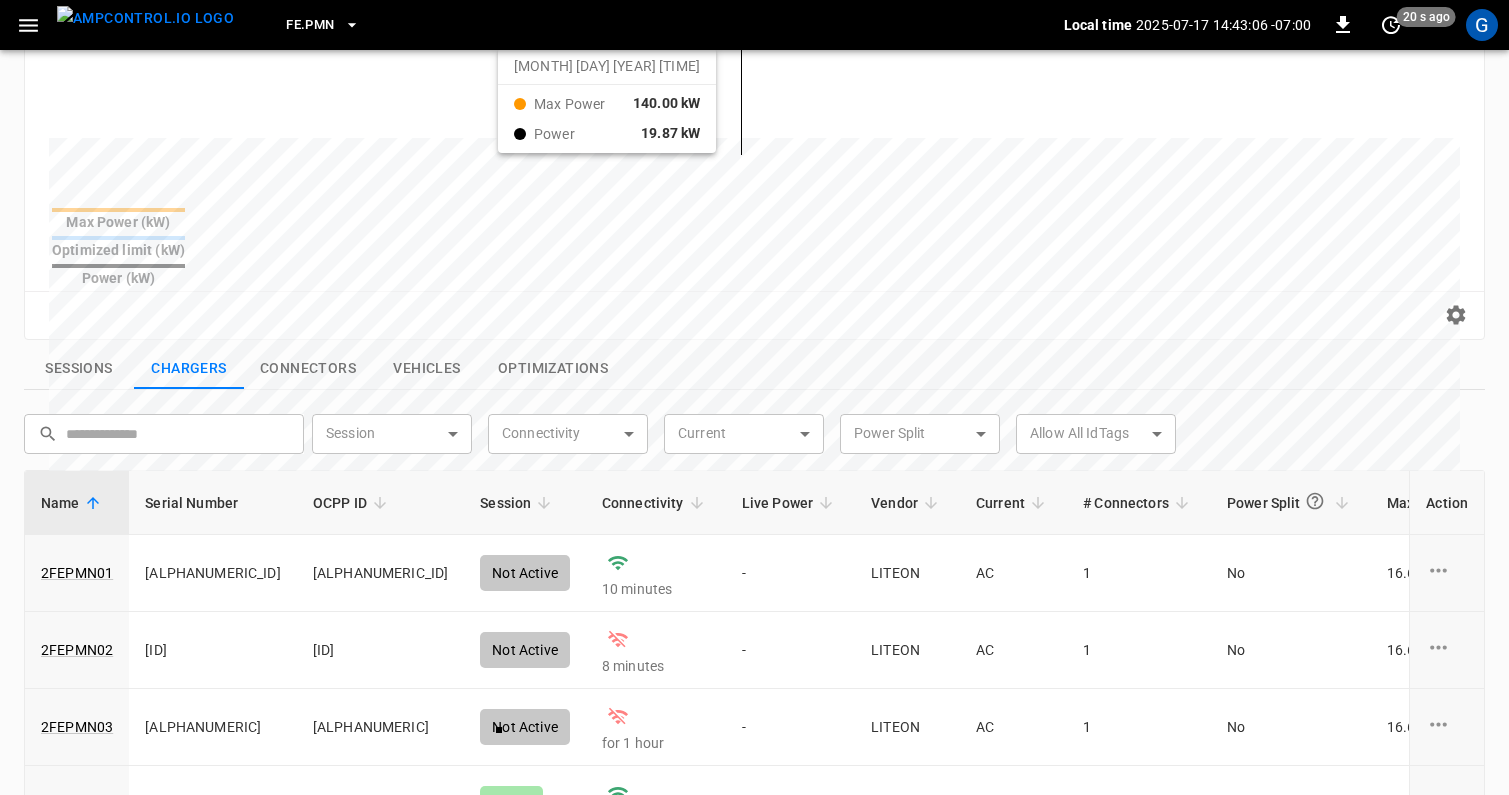 scroll, scrollTop: 744, scrollLeft: 0, axis: vertical 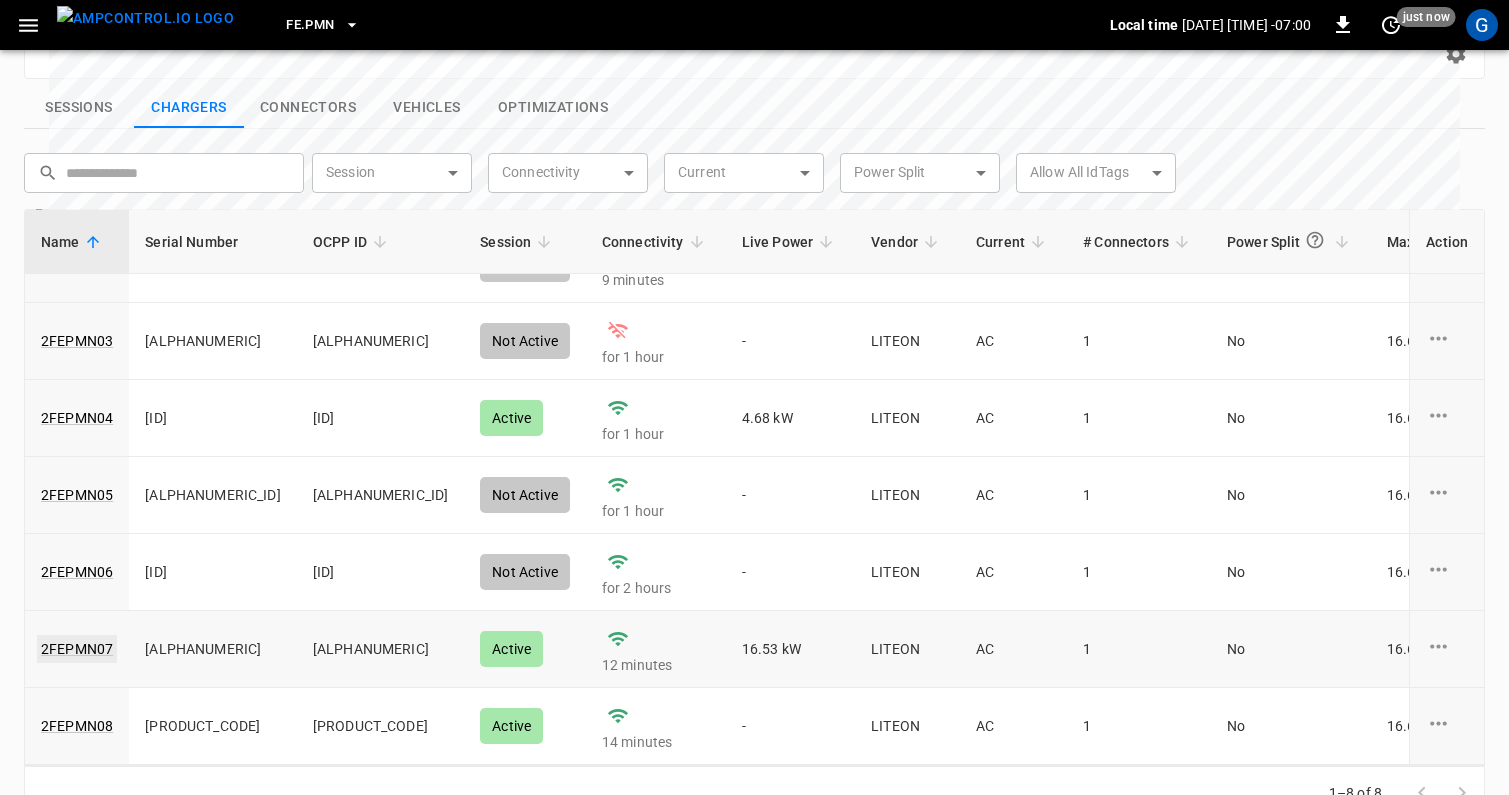 click on "2FEPMN07" at bounding box center (77, 649) 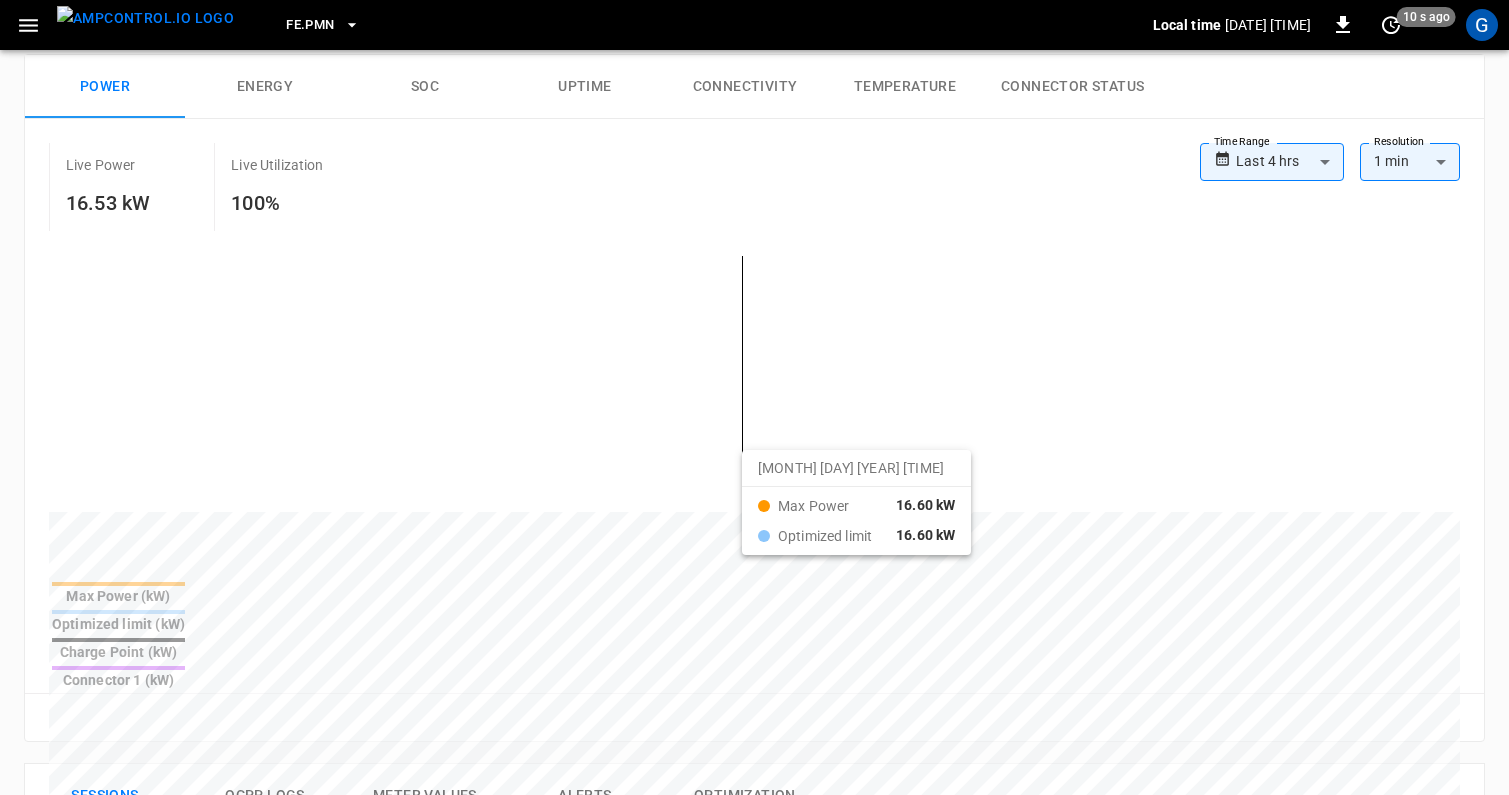 scroll, scrollTop: 325, scrollLeft: 0, axis: vertical 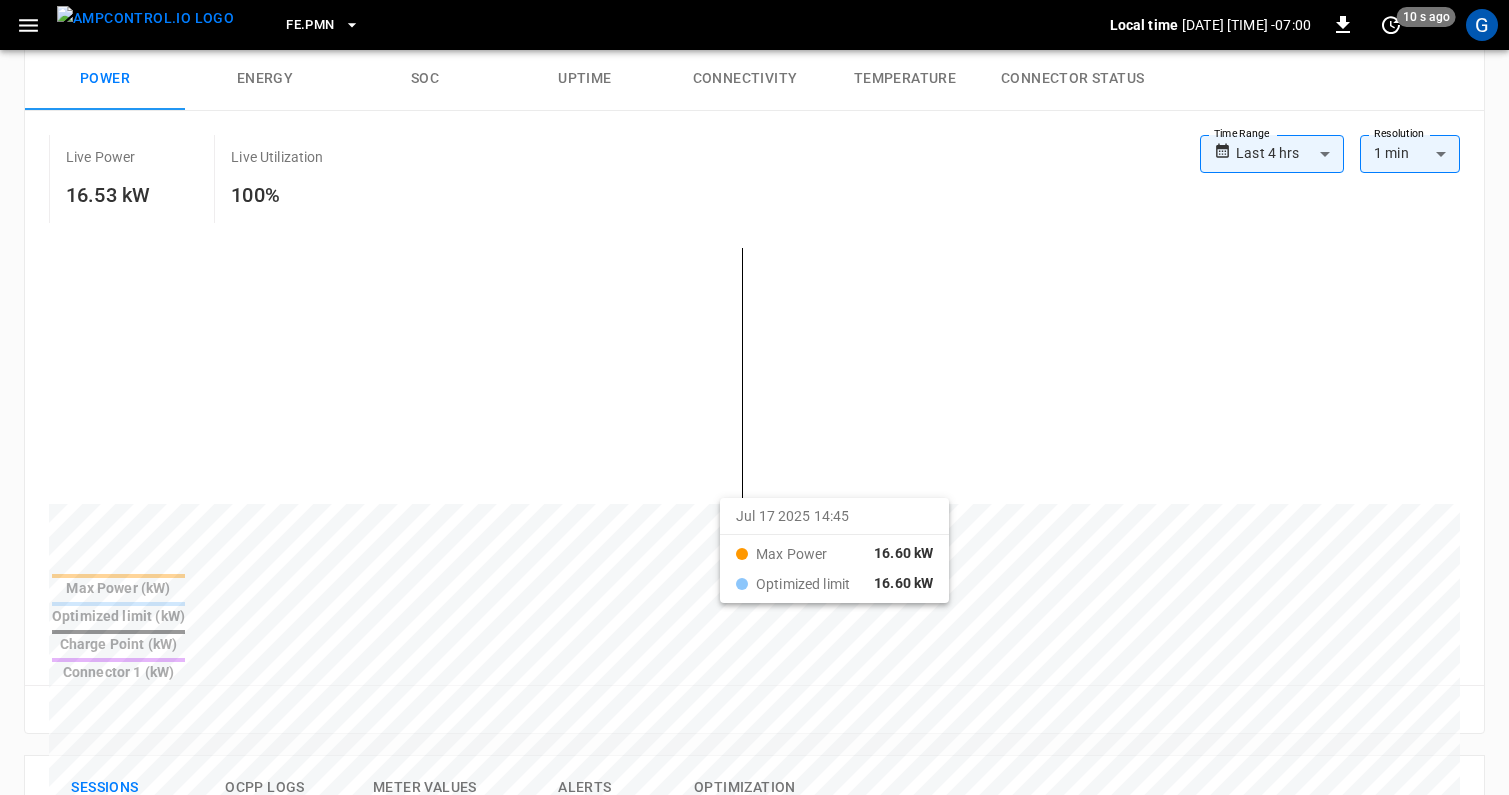 drag, startPoint x: 686, startPoint y: 513, endPoint x: 744, endPoint y: 513, distance: 58 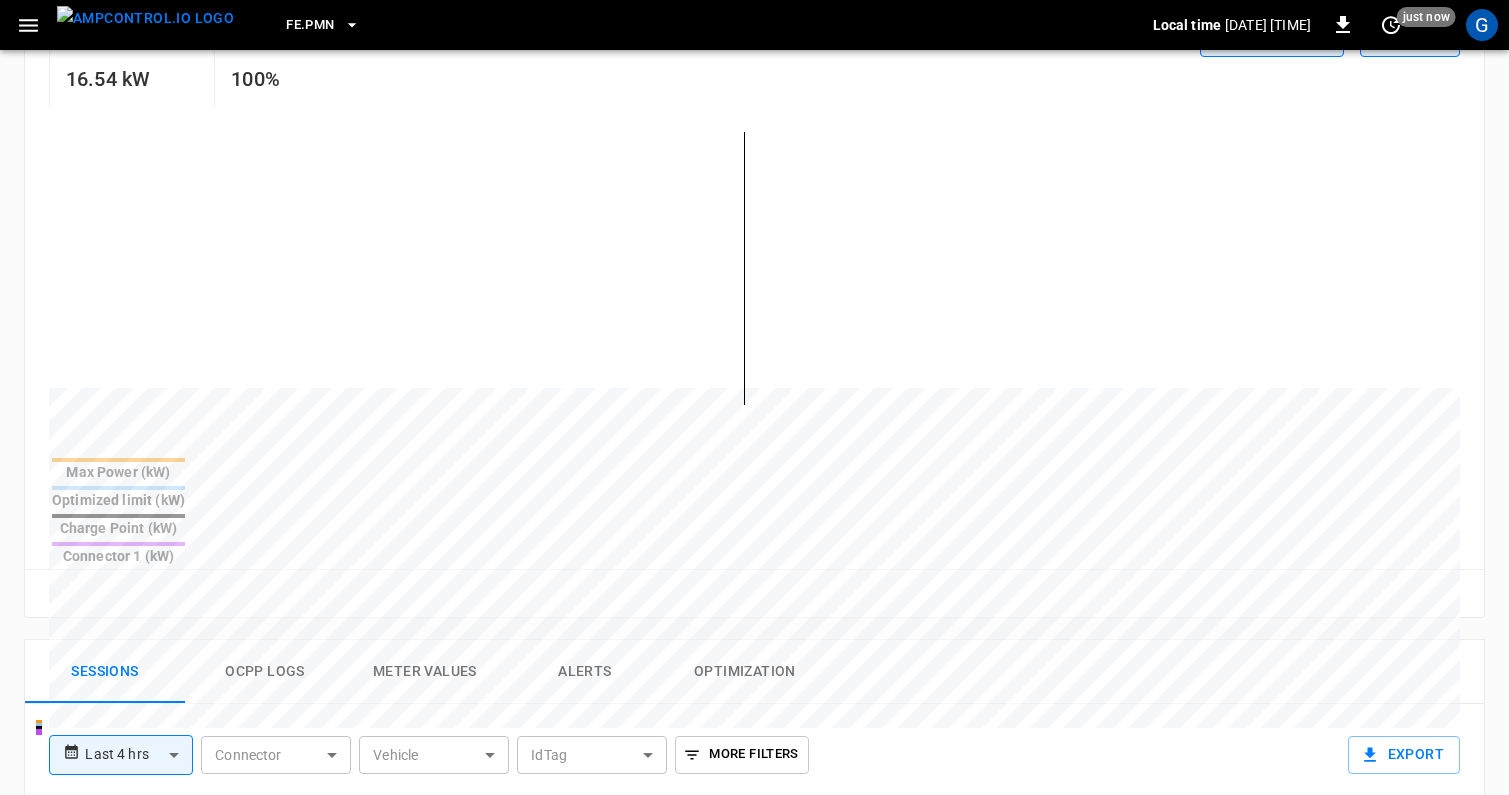scroll, scrollTop: 73, scrollLeft: 0, axis: vertical 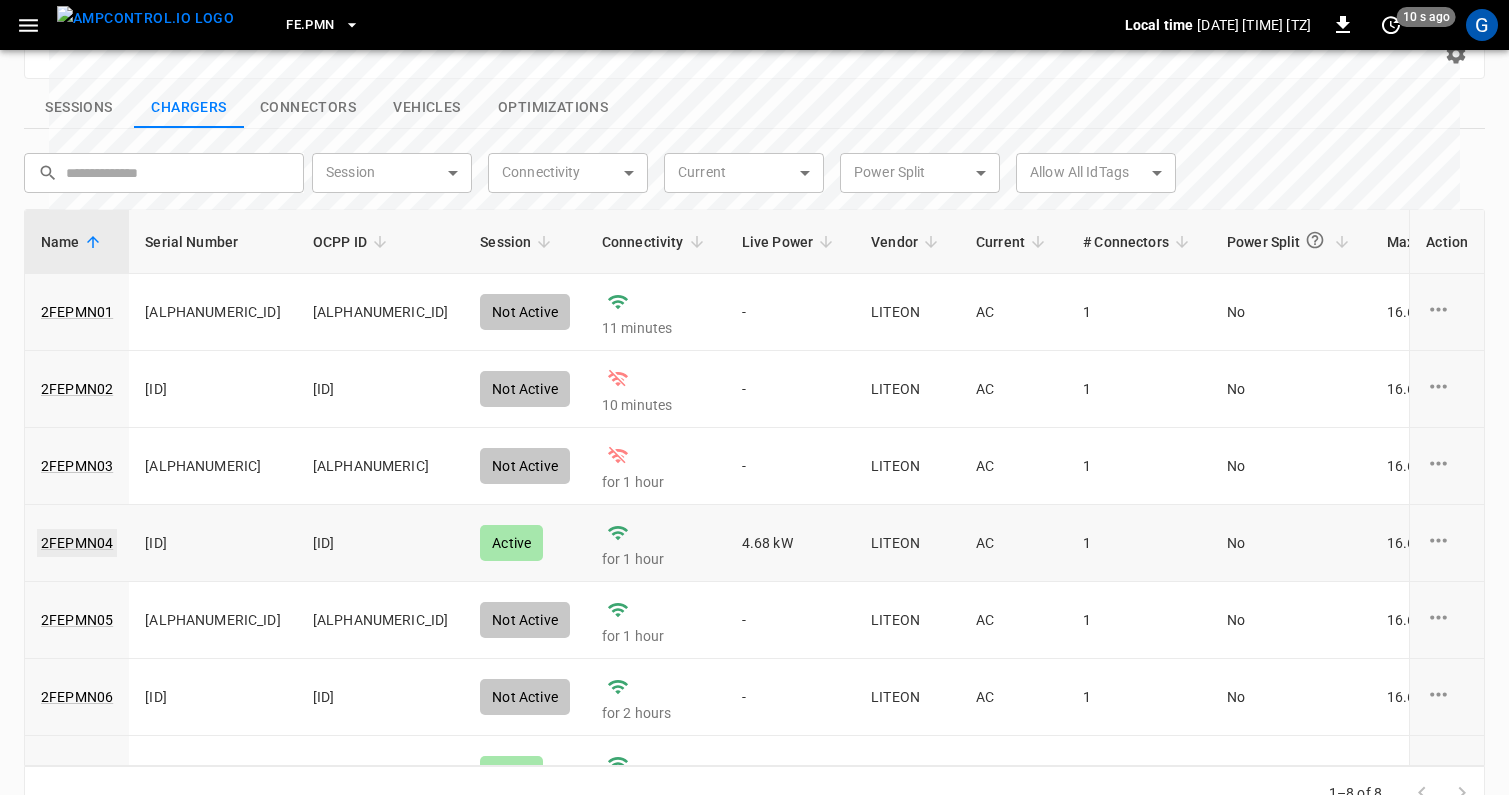 click on "2FEPMN04" at bounding box center (77, 543) 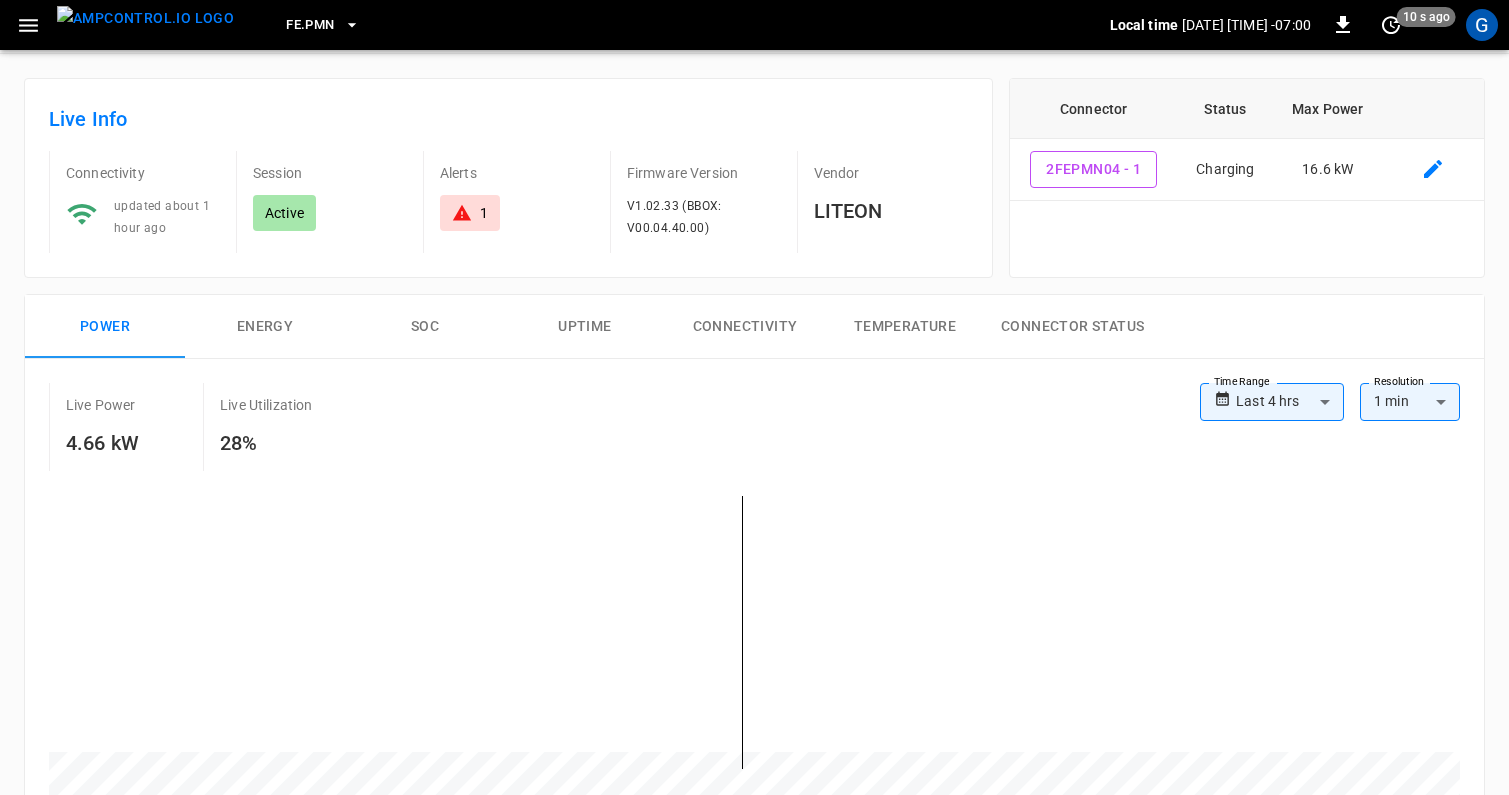 scroll, scrollTop: 88, scrollLeft: 0, axis: vertical 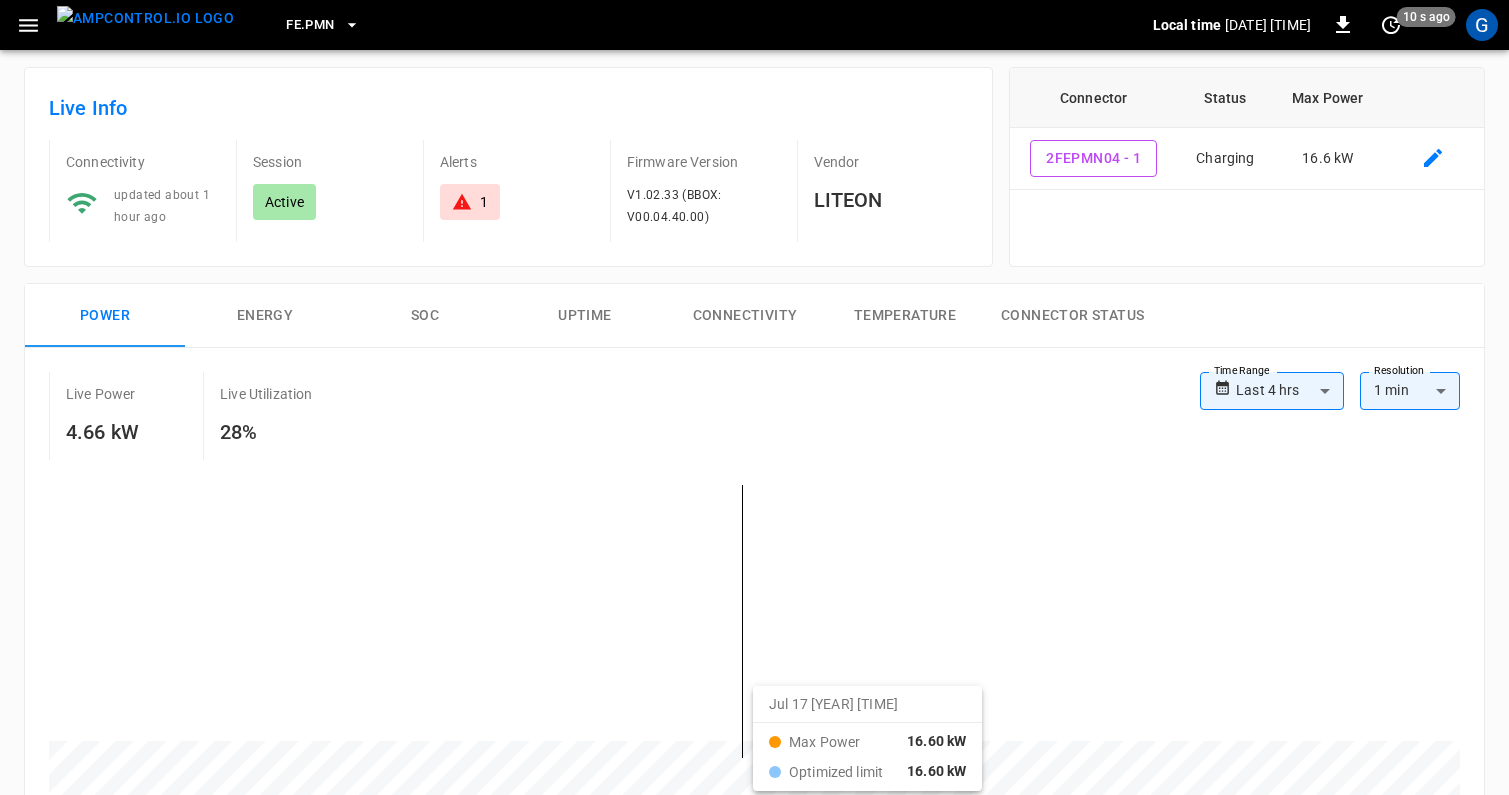 drag, startPoint x: 661, startPoint y: 701, endPoint x: 776, endPoint y: 700, distance: 115.00435 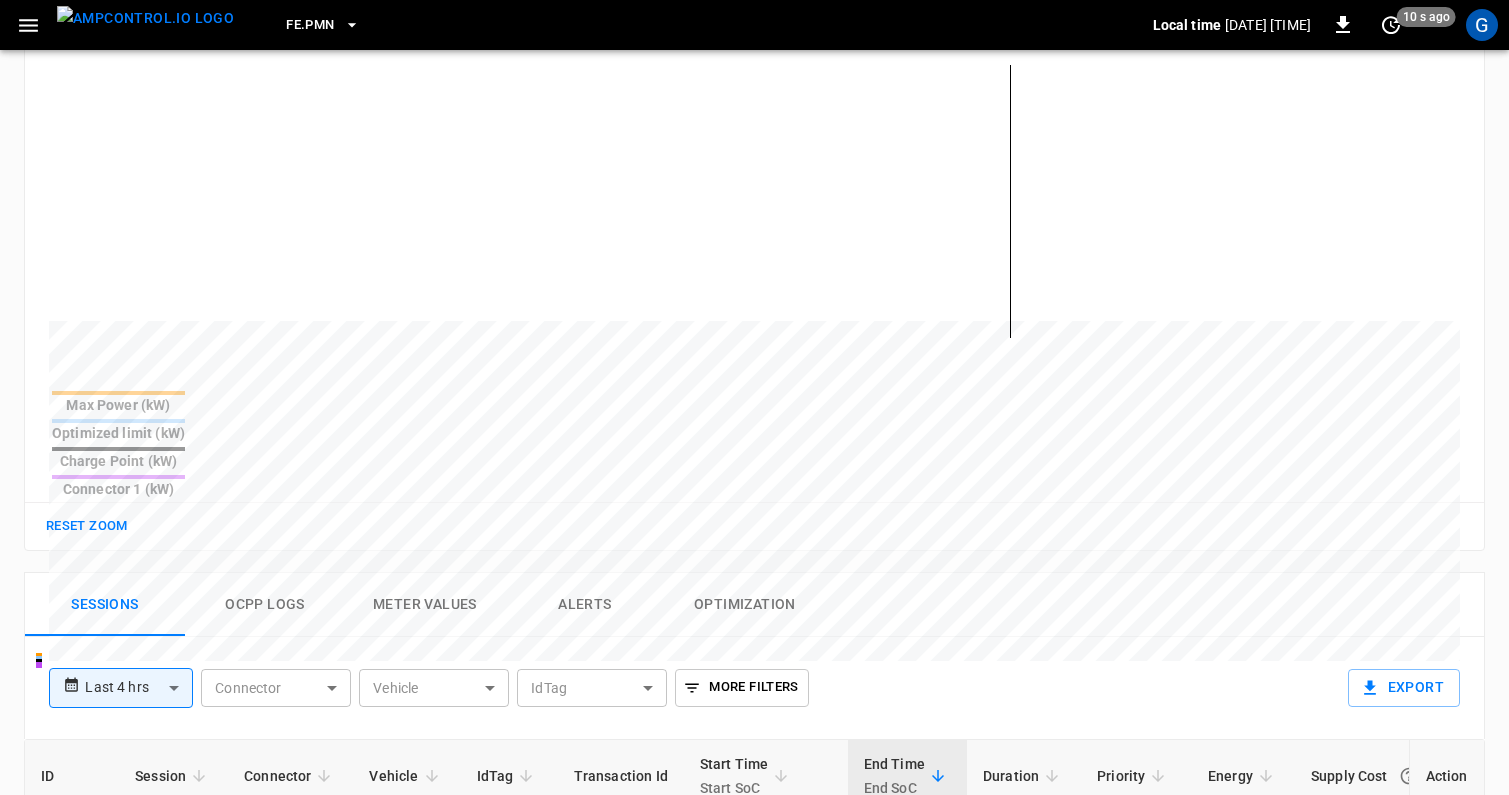 scroll, scrollTop: 164, scrollLeft: 0, axis: vertical 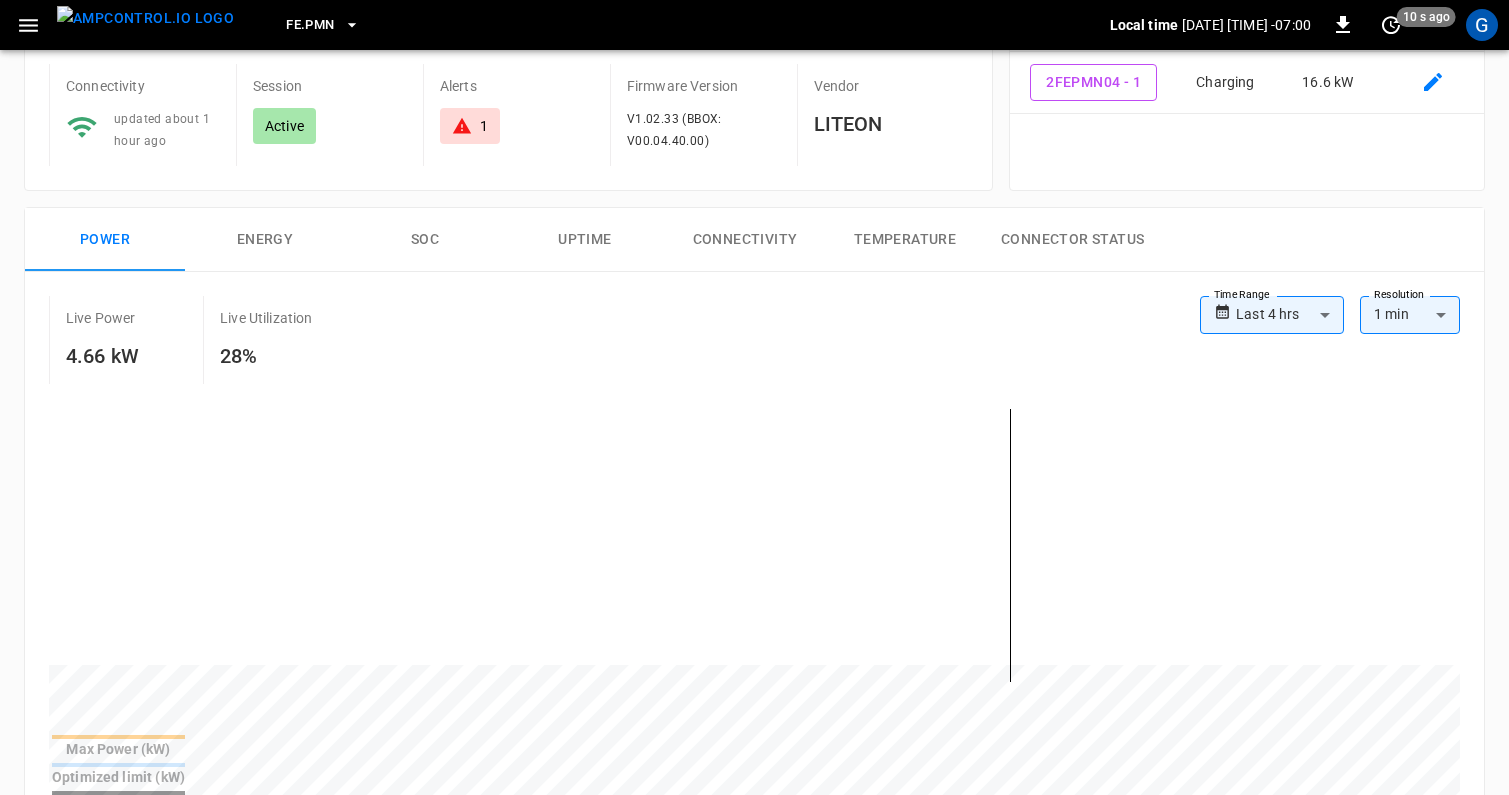 click 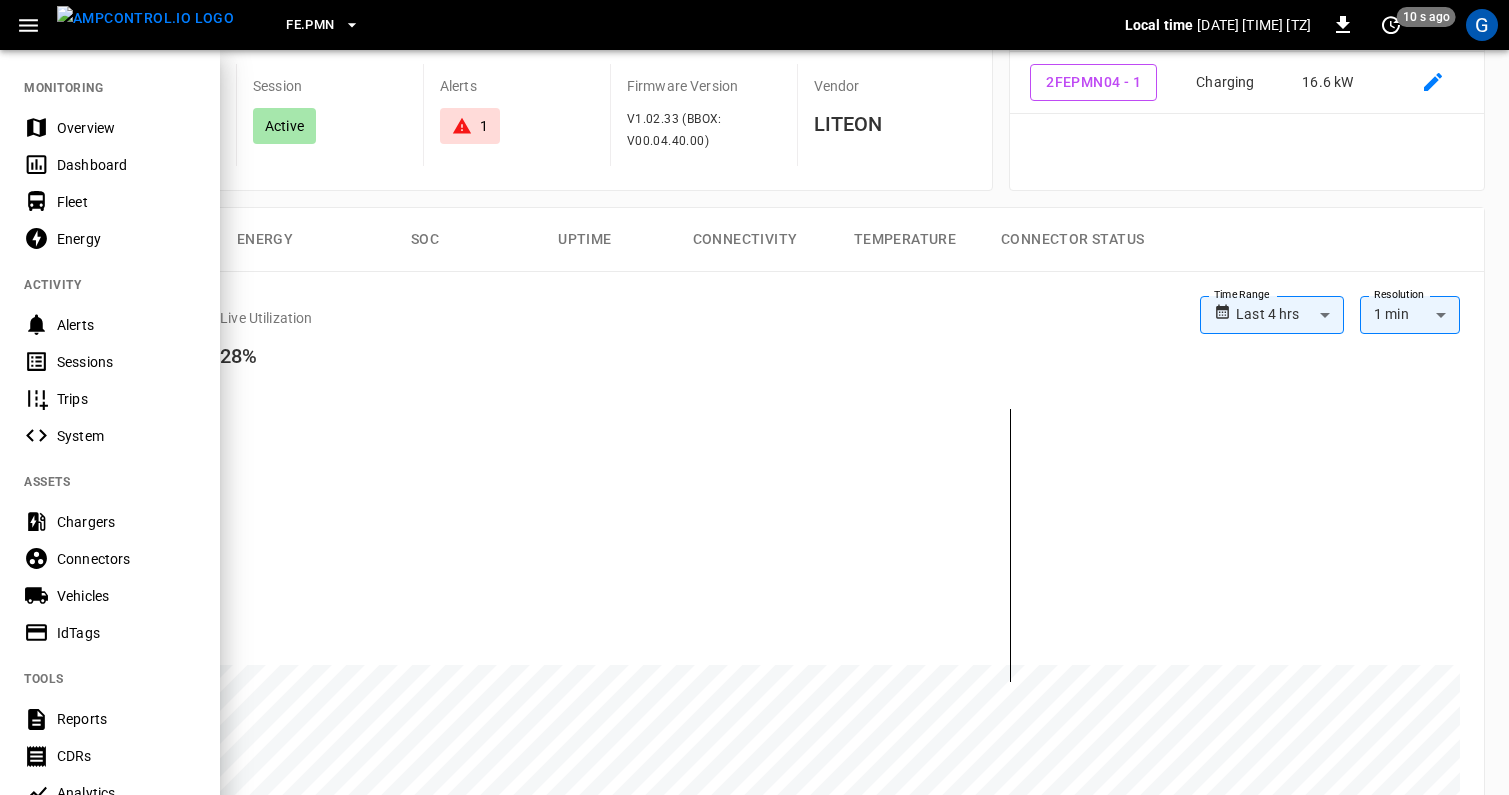 click at bounding box center [754, 397] 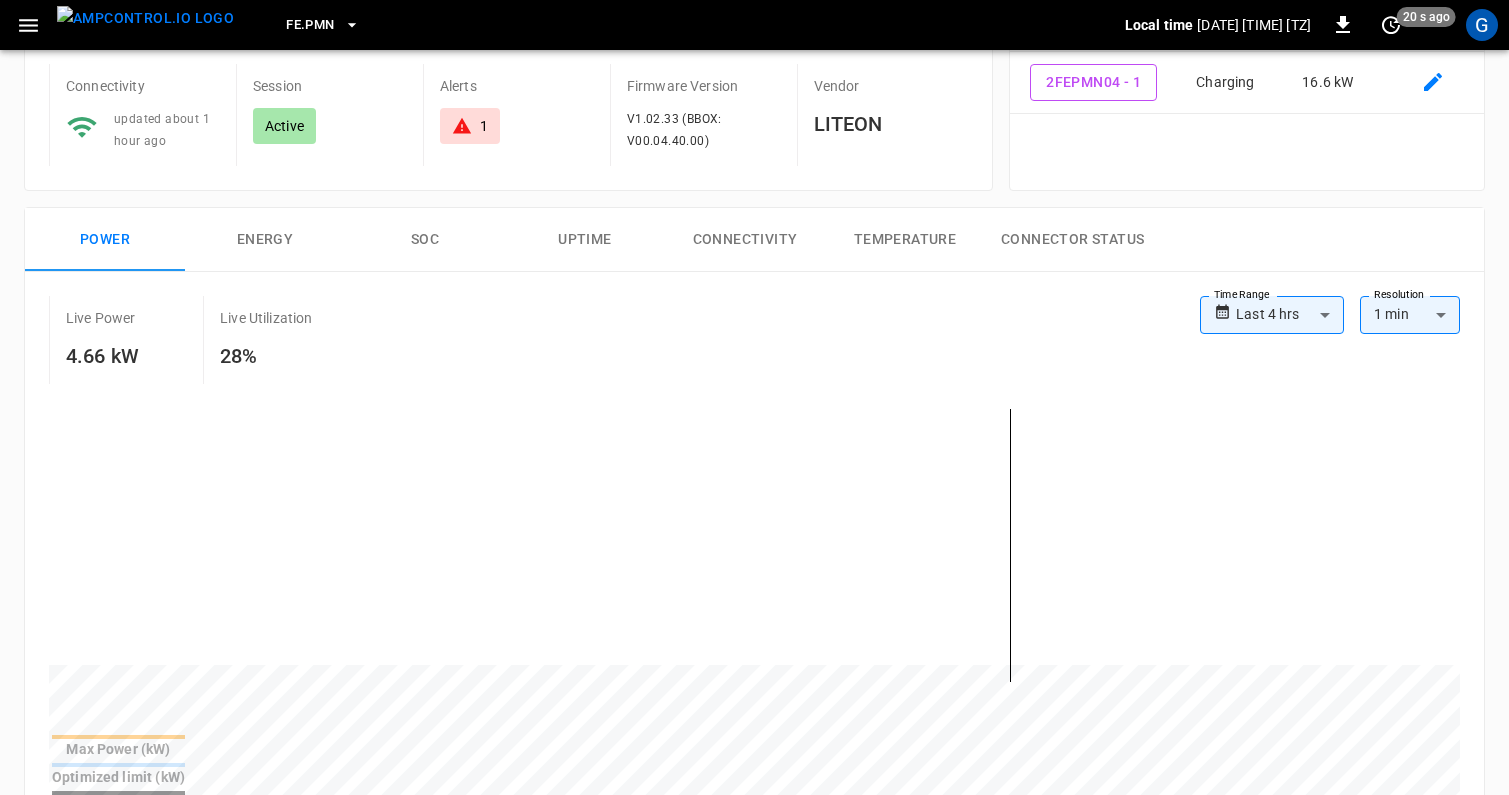 scroll, scrollTop: 0, scrollLeft: 0, axis: both 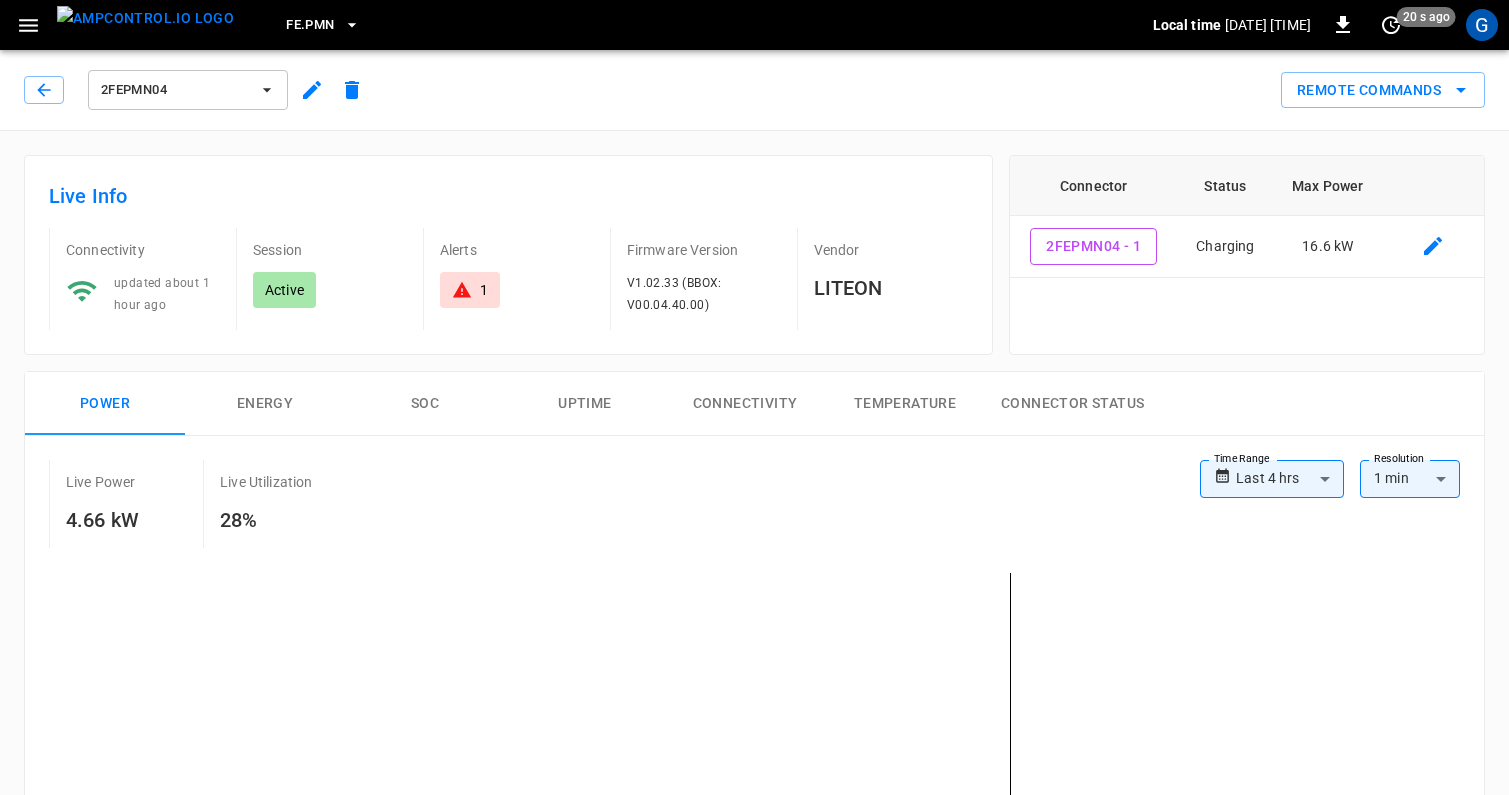 click at bounding box center [145, 18] 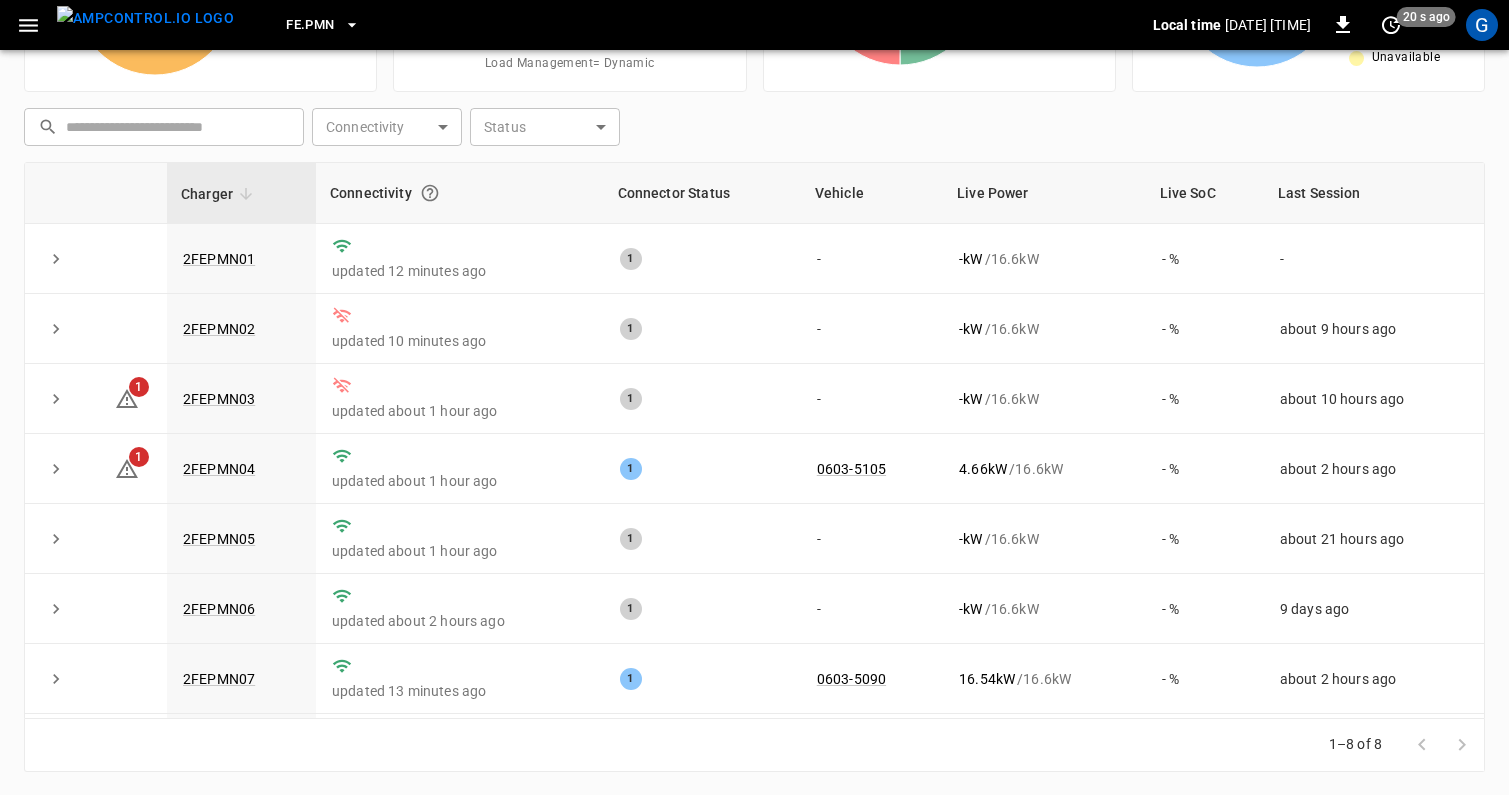 scroll, scrollTop: 0, scrollLeft: 0, axis: both 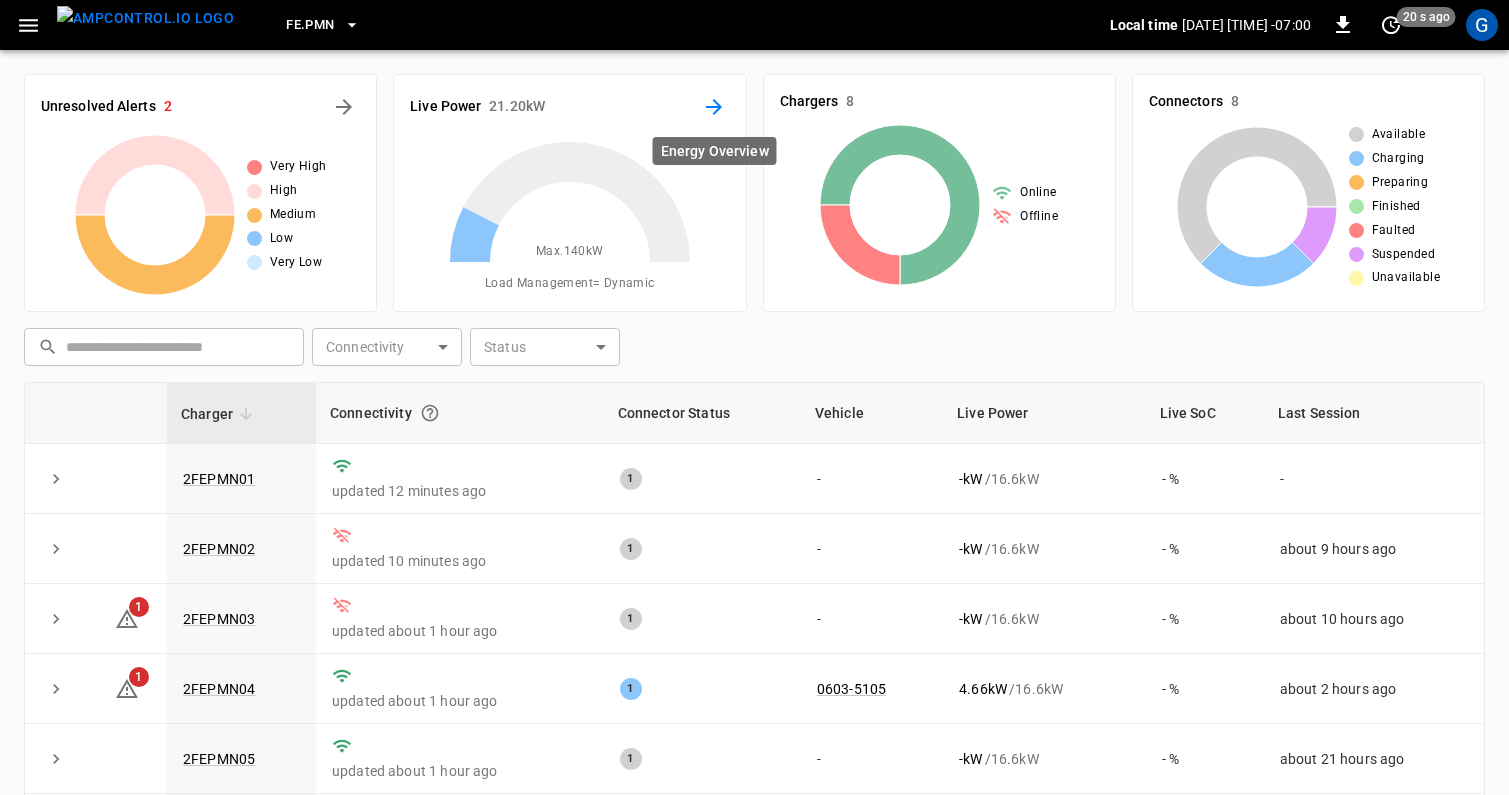 click 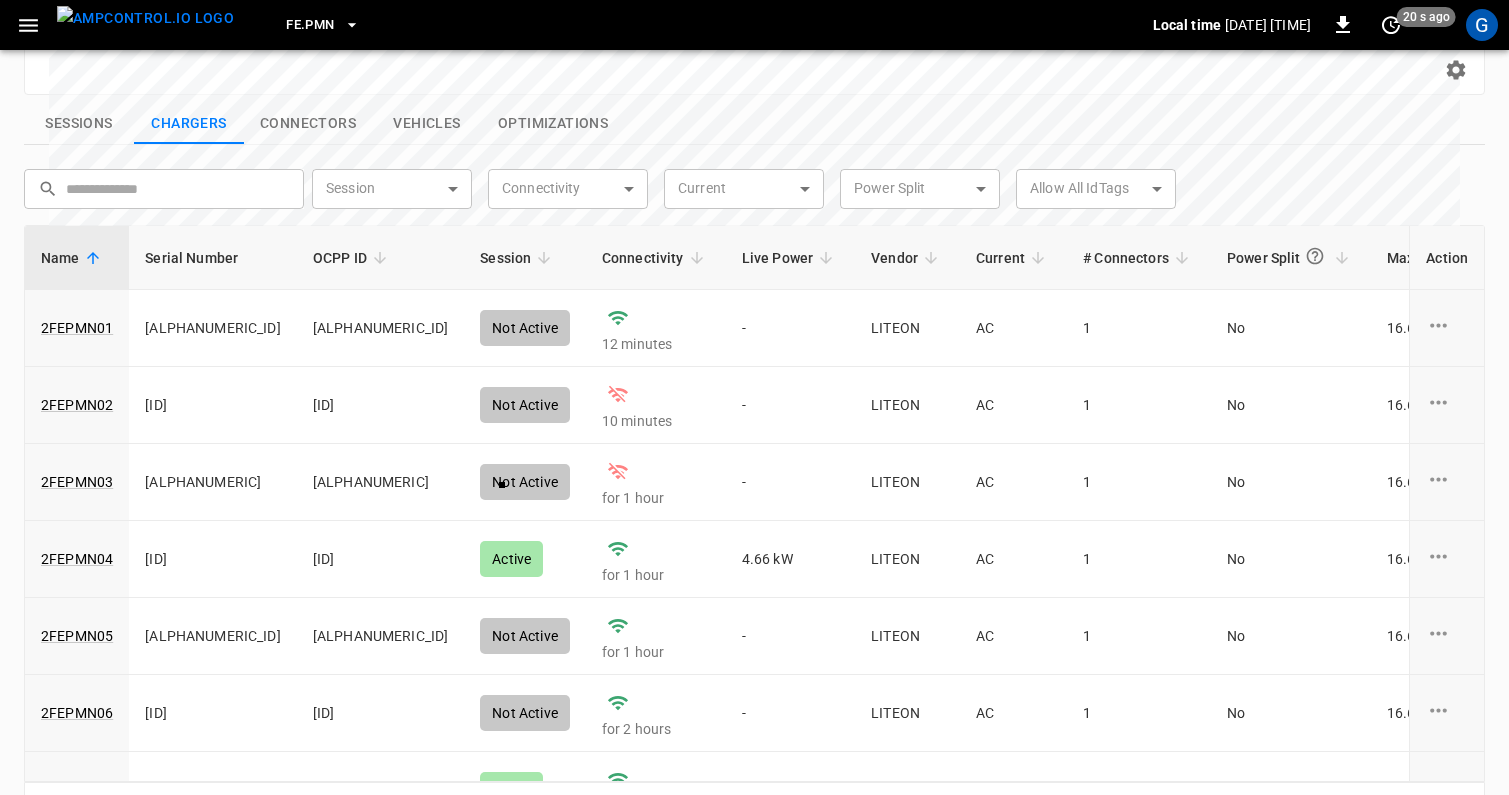 scroll, scrollTop: 744, scrollLeft: 0, axis: vertical 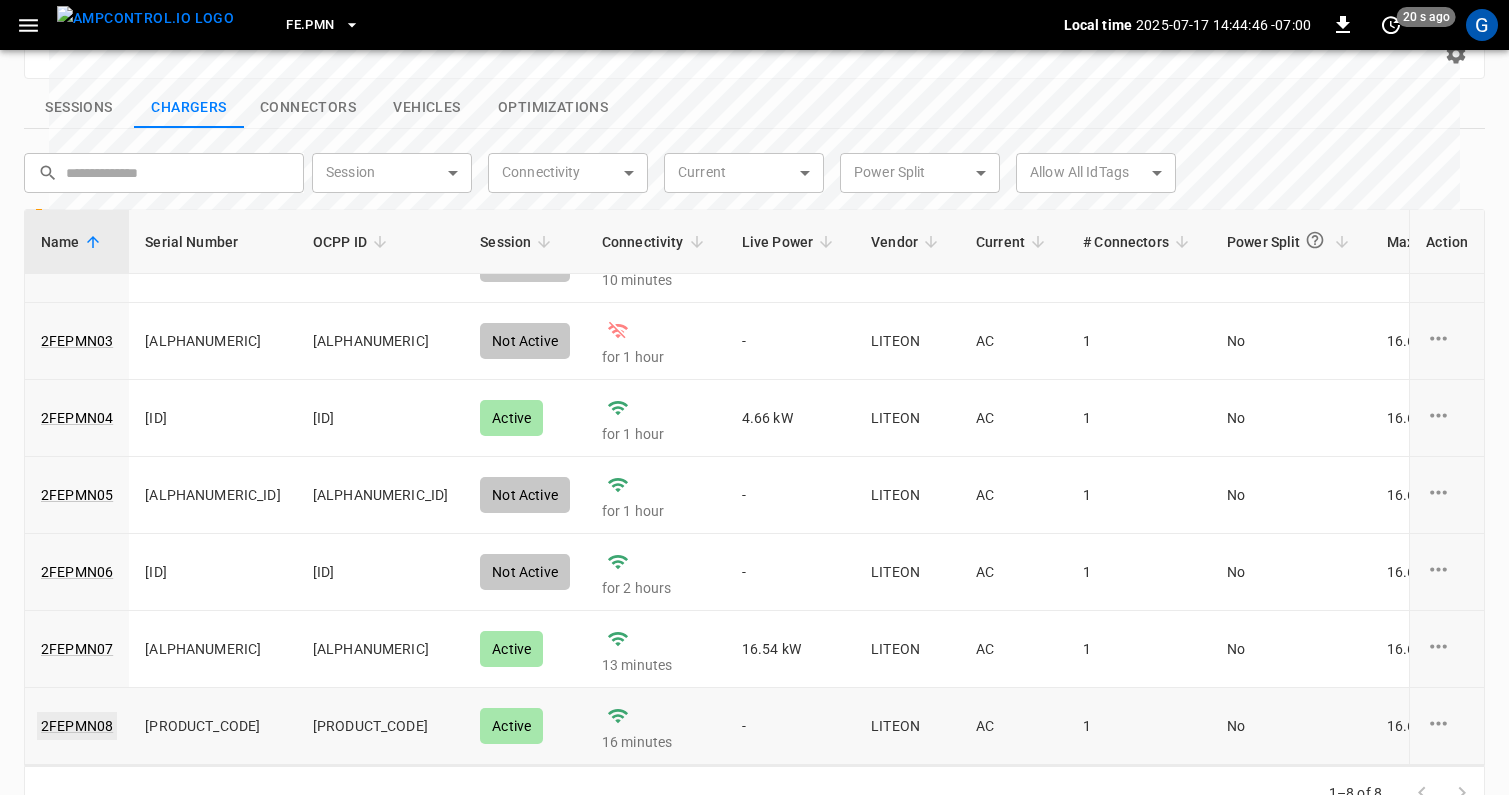 click on "2FEPMN08" at bounding box center [77, 726] 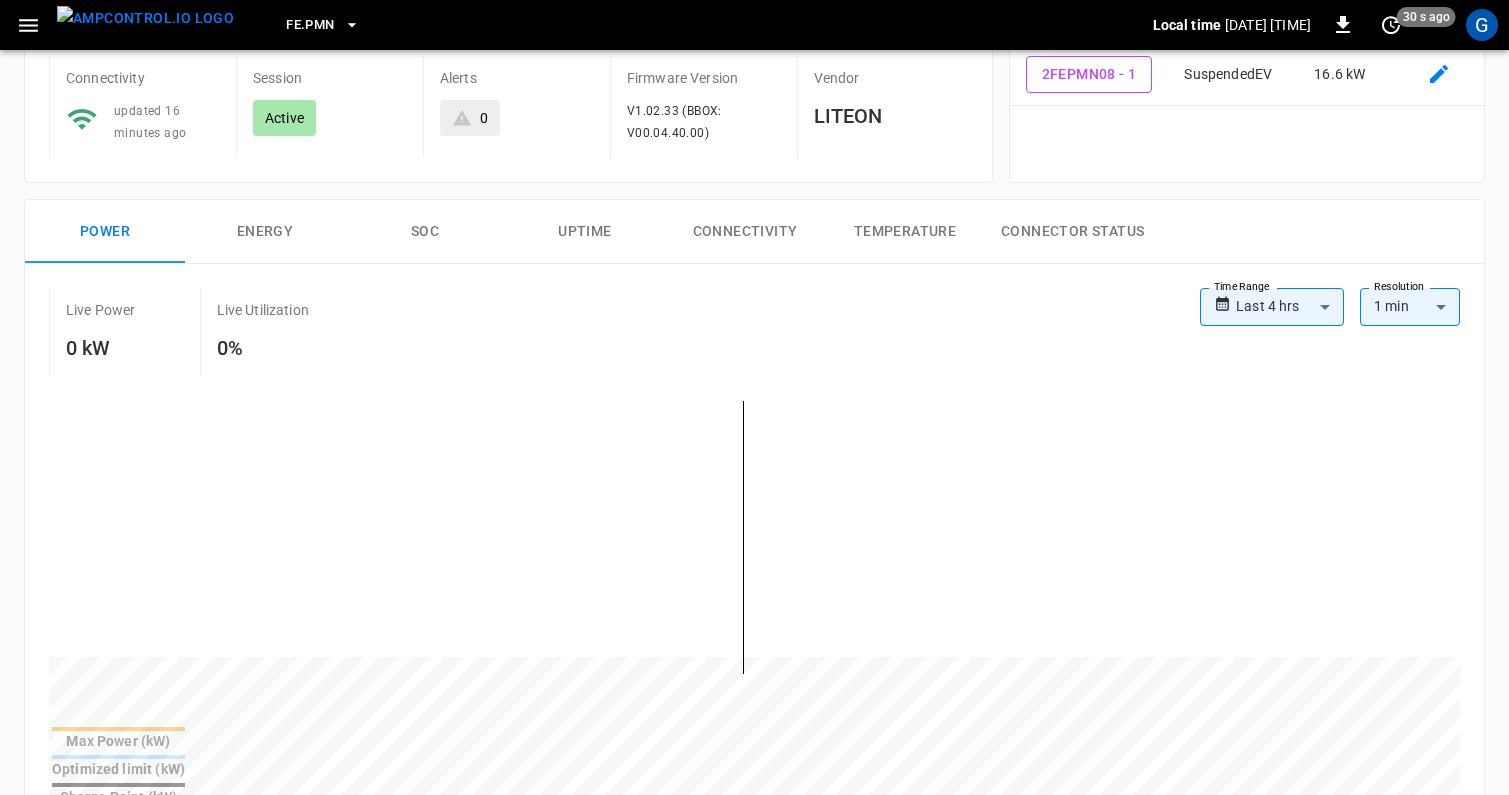 scroll, scrollTop: 0, scrollLeft: 0, axis: both 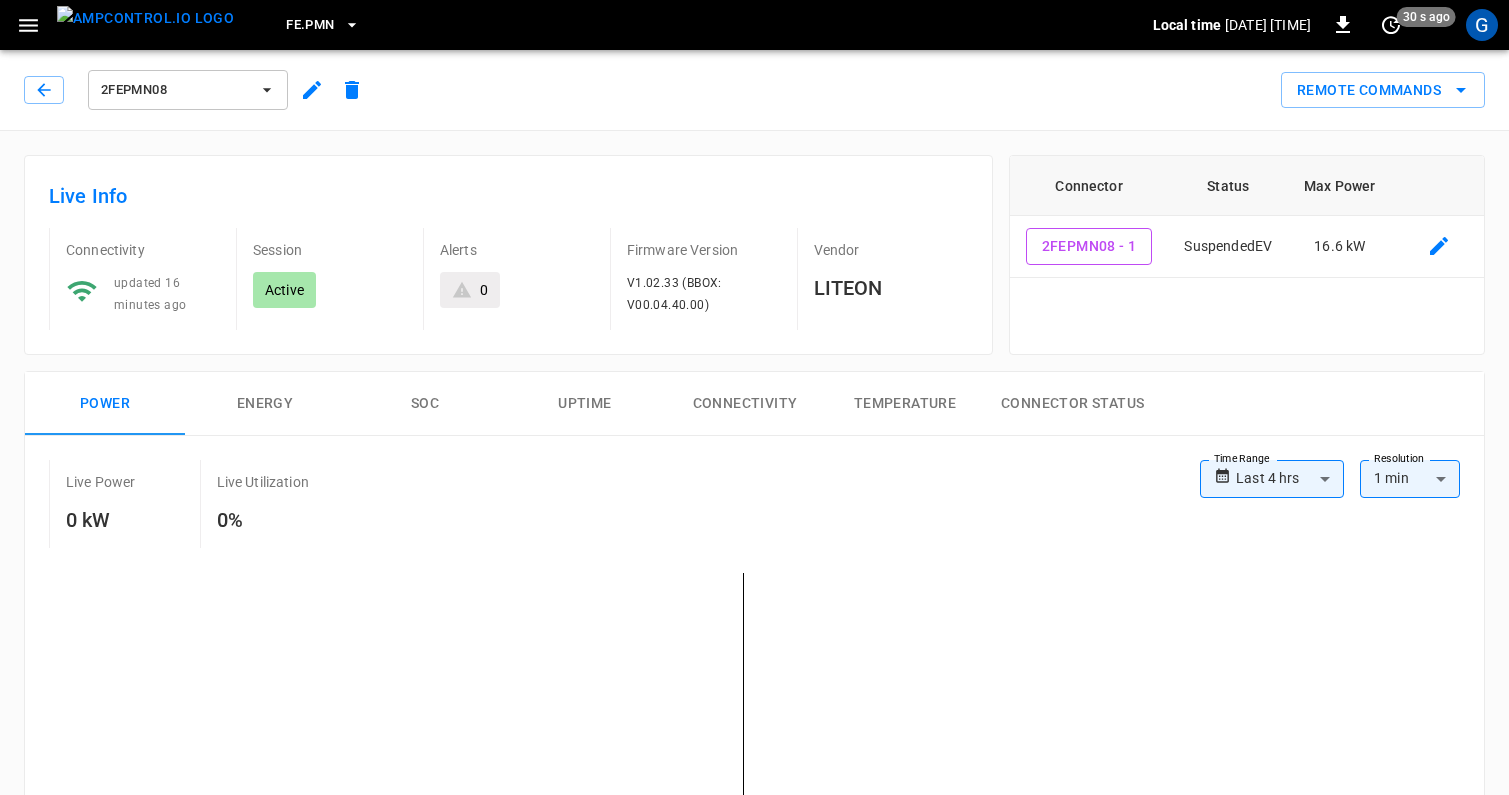 click at bounding box center (145, 18) 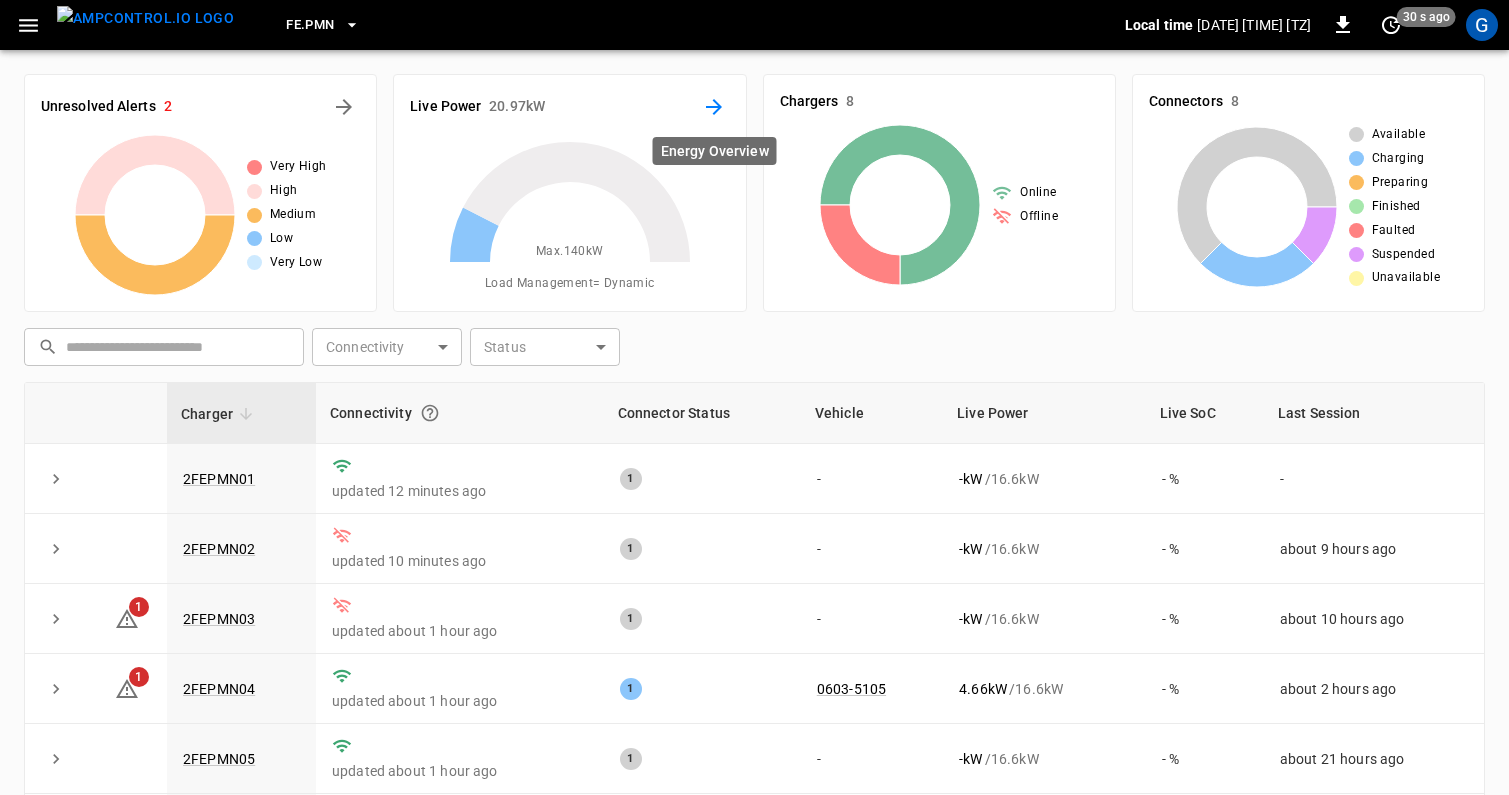 click 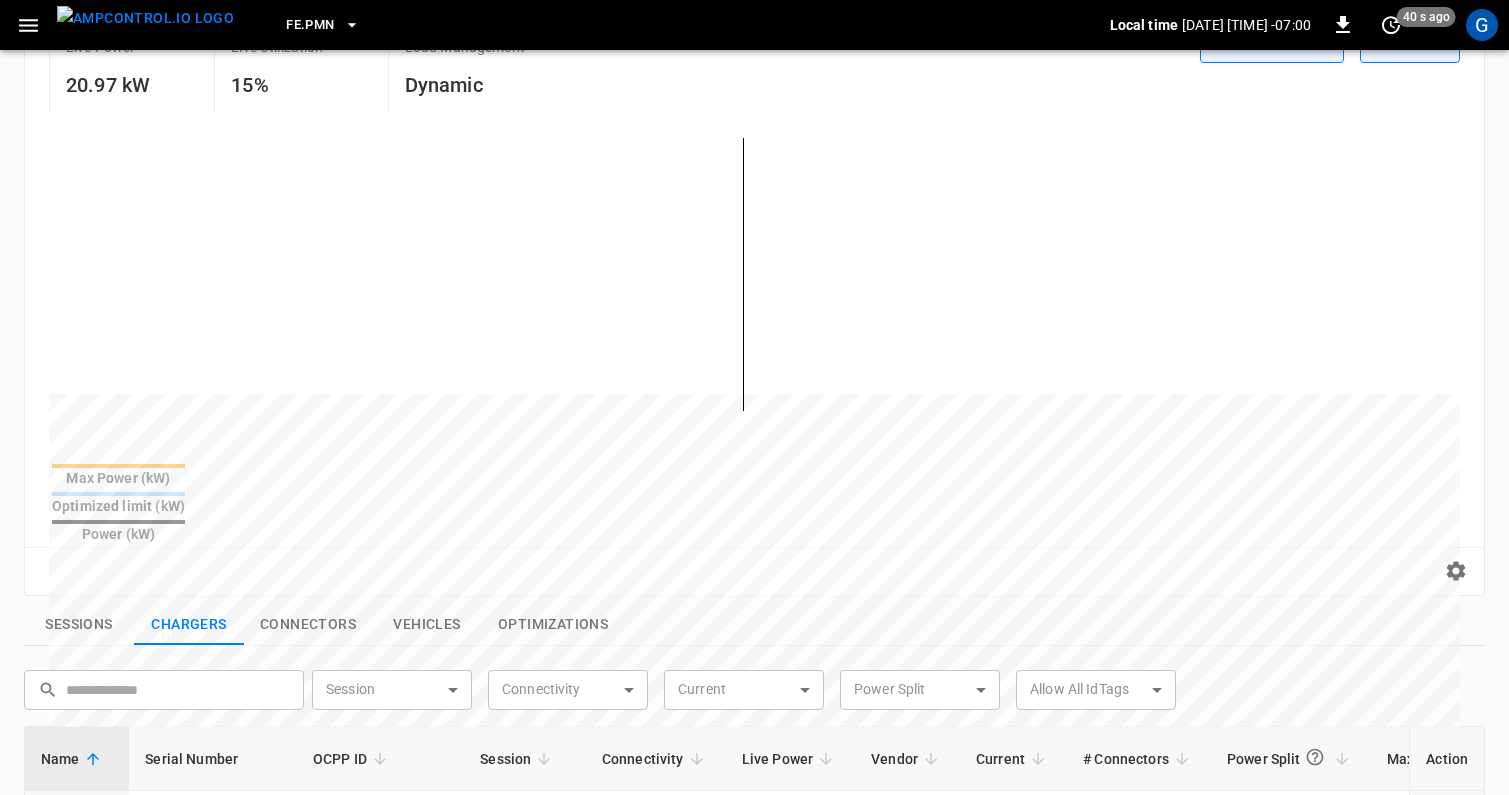 scroll, scrollTop: 362, scrollLeft: 0, axis: vertical 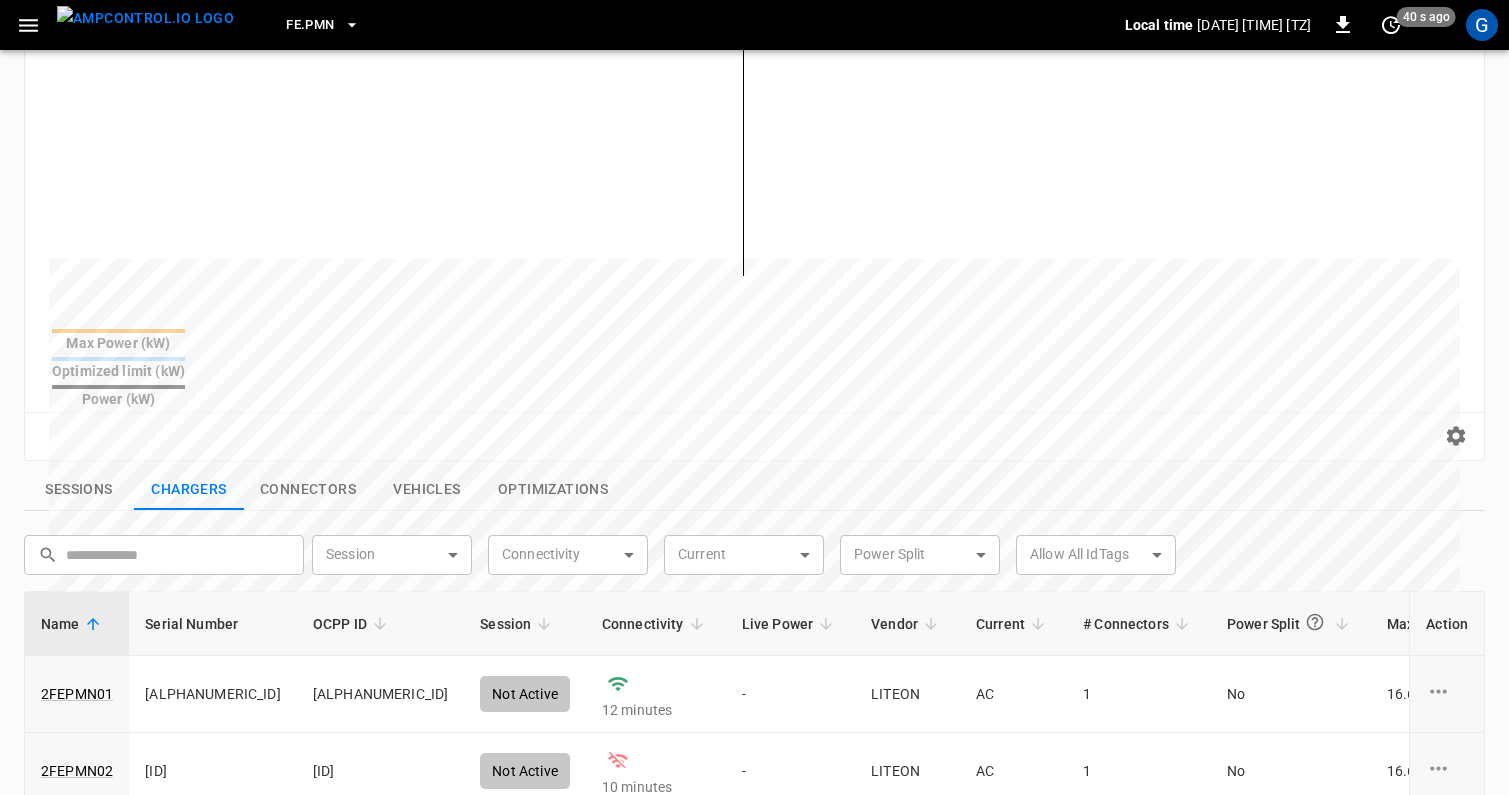 click on "Sessions Chargers Connectors Vehicles Optimizations ​ ​ Session ​ Session Connectivity ​ Connectivity Current ​ Current Power Split ​ Power Split Allow All IdTags ​ Allow All IdTags Name Serial Number OCPP ID Session Connectivity Live Power Vendor Current # Connectors Power Split Max Power Allow All IdTags Variable Capacity Firmware Version Connection Security ID Action 2FEPMN01 EX-1193-1A19-1-2226-00002 EX-1193-1A19-1-2226-00002 Not Active 12 minutes - LITEON AC 1 No 16.6  kW   True None V1.02.33 (BBOX: V00.04.40.00) TLS Encrypted ea13 ... Copy 2FEPMN02 EX-1193-1A19-1-2226-00036 EX-1193-1A19-1-2226-00036 Not Active 10 minutes - LITEON AC 1 No 16.6  kW   True [ Exception ]  SuperPeak Test 7/16 V1.02.33 (BBOX: V00.04.40.00) TLS Encrypted 865d ... Copy 2FEPMN03 EX-1193-1A19-1-2226-00015 EX-1193-1A19-1-2226-00015 Not Active for 1 hour - LITEON AC 1 No 16.6  kW   True [ Exception ]  Super Peak Test 7/16 V1.02.33 (BBOX: V00.04.40.00) TLS Encrypted aa79 ... Copy 2FEPMN04 EX-1193-1A19-1-2226-00025 AC 1" at bounding box center [750, 831] 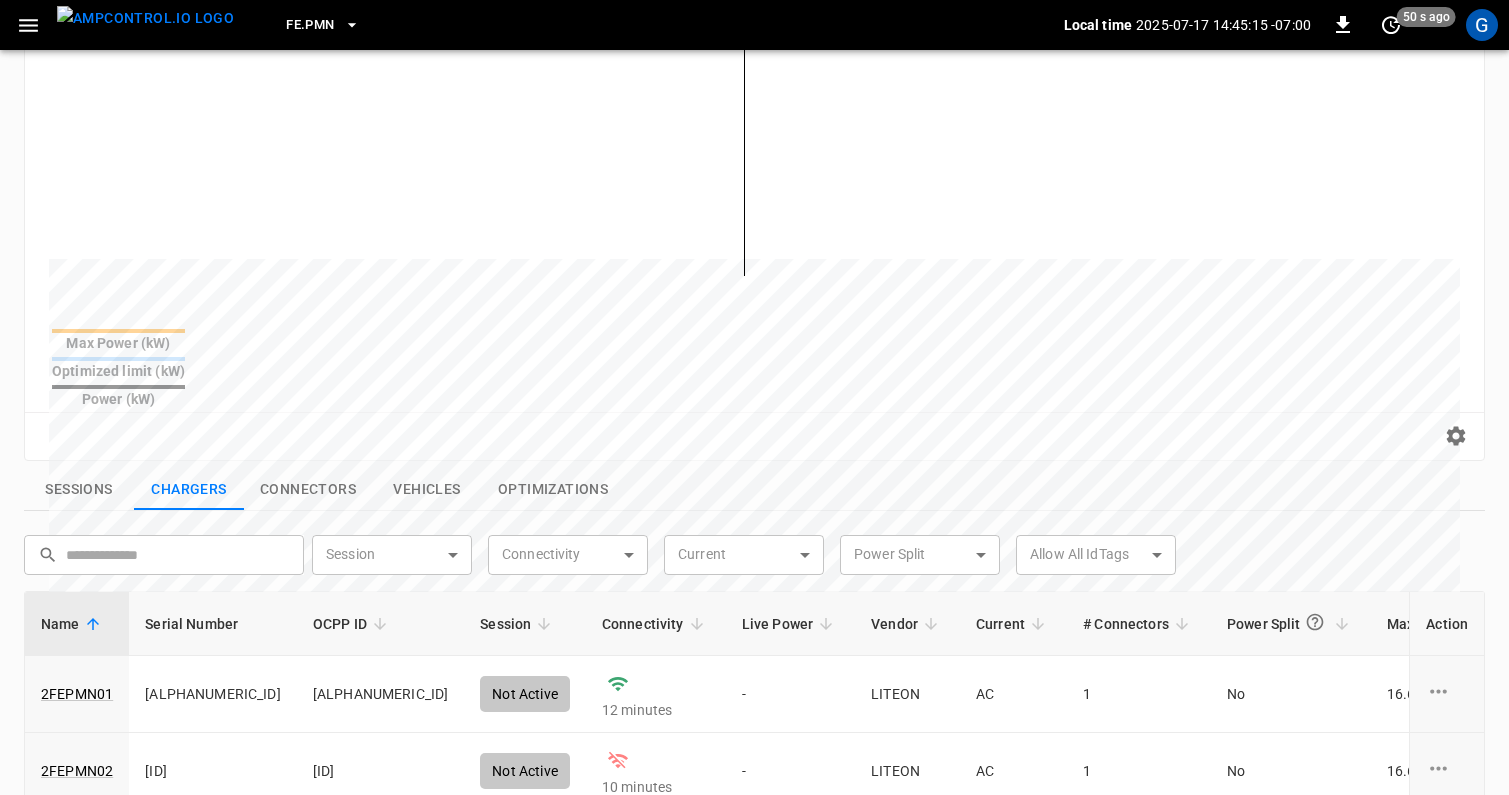 scroll, scrollTop: 0, scrollLeft: 0, axis: both 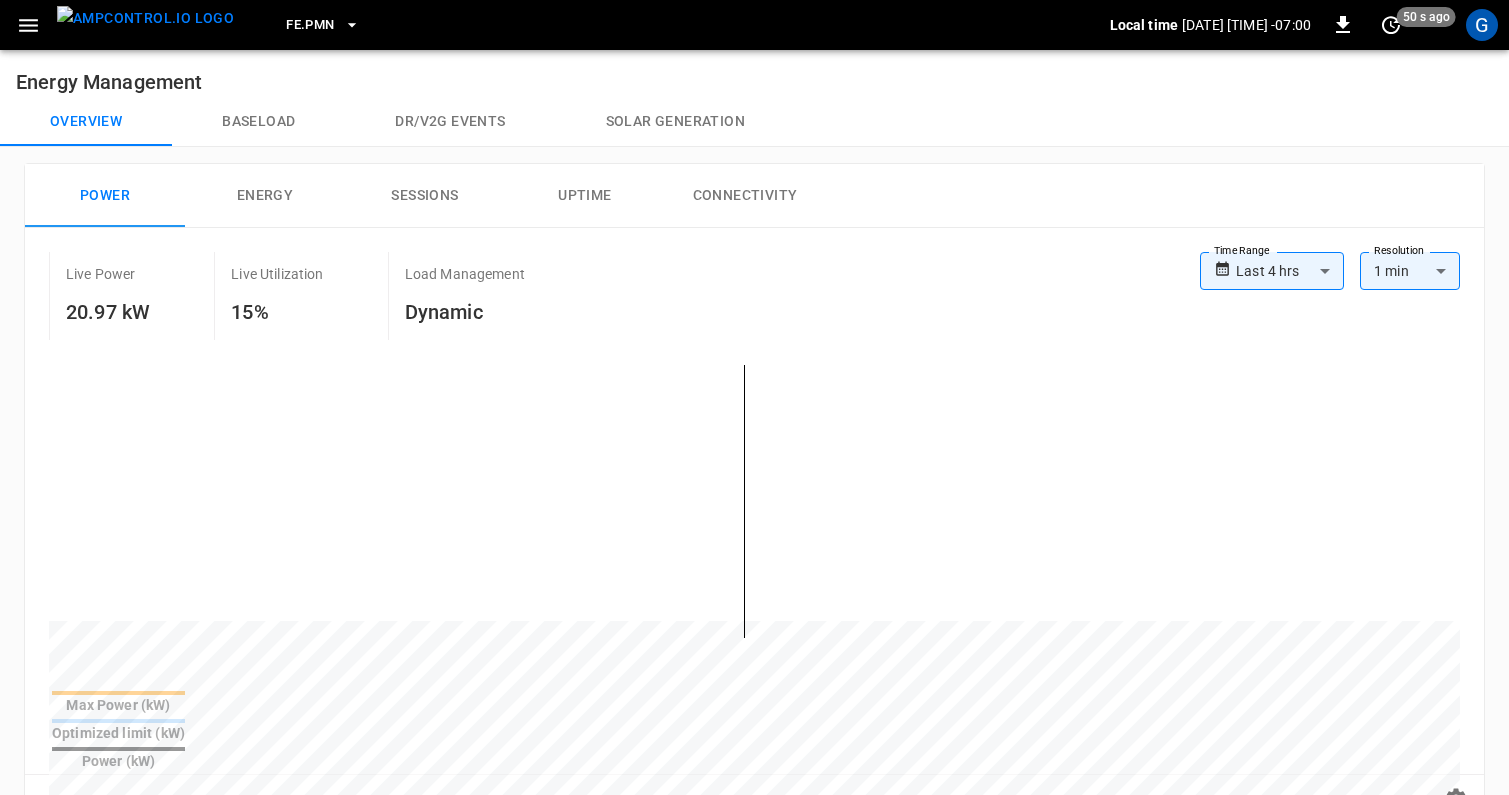 click at bounding box center (145, 18) 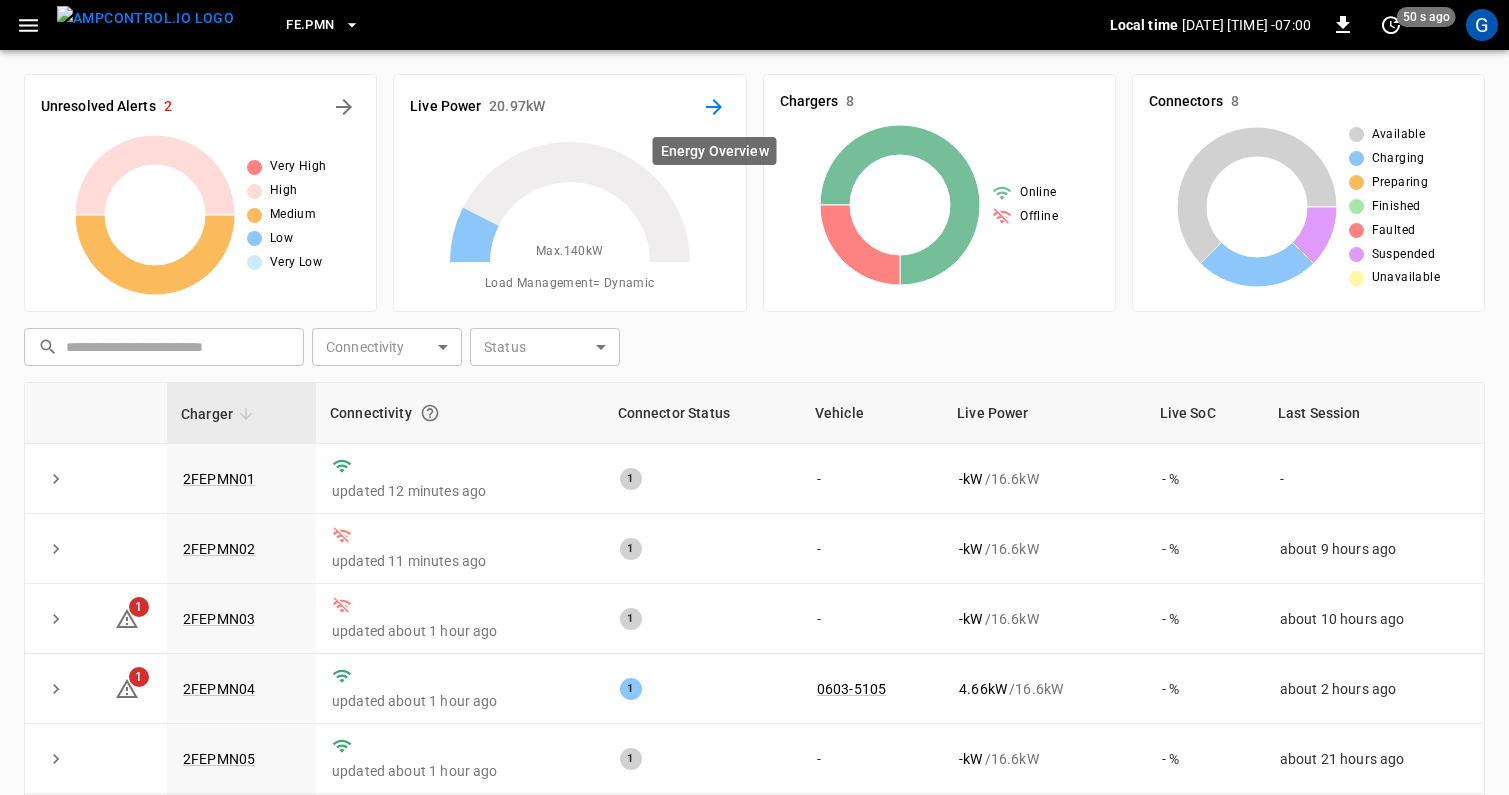 click 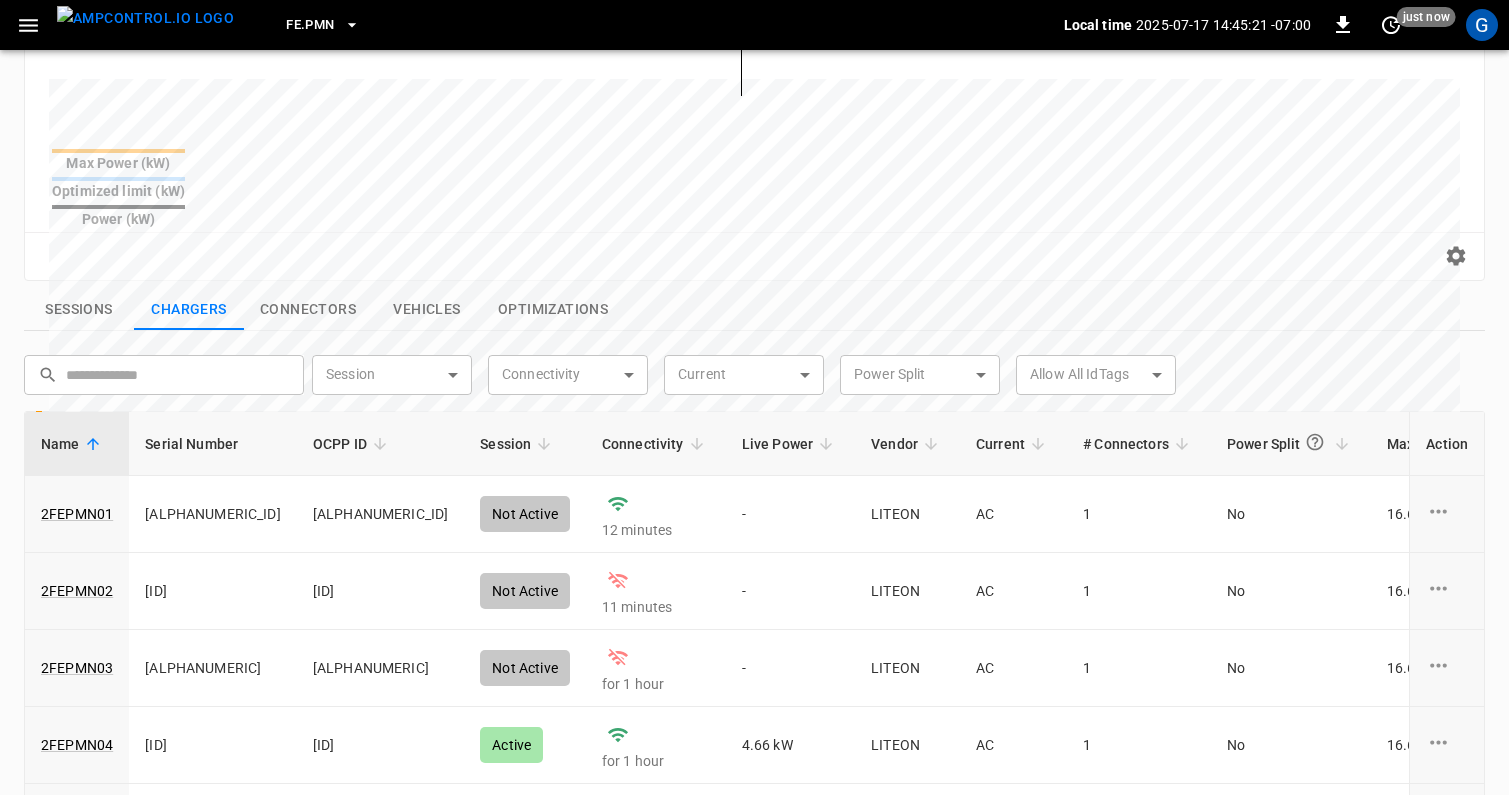 scroll, scrollTop: 547, scrollLeft: 0, axis: vertical 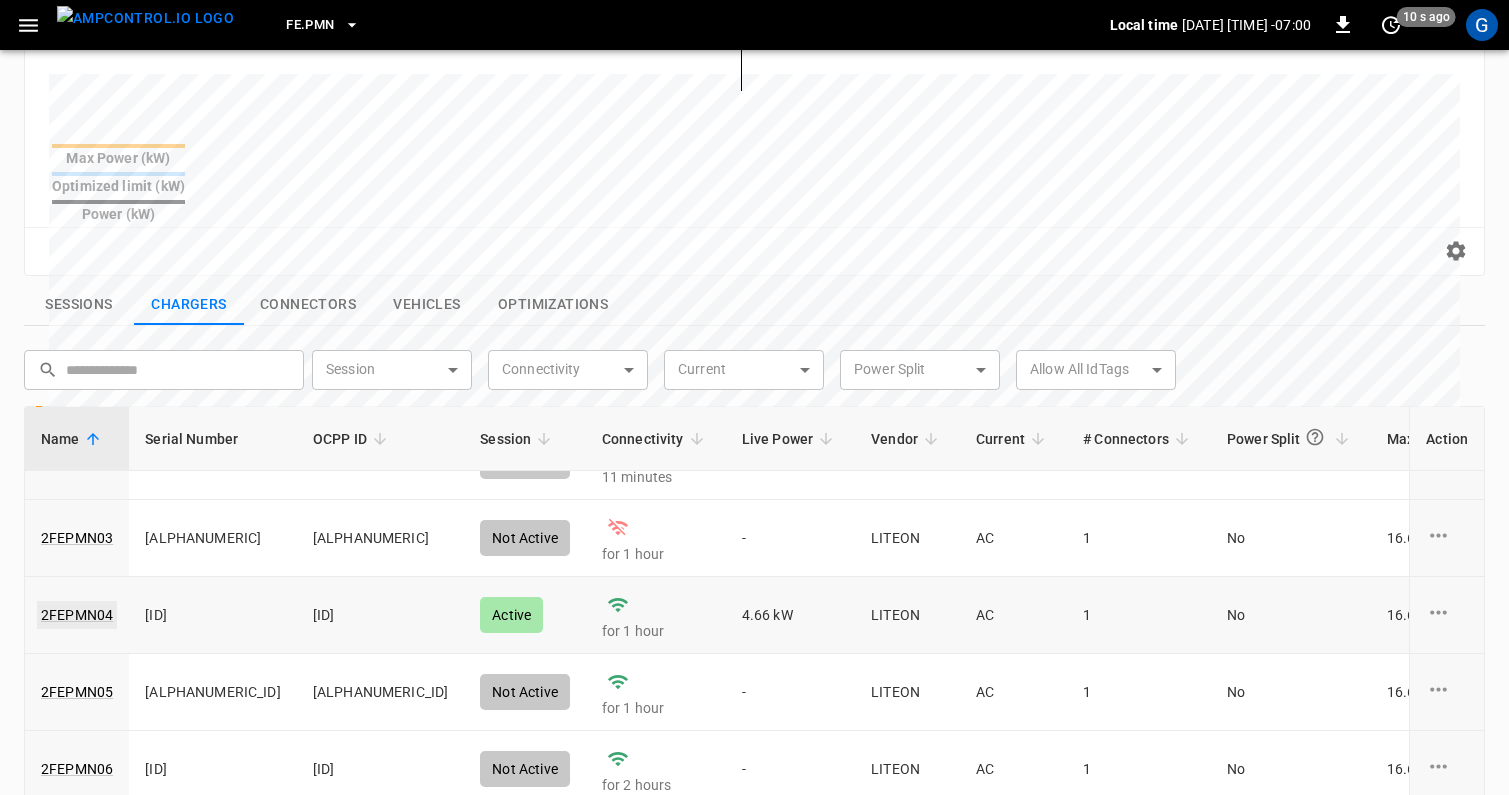 click on "2FEPMN04" at bounding box center [77, 615] 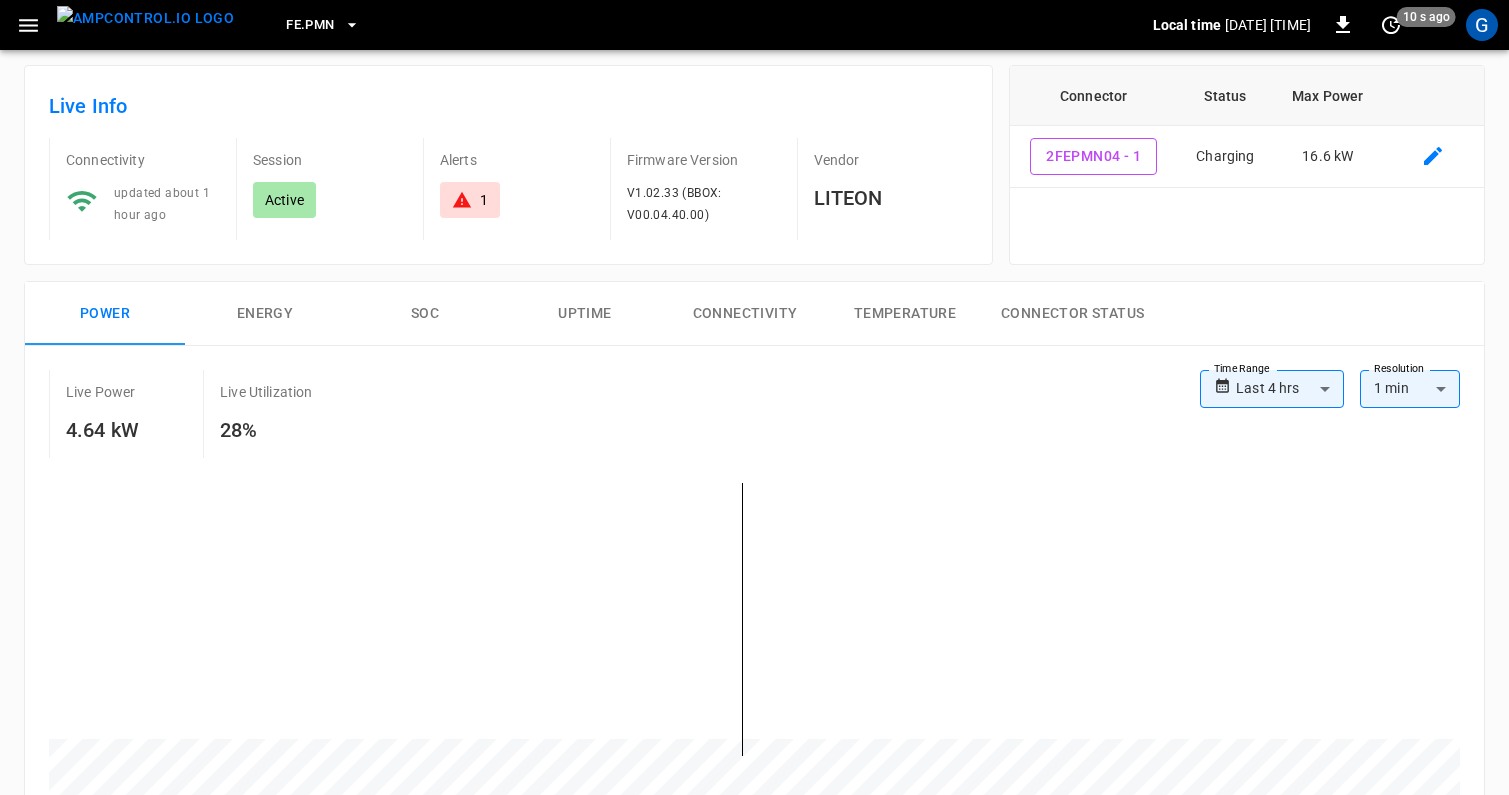 scroll, scrollTop: 94, scrollLeft: 0, axis: vertical 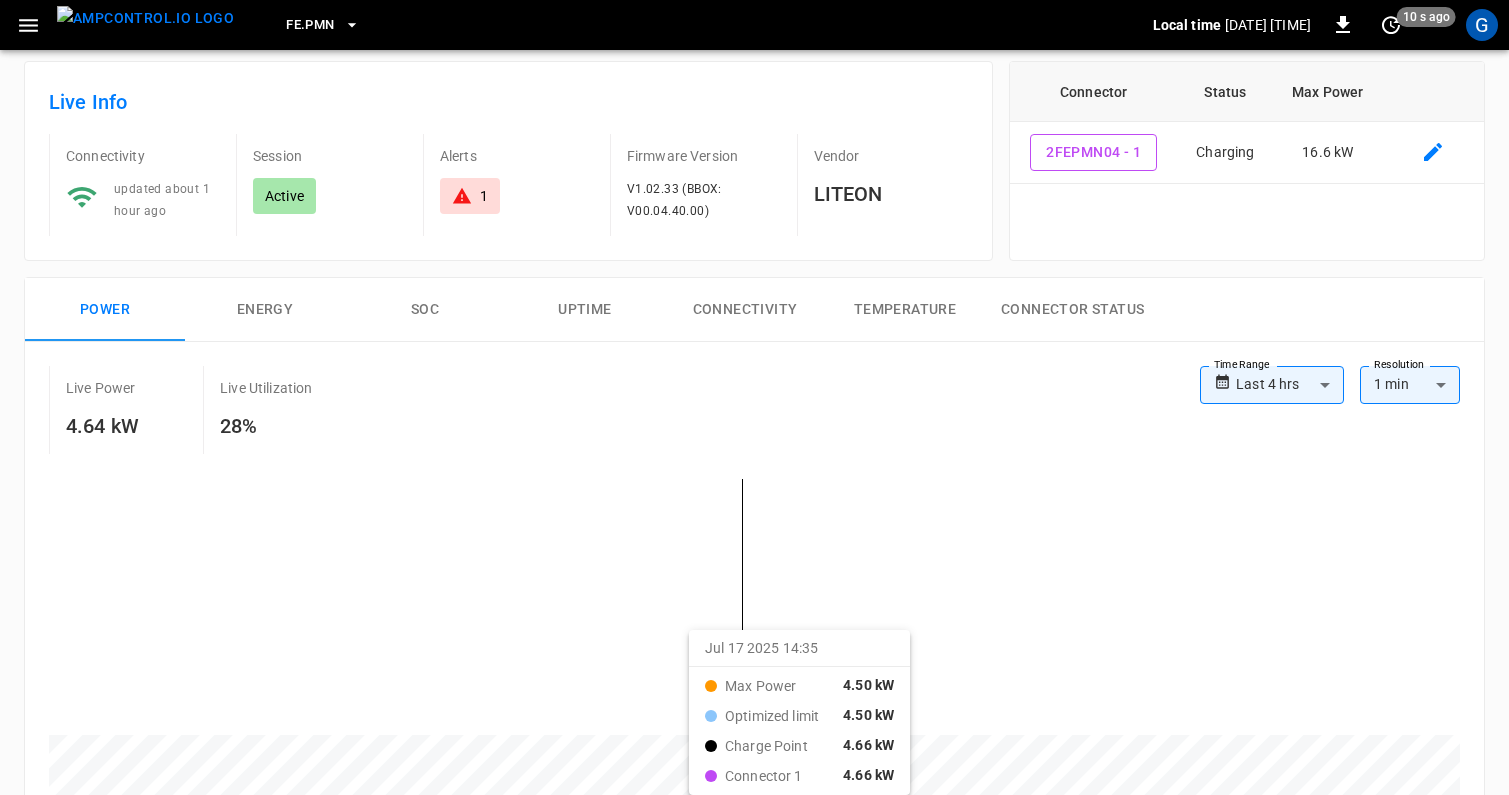 drag, startPoint x: 714, startPoint y: 645, endPoint x: 832, endPoint y: 655, distance: 118.42297 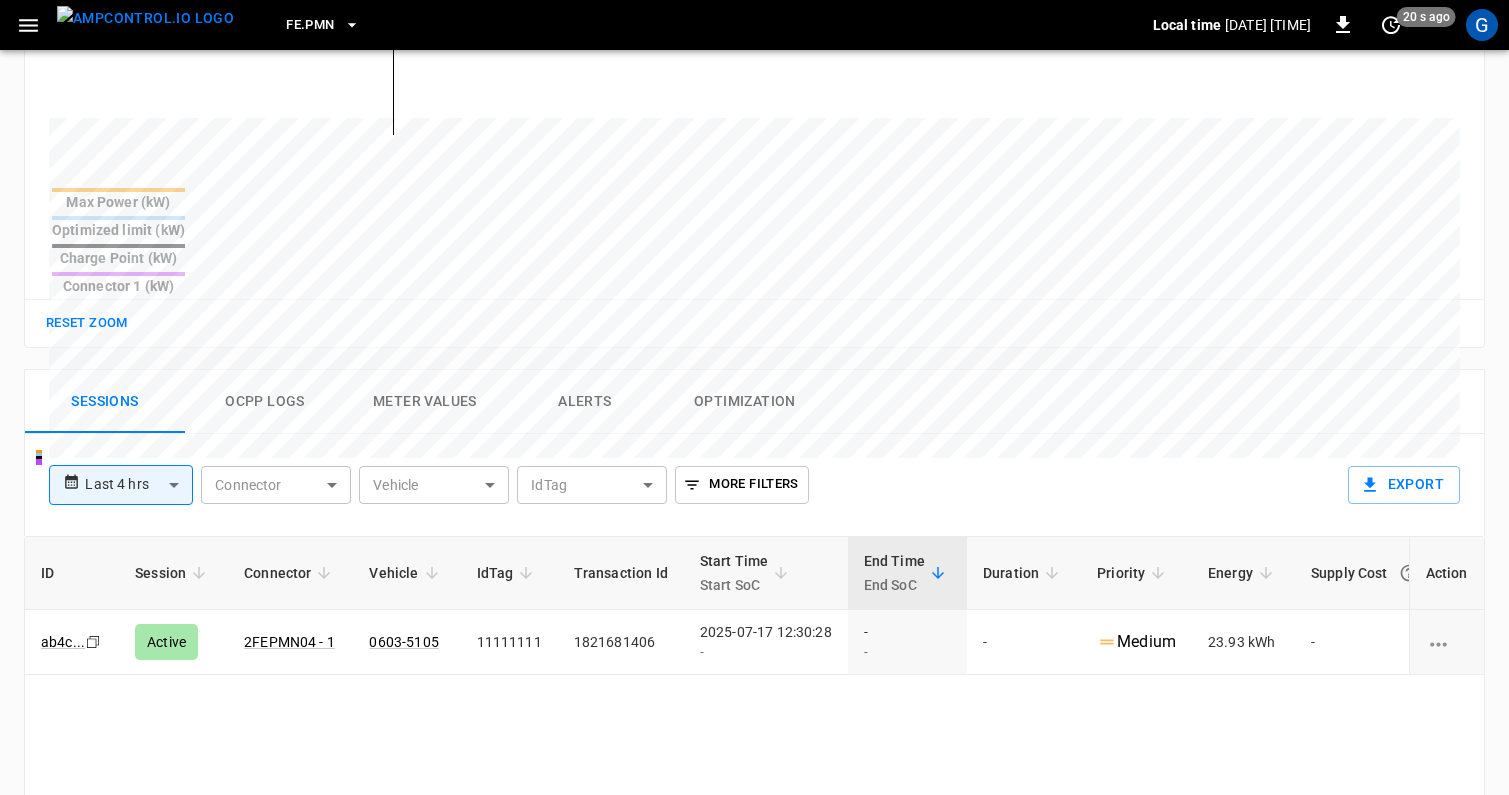 scroll, scrollTop: 703, scrollLeft: 0, axis: vertical 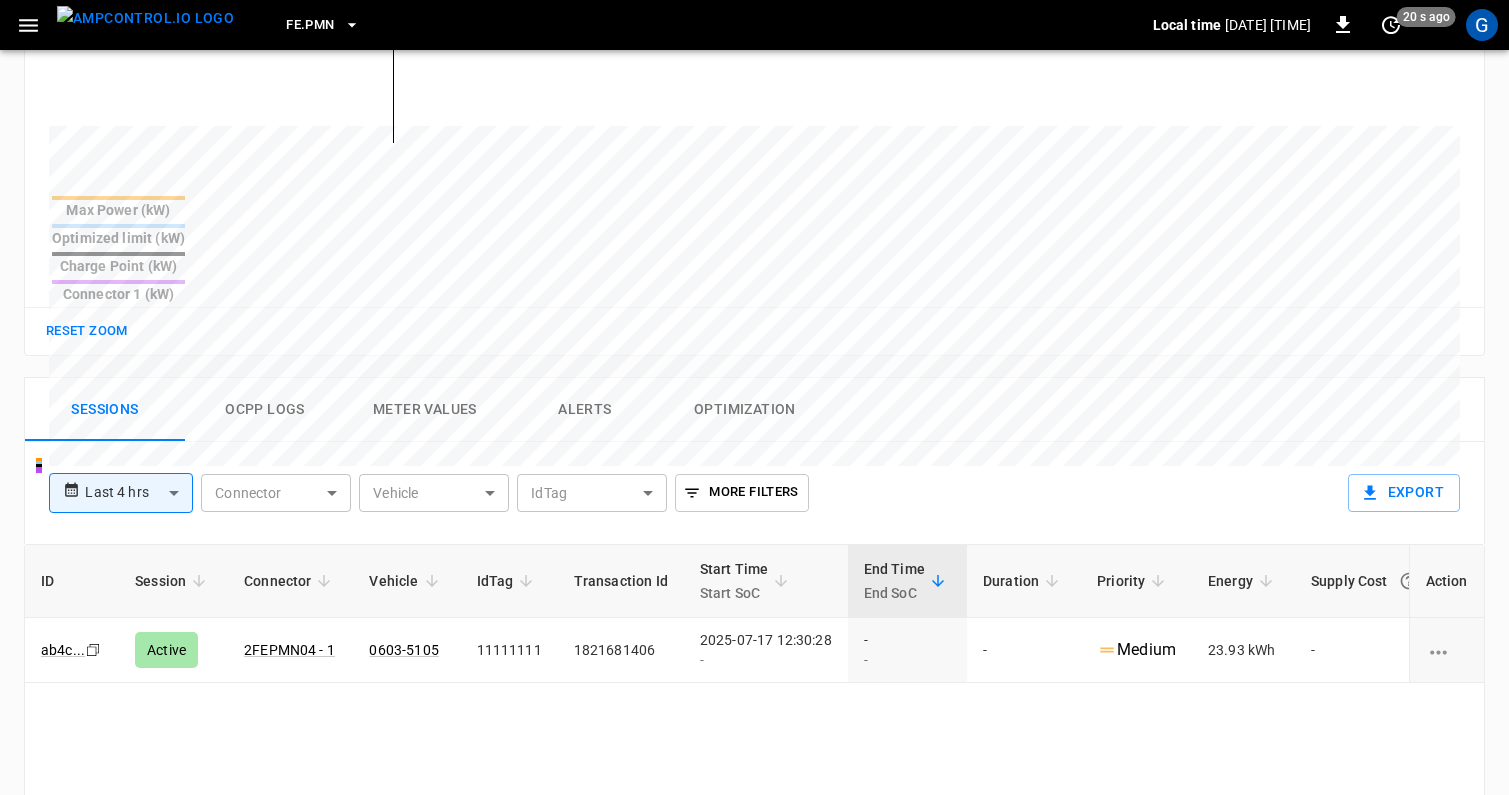 click on "Ocpp logs" at bounding box center [265, 410] 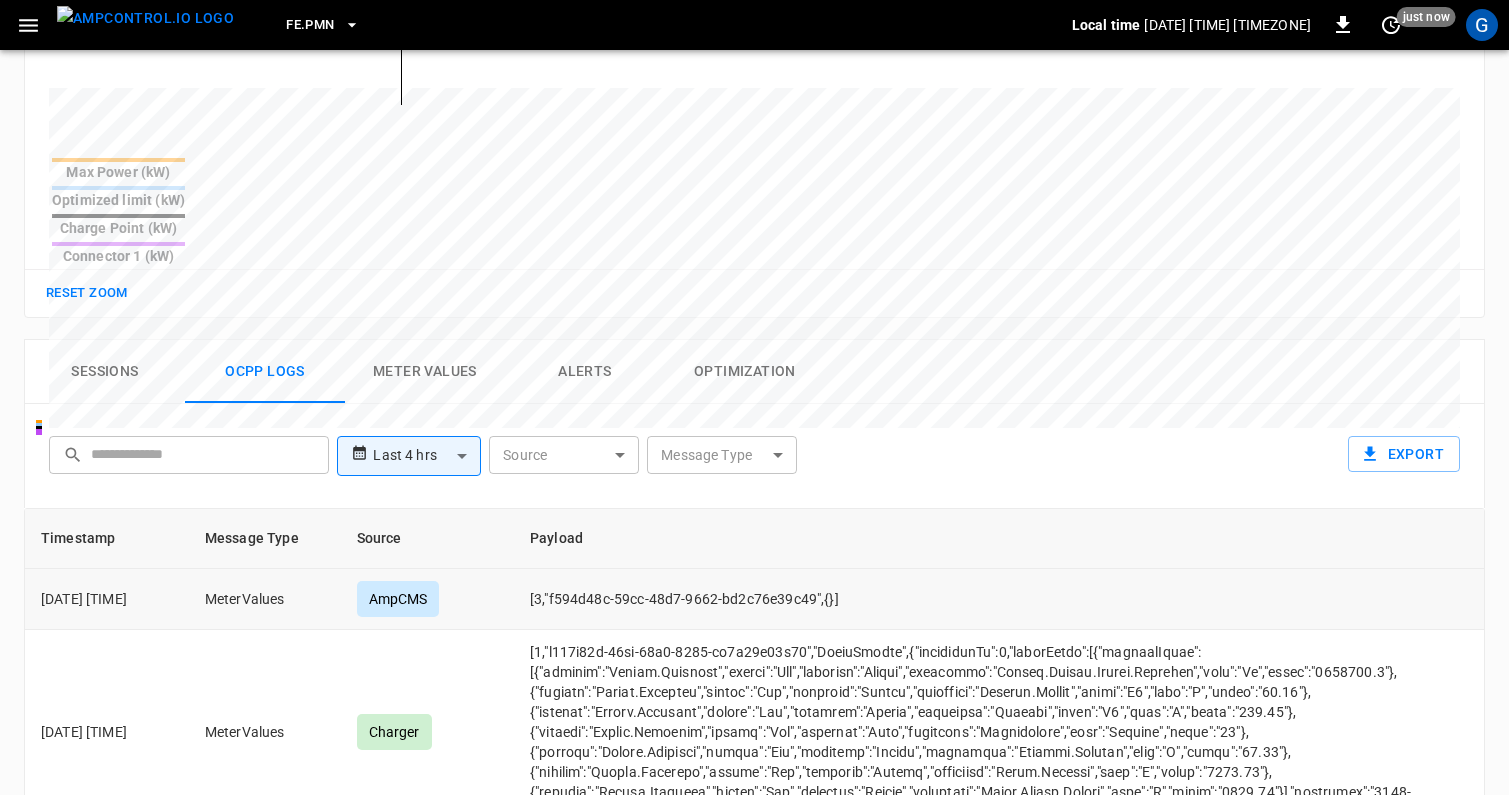 scroll, scrollTop: 747, scrollLeft: 0, axis: vertical 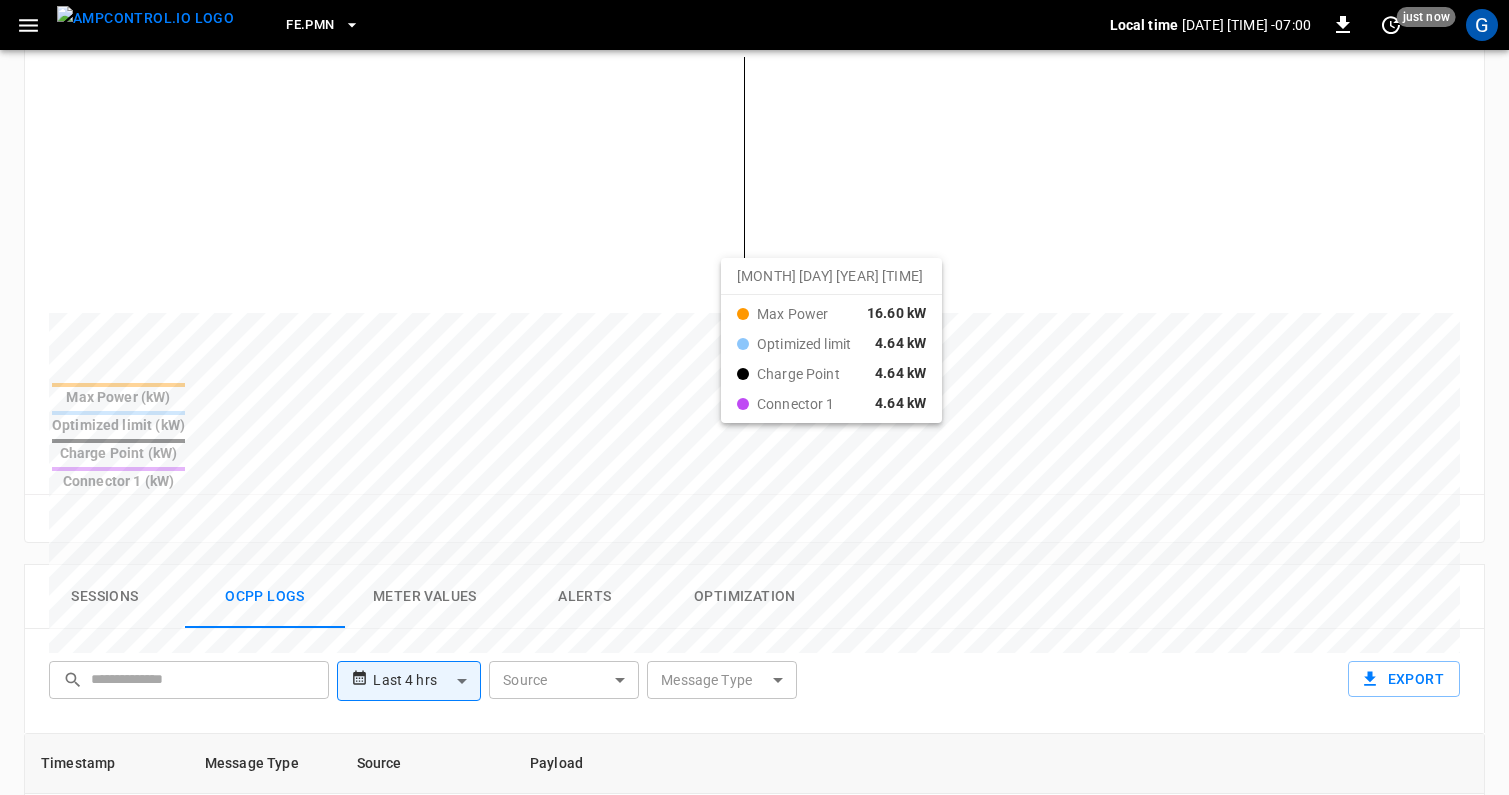 drag, startPoint x: 710, startPoint y: 273, endPoint x: 773, endPoint y: 275, distance: 63.03174 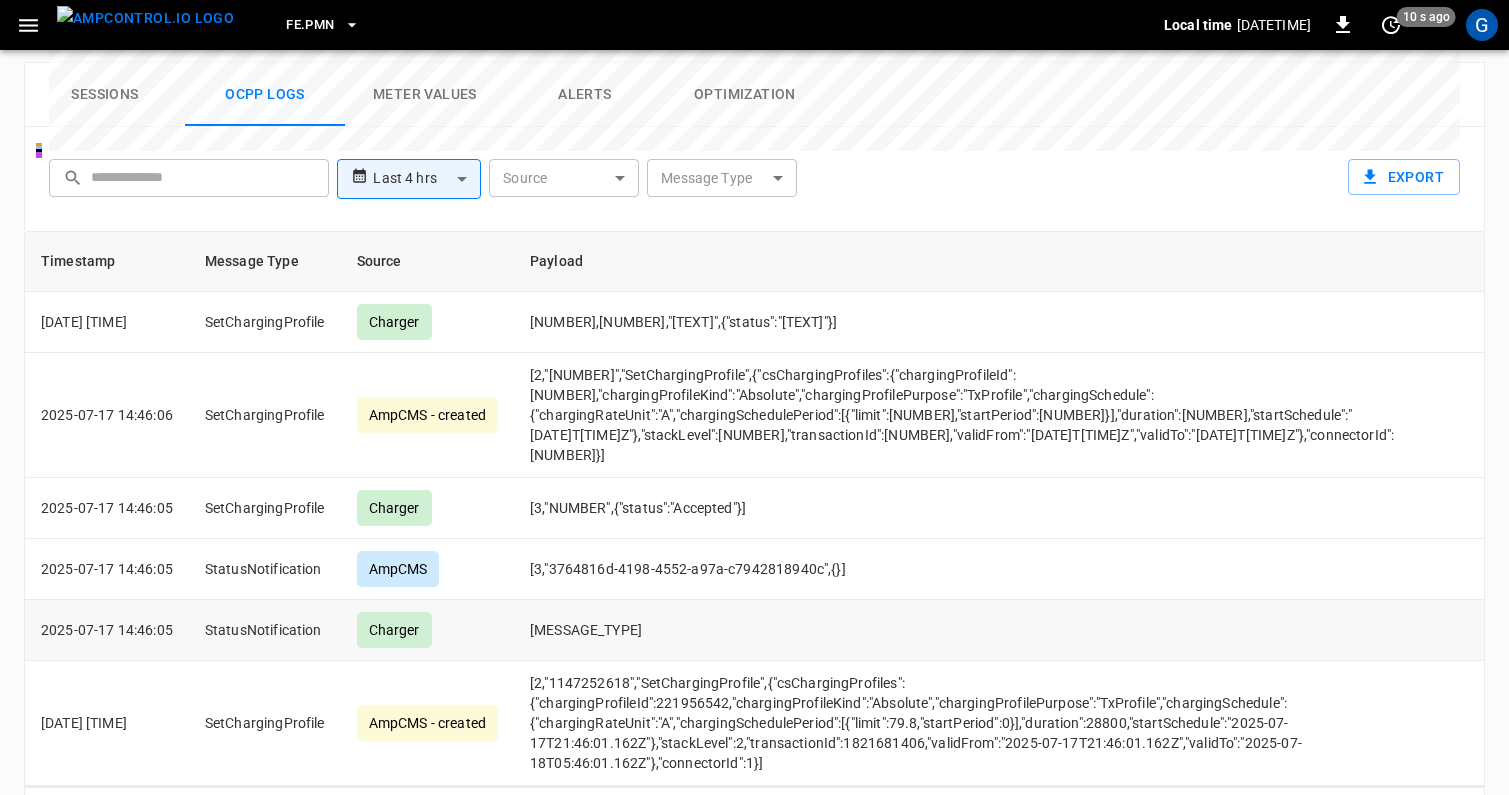 scroll, scrollTop: 1015, scrollLeft: 0, axis: vertical 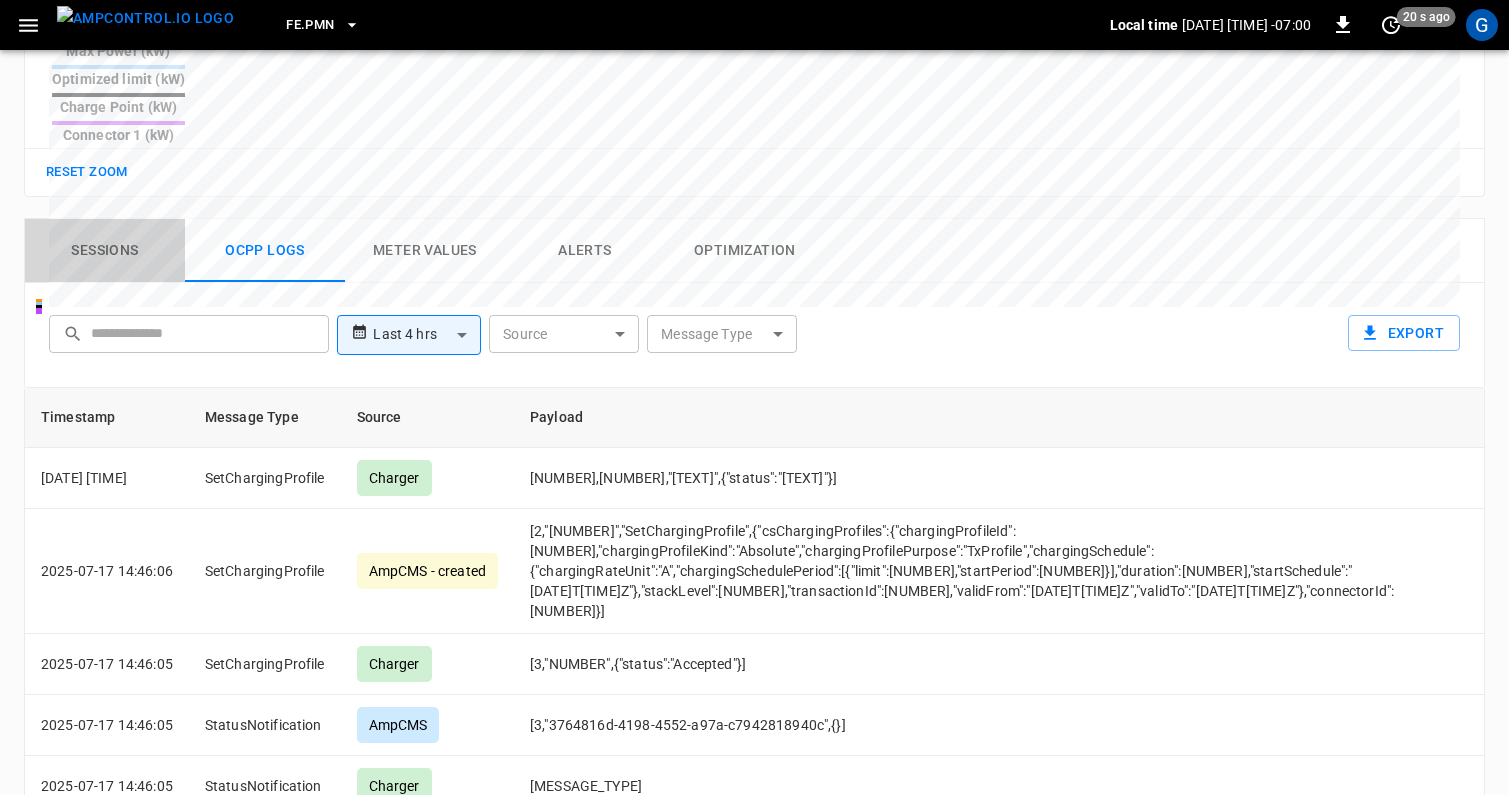 click on "Sessions" at bounding box center [105, 251] 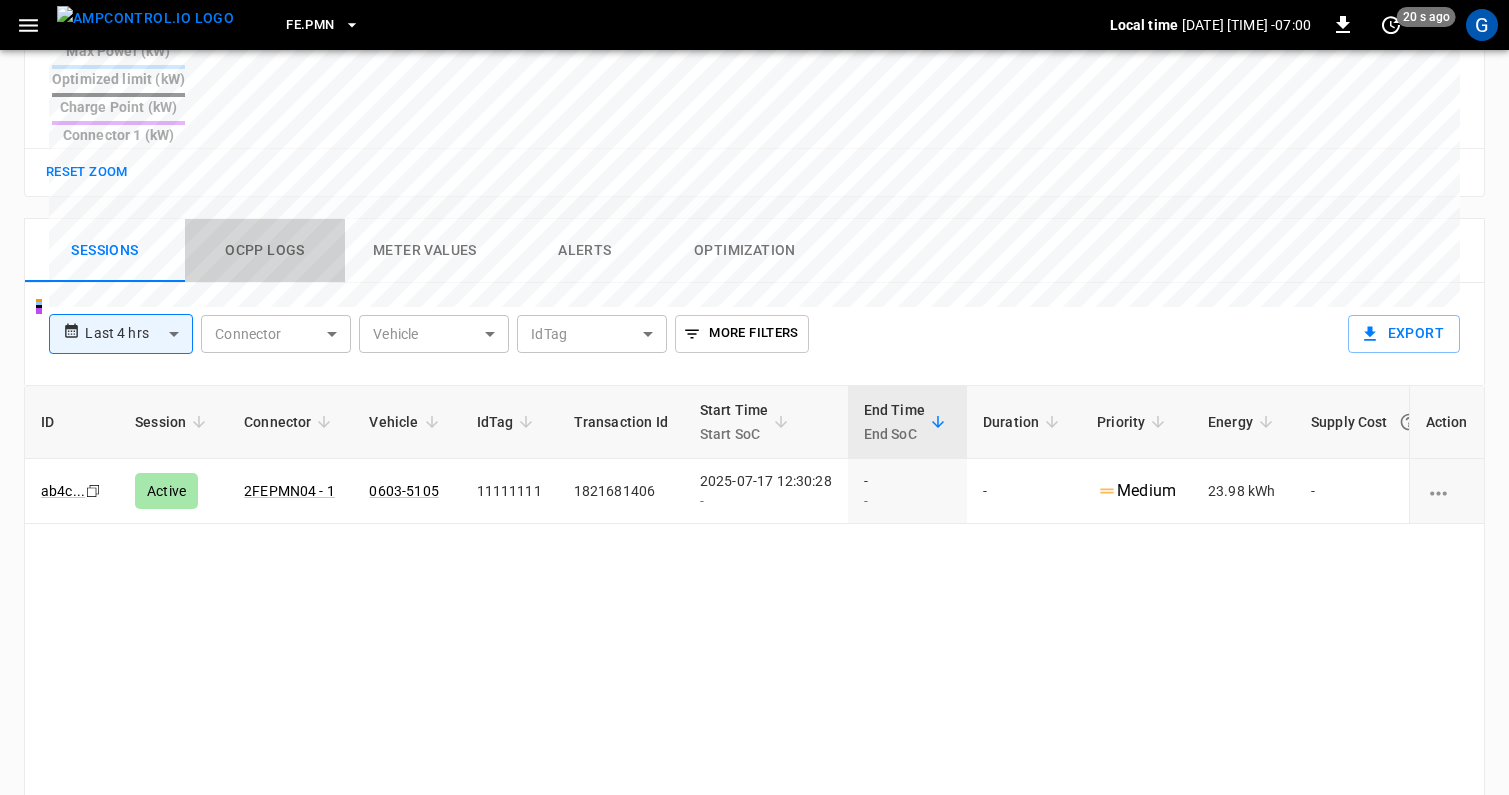 click on "Ocpp logs" at bounding box center (265, 251) 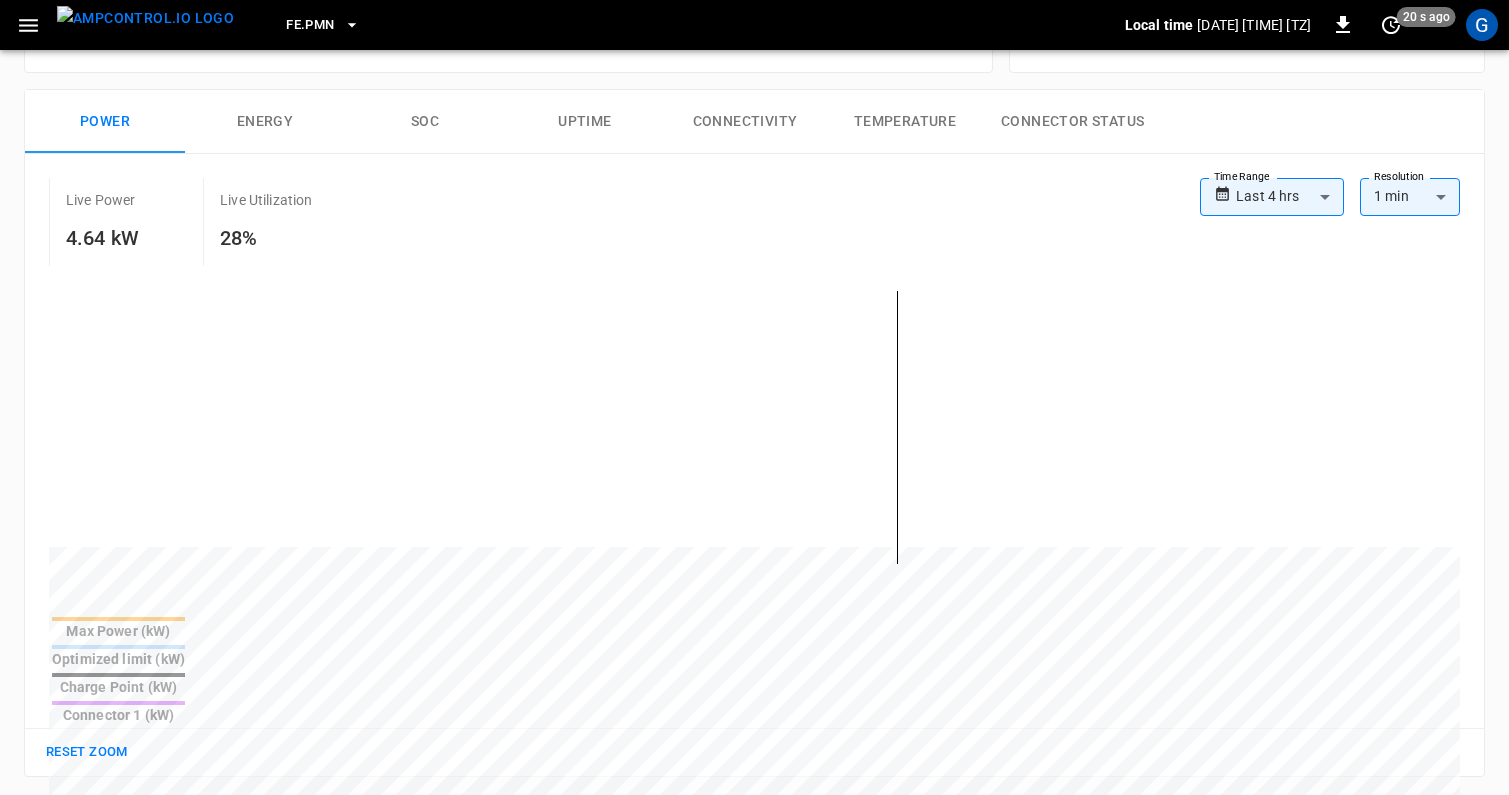 scroll, scrollTop: 278, scrollLeft: 0, axis: vertical 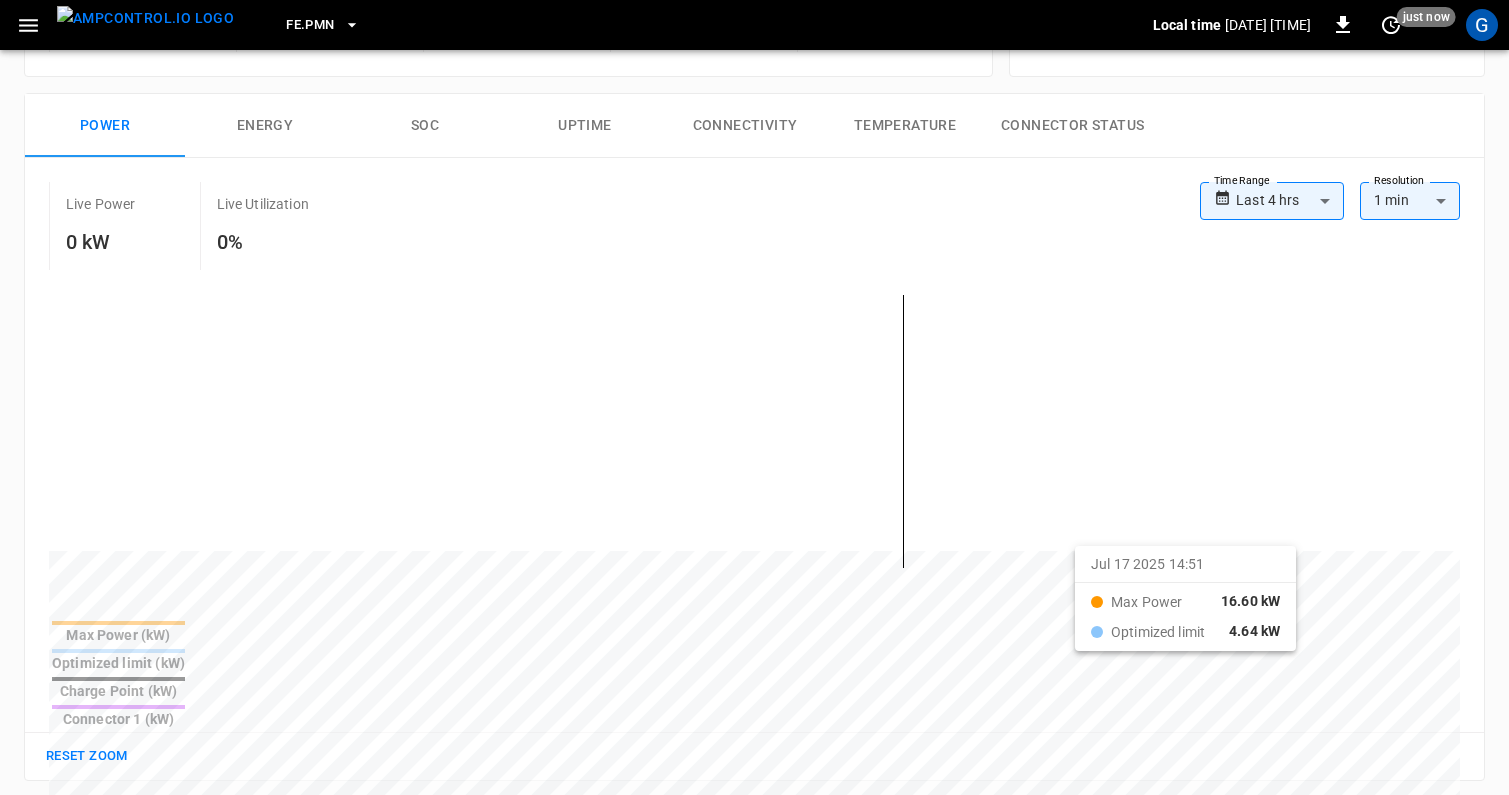 drag, startPoint x: 759, startPoint y: 540, endPoint x: 1099, endPoint y: 559, distance: 340.53046 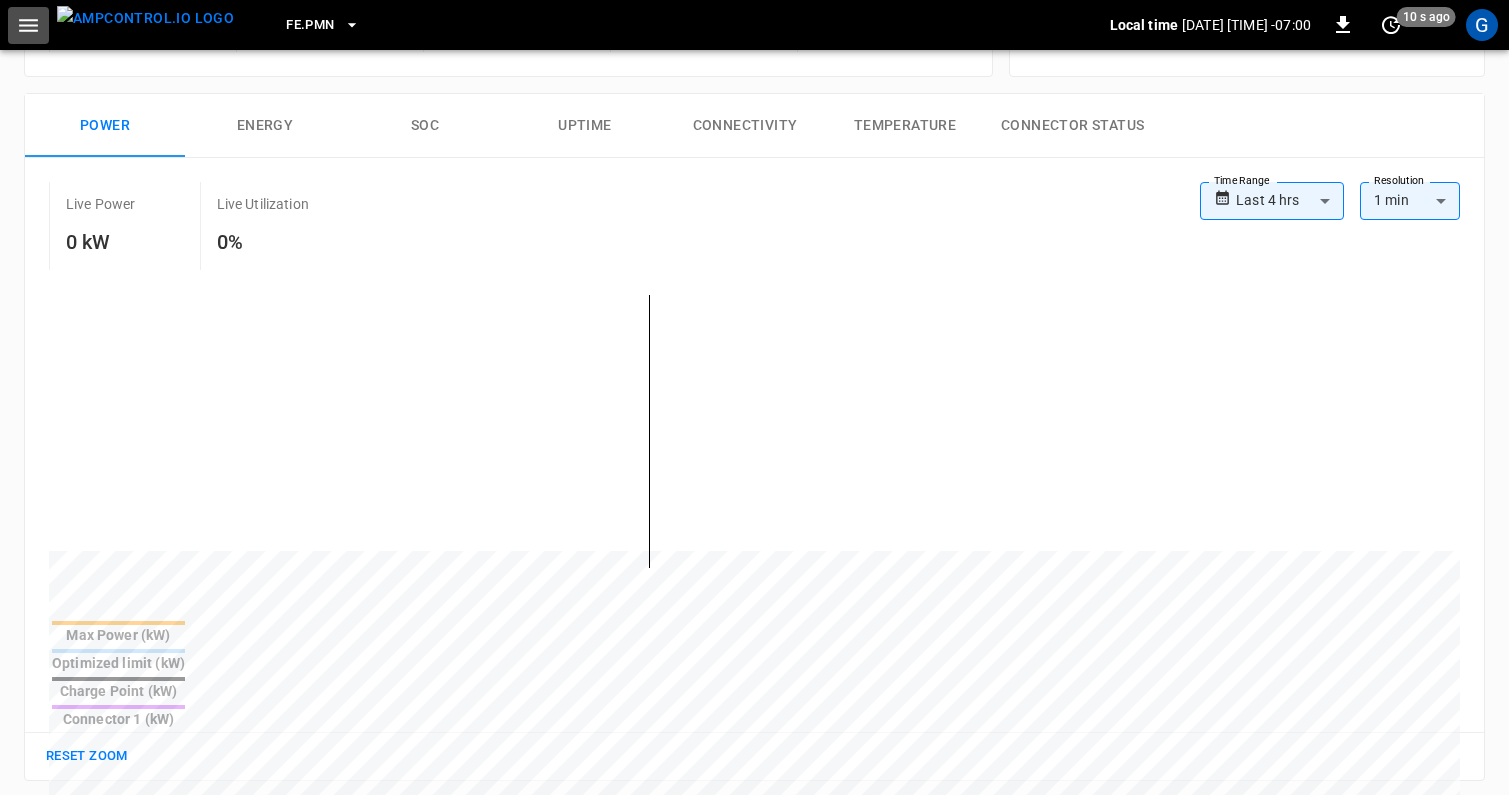 click 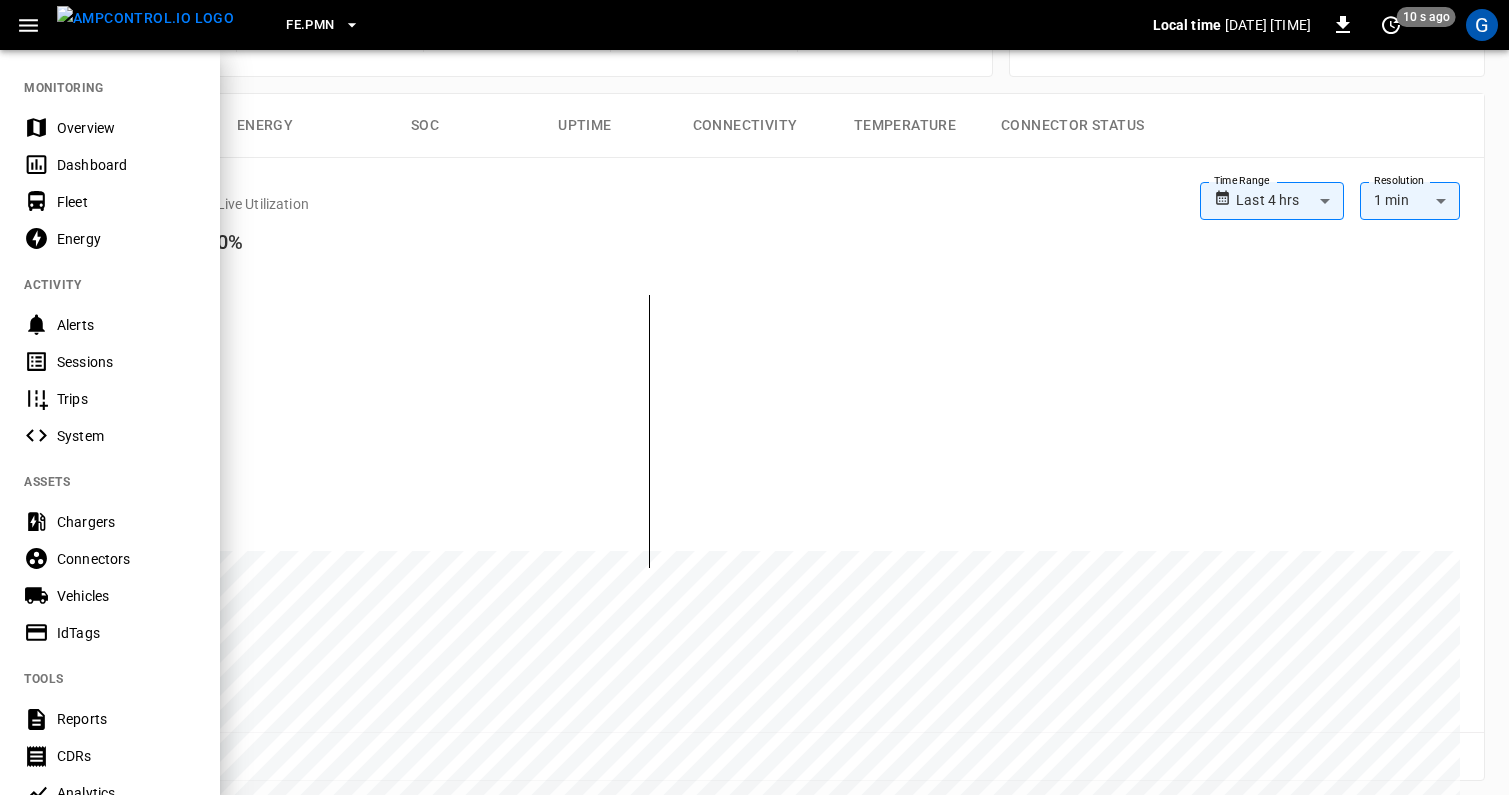 click on "System" at bounding box center (126, 436) 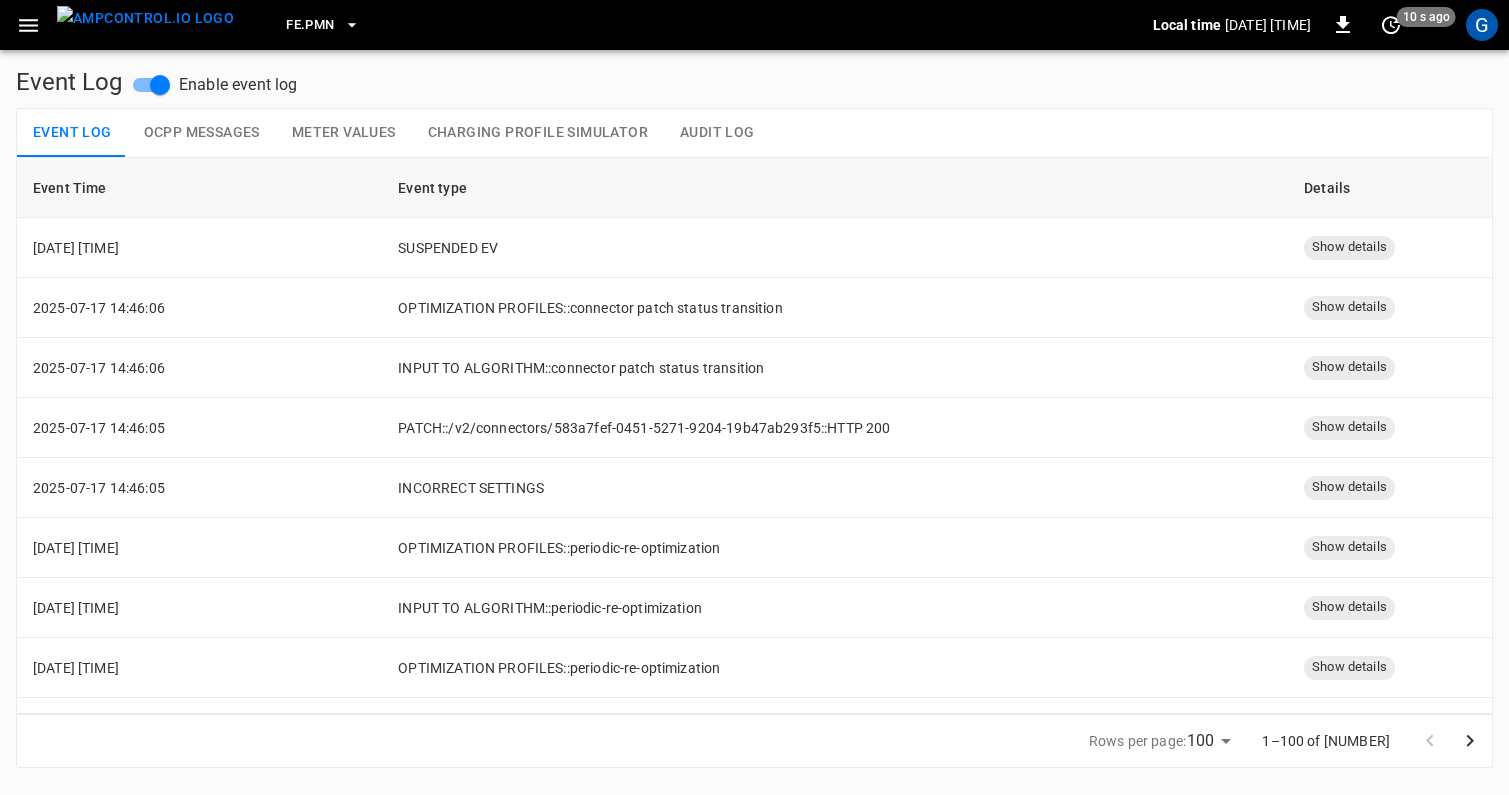click on "Audit Log" at bounding box center [717, 133] 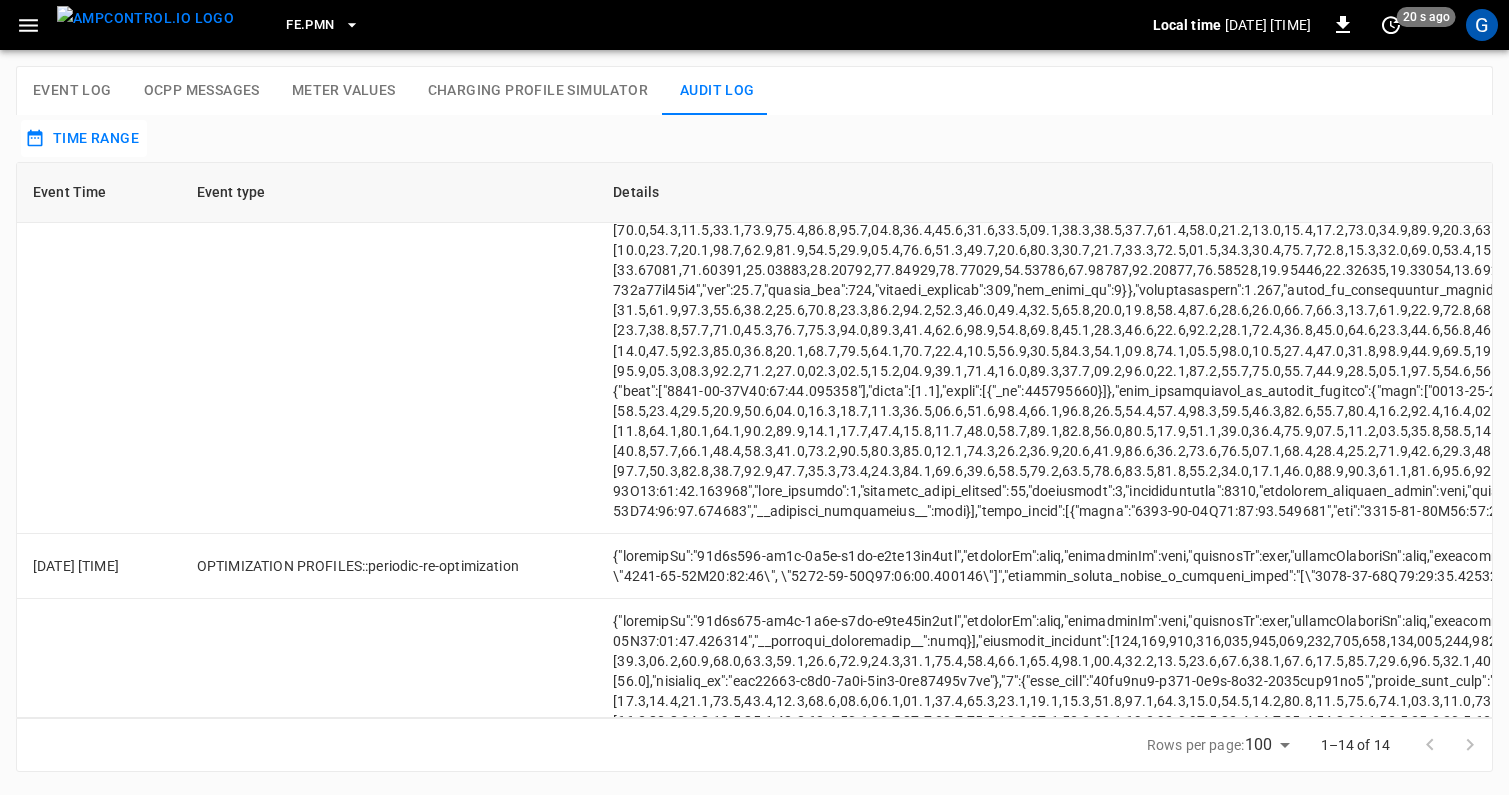 scroll, scrollTop: 1253, scrollLeft: 0, axis: vertical 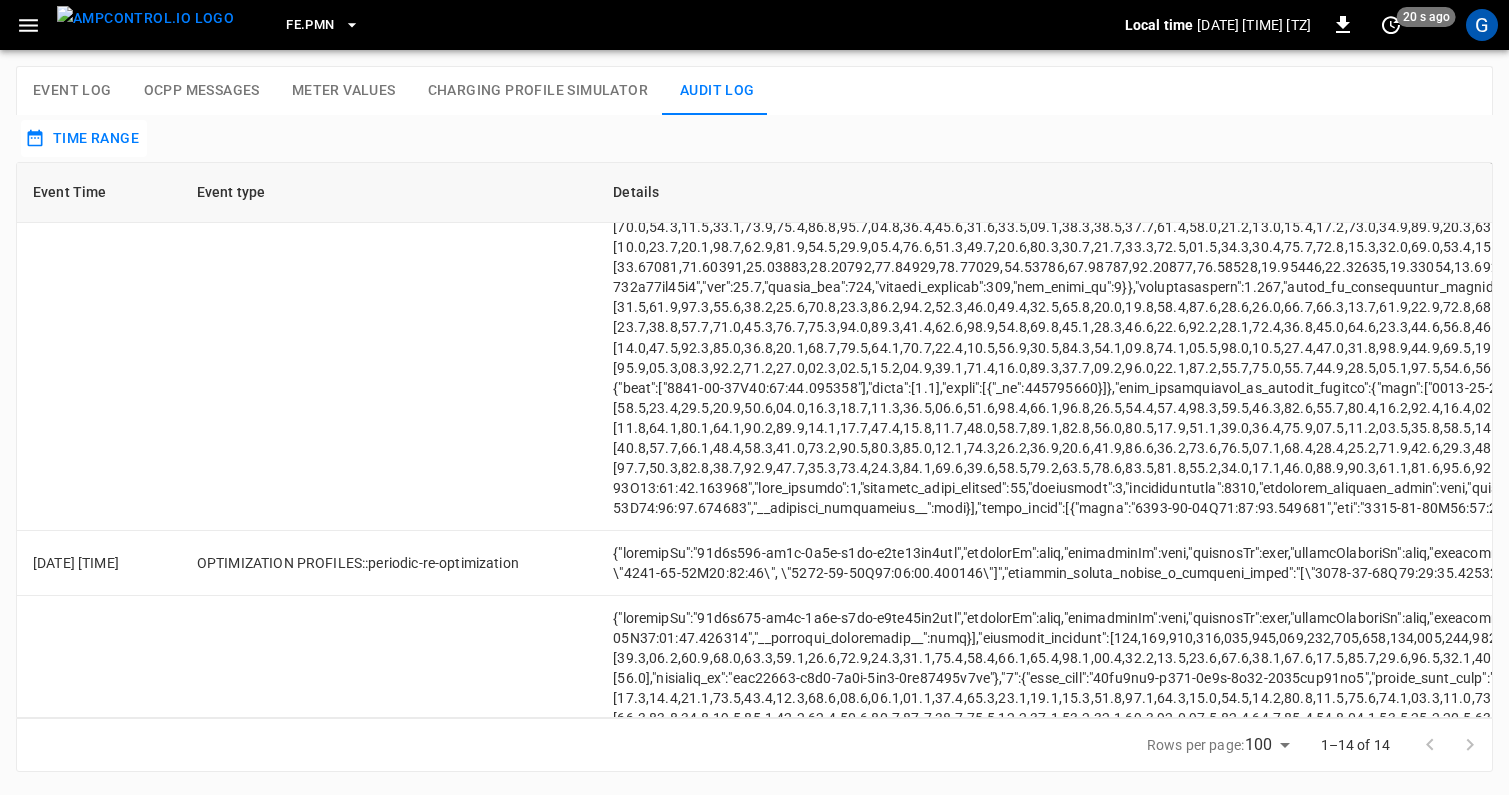 click at bounding box center (145, 18) 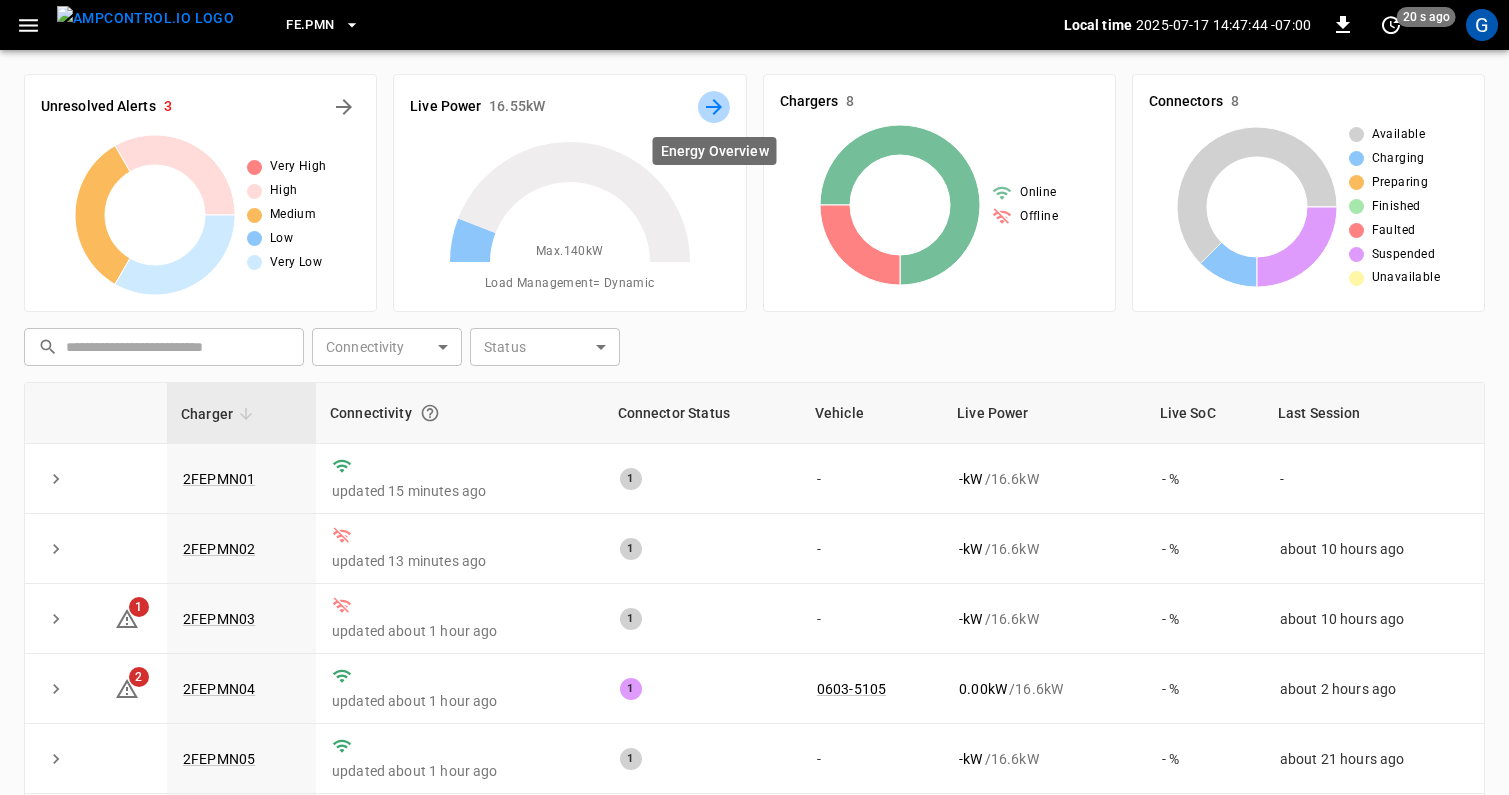 click 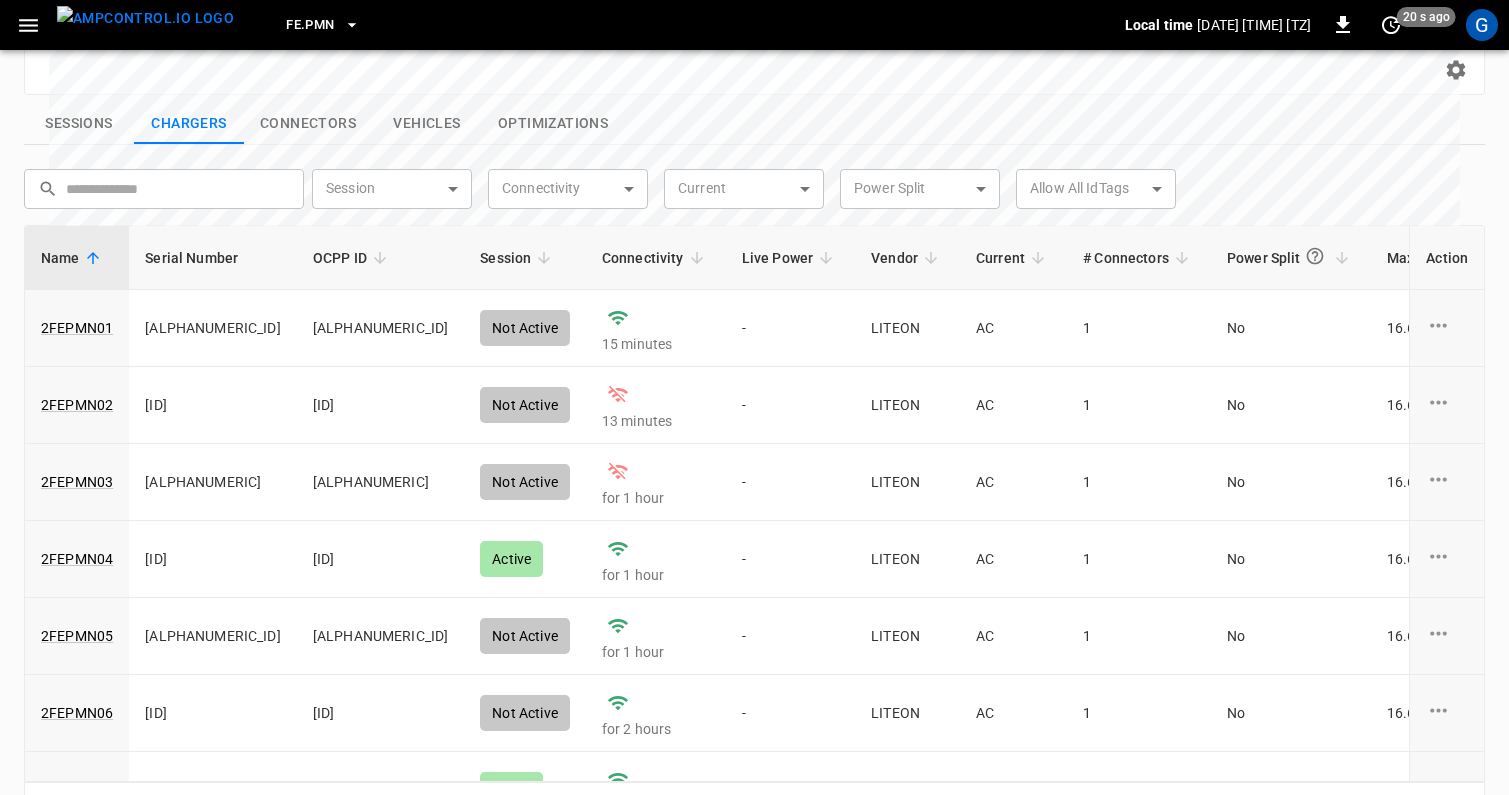 scroll, scrollTop: 744, scrollLeft: 0, axis: vertical 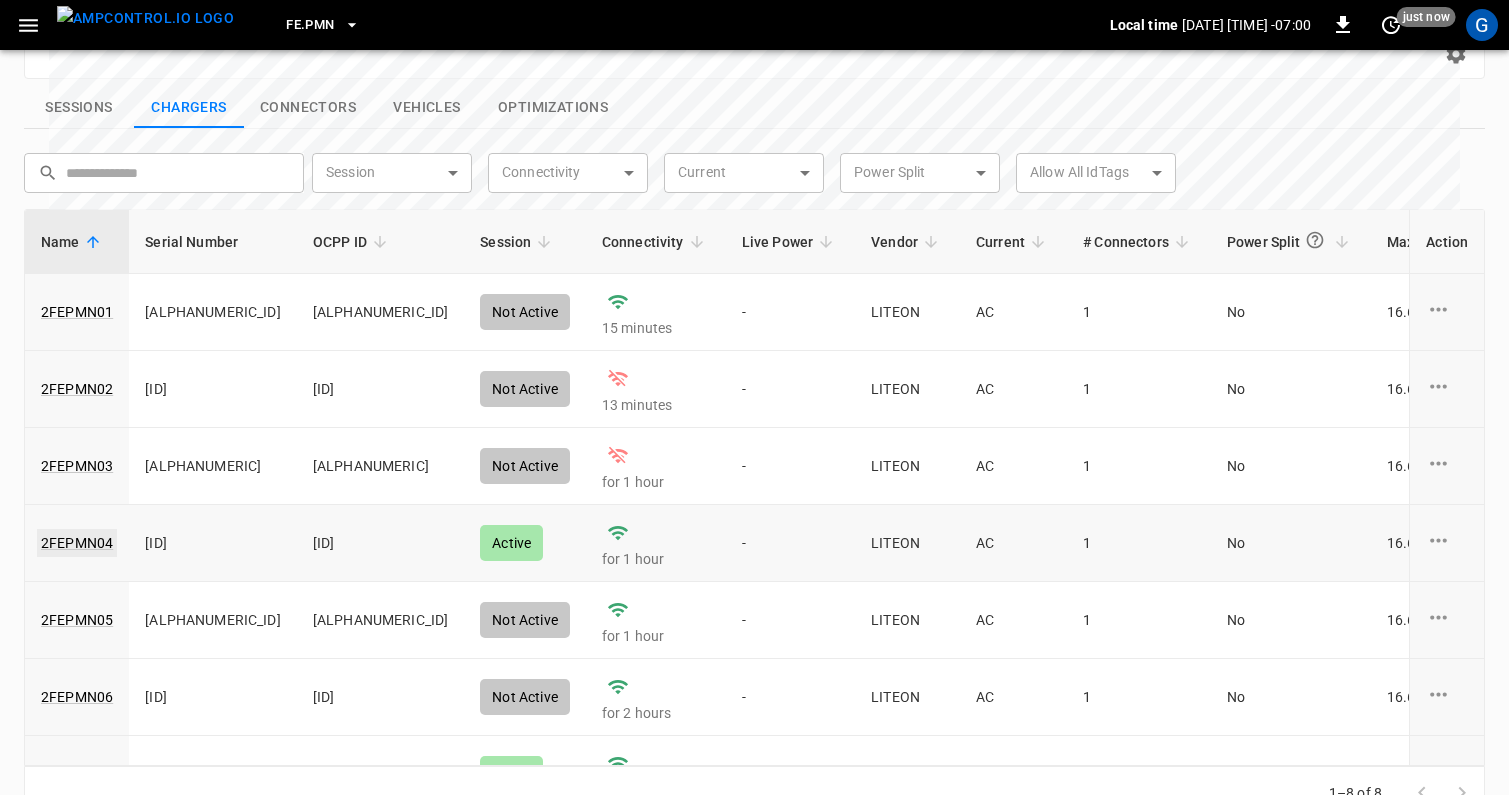click on "2FEPMN04" at bounding box center (77, 543) 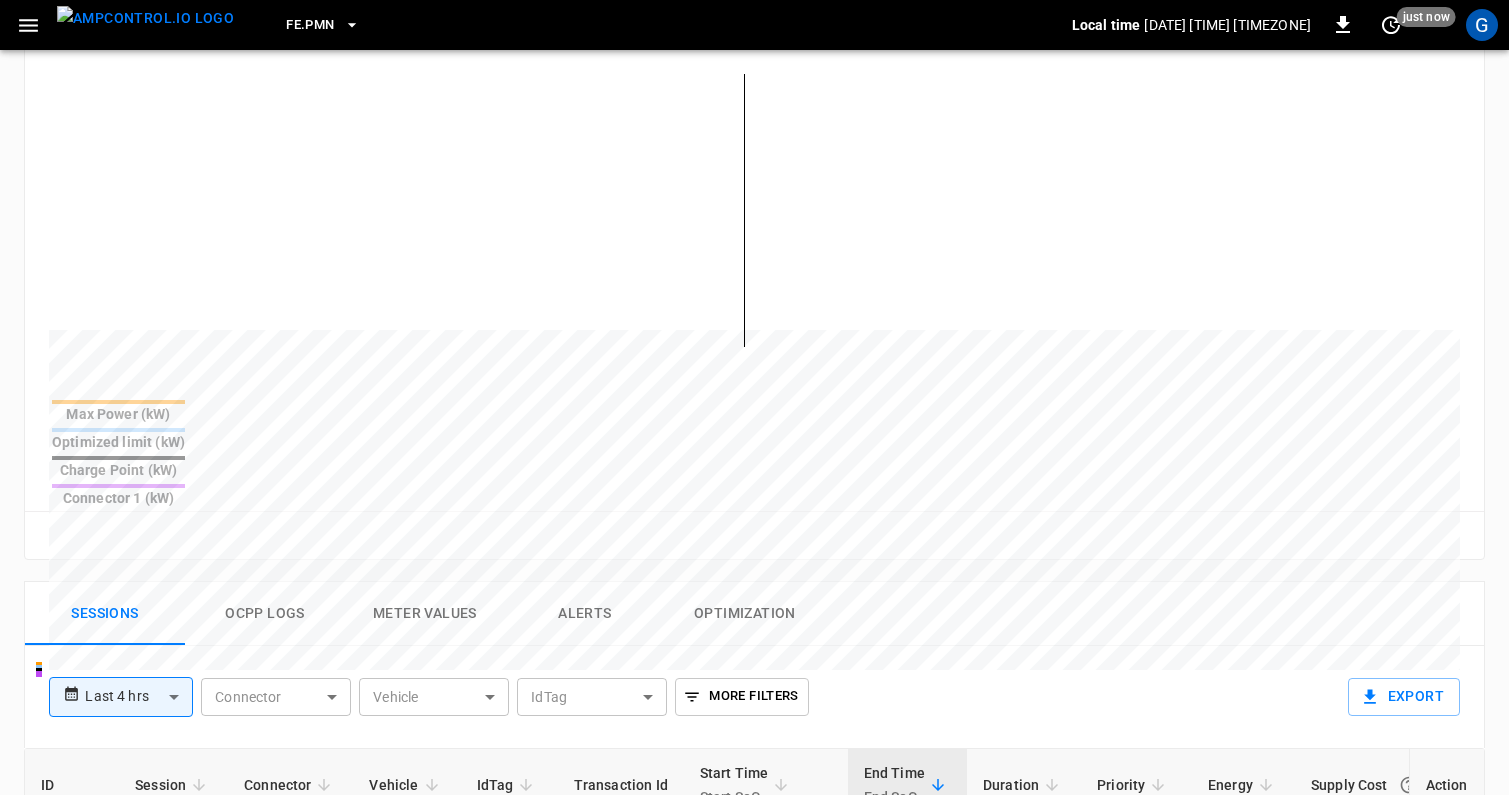 scroll, scrollTop: 509, scrollLeft: 0, axis: vertical 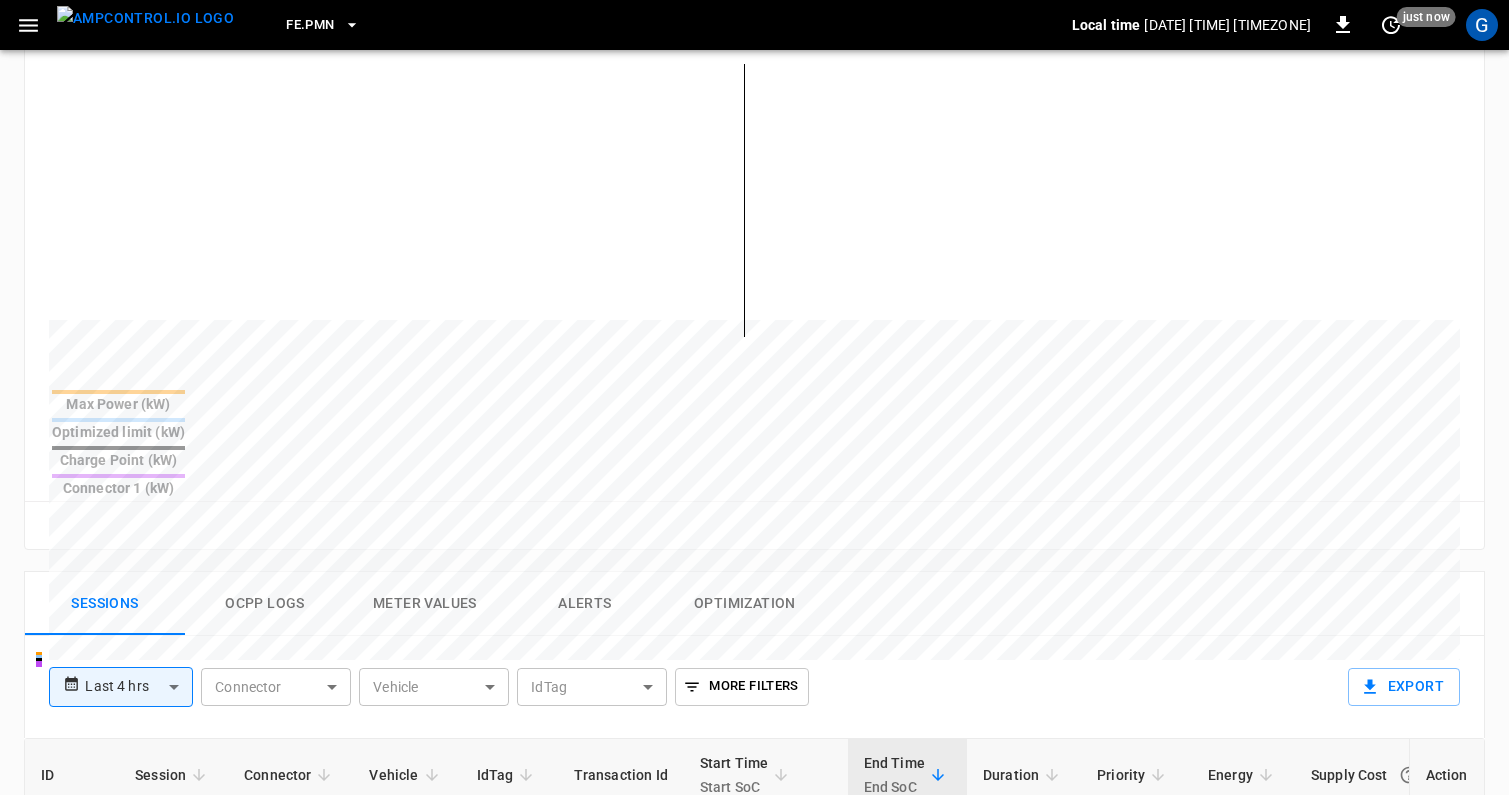 click on "Ocpp logs" at bounding box center (265, 604) 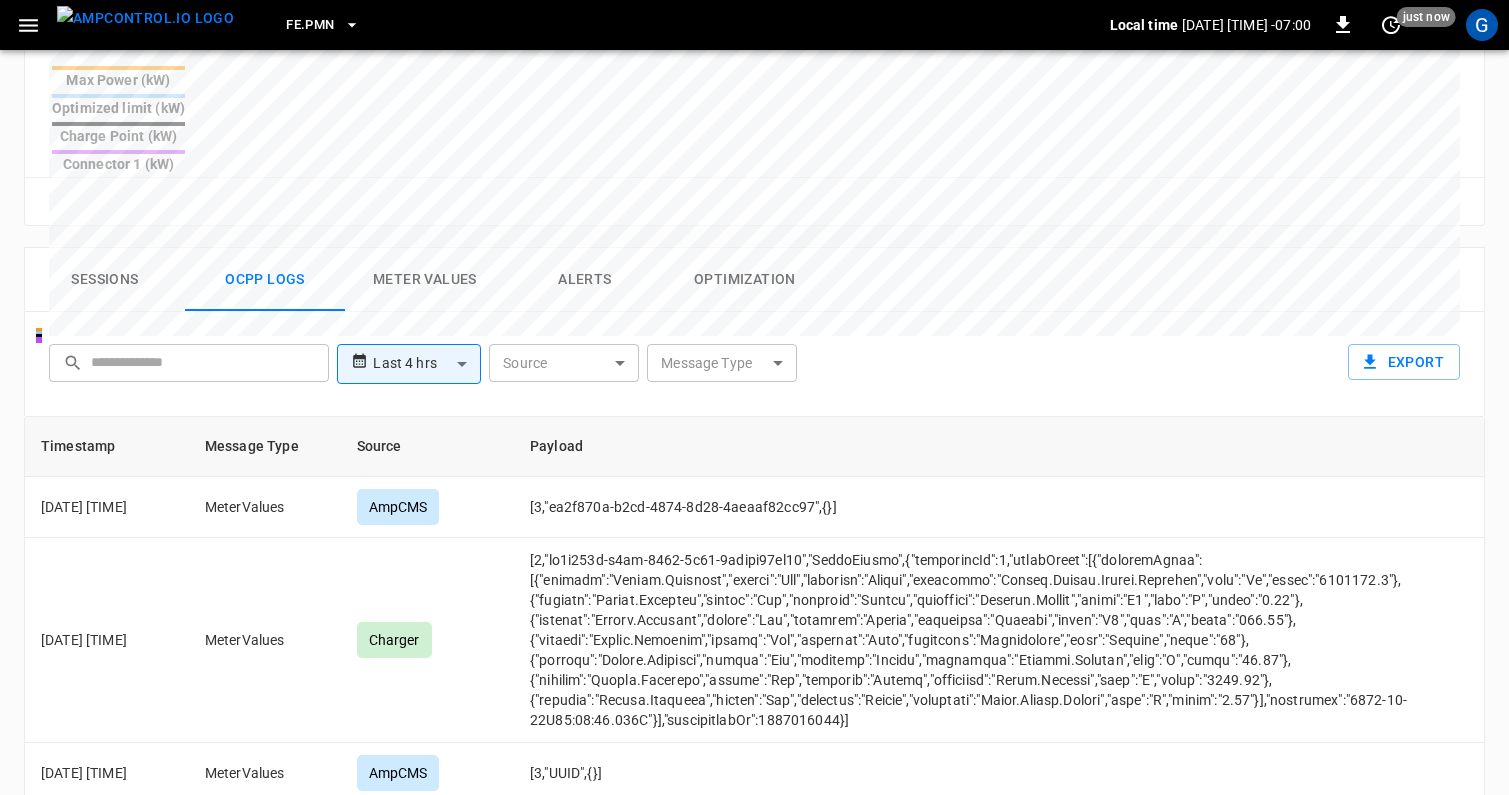 scroll, scrollTop: 846, scrollLeft: 0, axis: vertical 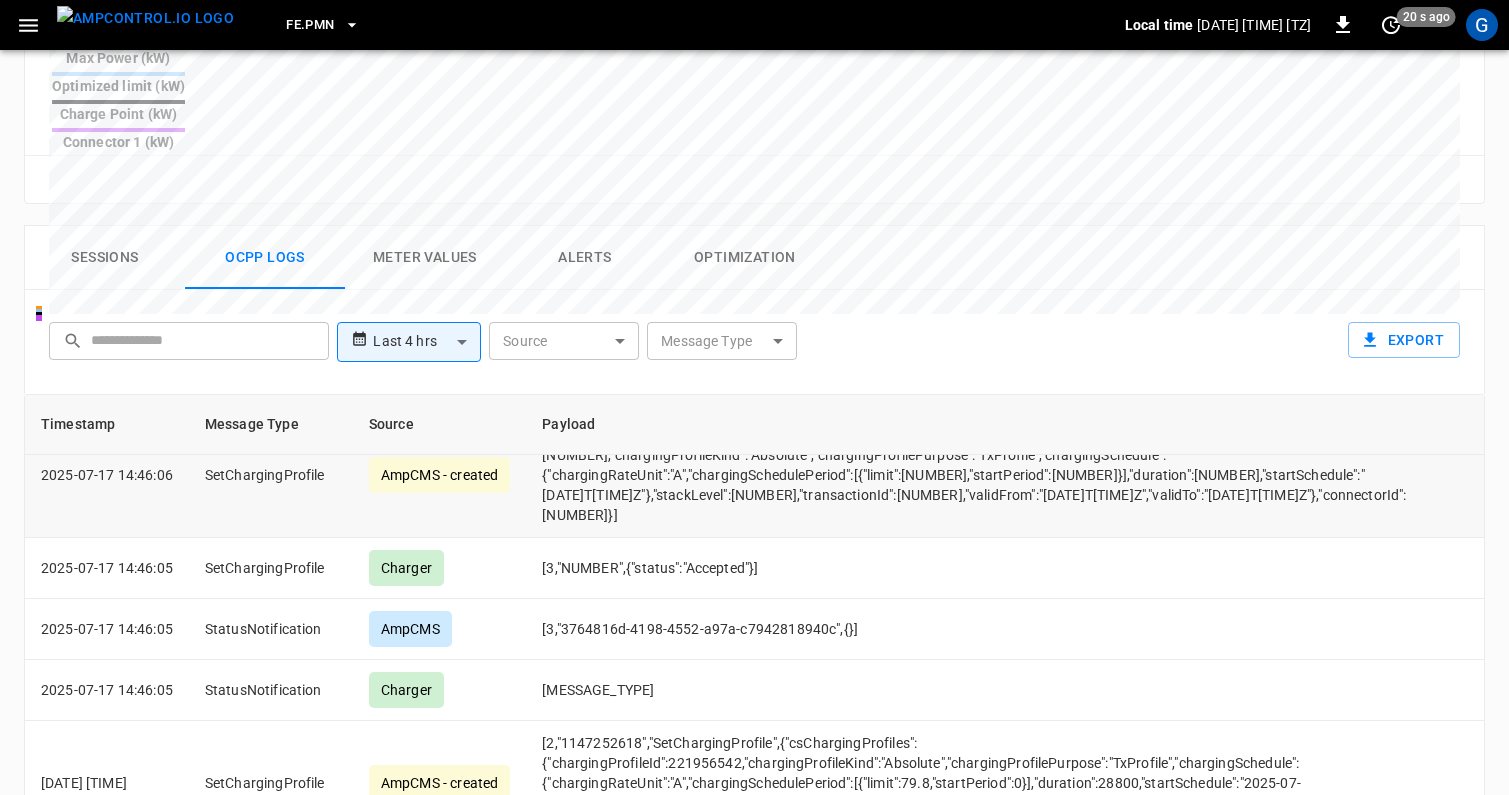 click on "[2,"[NUMBER]","SetChargingProfile",{"csChargingProfiles":{"chargingProfileId":[NUMBER],"chargingProfileKind":"Absolute","chargingProfilePurpose":"TxProfile","chargingSchedule":{"chargingRateUnit":"A","chargingSchedulePeriod":[{"limit":[NUMBER],"startPeriod":[NUMBER]}],"duration":[NUMBER],"startSchedule":"[DATE]T[TIME]Z"},"stackLevel":[NUMBER],"transactionId":[NUMBER],"validFrom":"[DATE]T[TIME]Z","validTo":"[DATE]T[TIME]Z"},"connectorId":[NUMBER]}]" at bounding box center (986, 475) 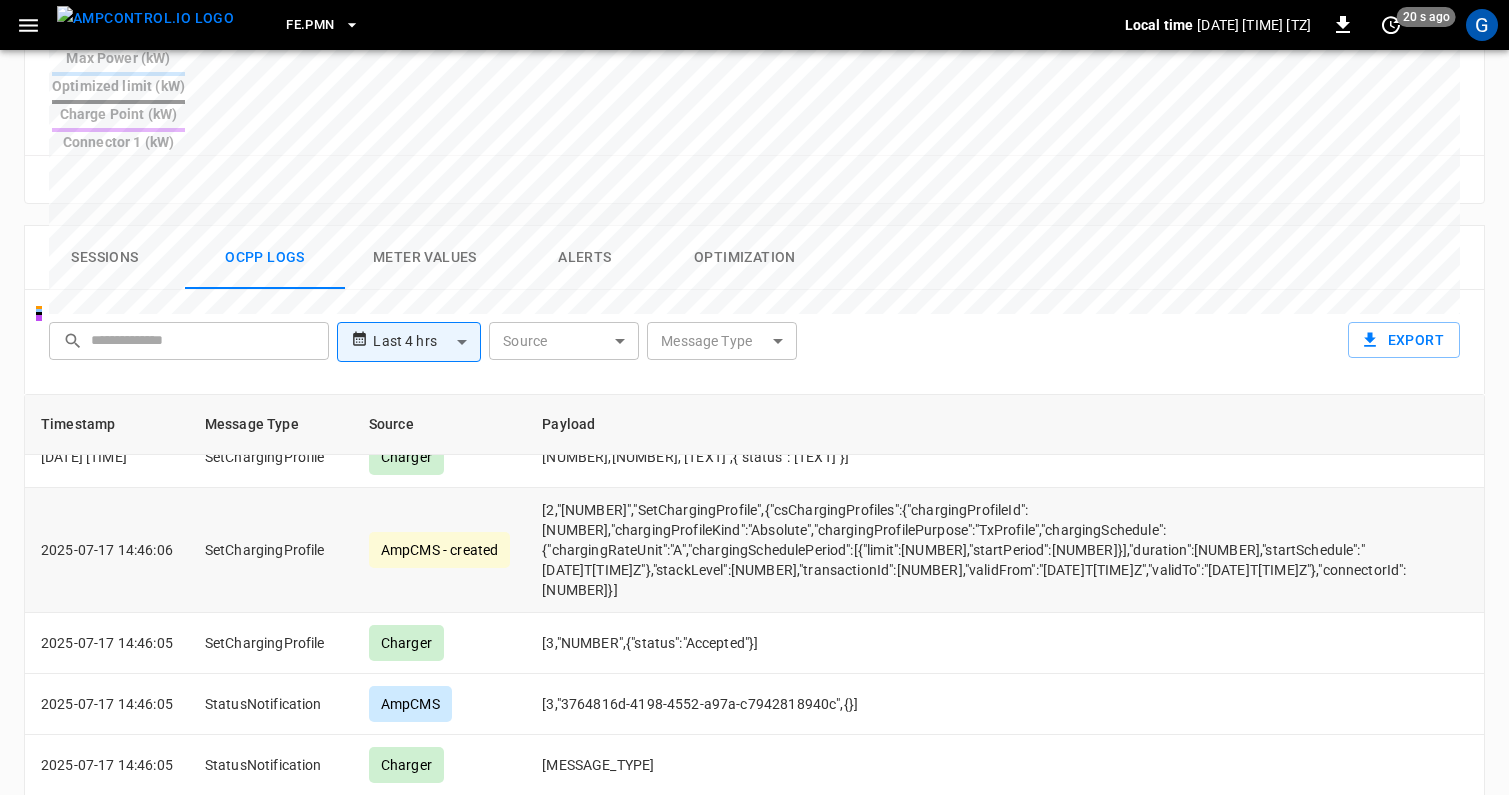 scroll, scrollTop: 2659, scrollLeft: 0, axis: vertical 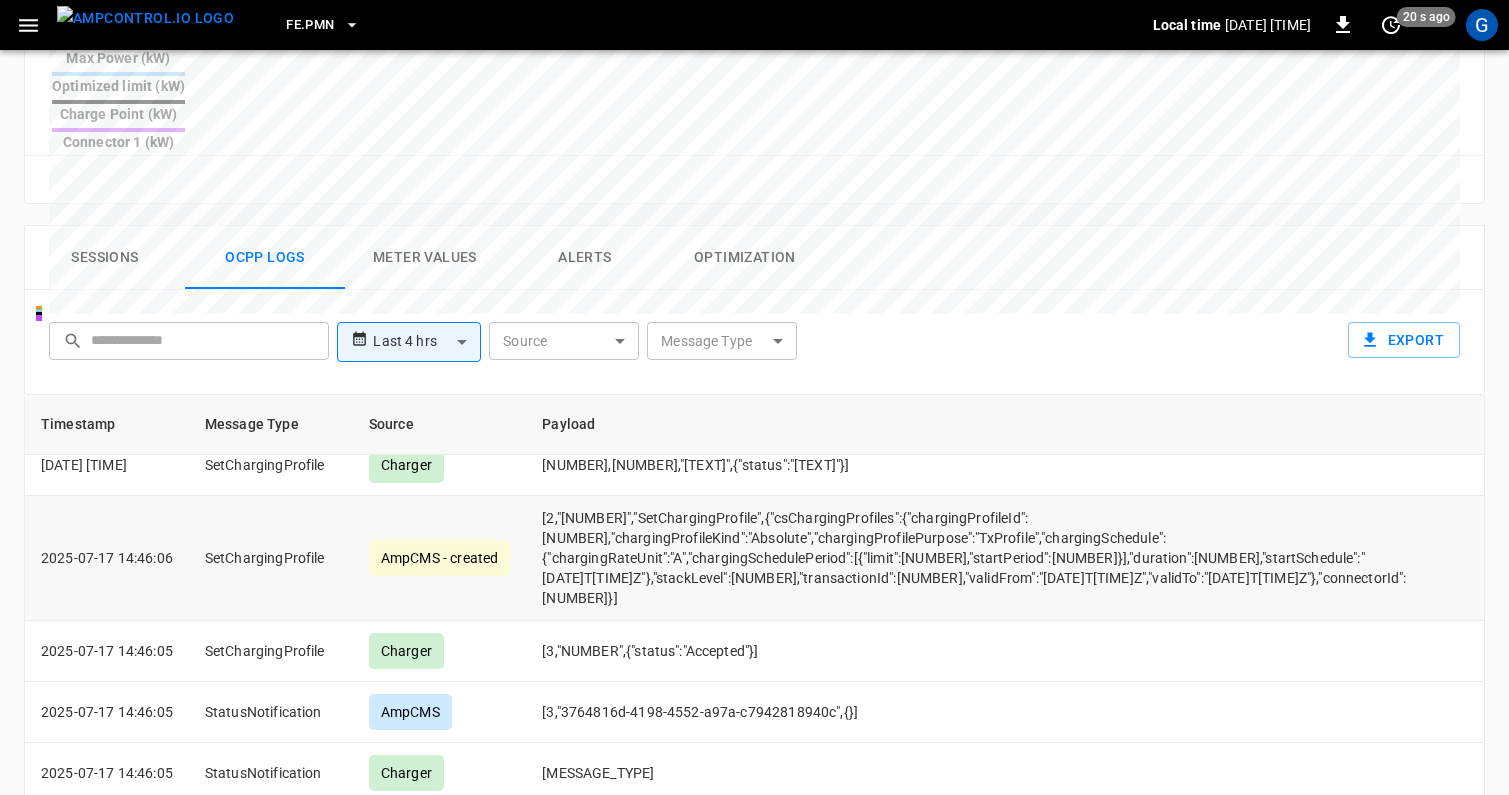 click on "[2,"[NUMBER]","SetChargingProfile",{"csChargingProfiles":{"chargingProfileId":[NUMBER],"chargingProfileKind":"Absolute","chargingProfilePurpose":"TxProfile","chargingSchedule":{"chargingRateUnit":"A","chargingSchedulePeriod":[{"limit":[NUMBER],"startPeriod":[NUMBER]}],"duration":[NUMBER],"startSchedule":"[DATE]T[TIME]Z"},"stackLevel":[NUMBER],"transactionId":[NUMBER],"validFrom":"[DATE]T[TIME]Z","validTo":"[DATE]T[TIME]Z"},"connectorId":[NUMBER]}]" at bounding box center (986, 558) 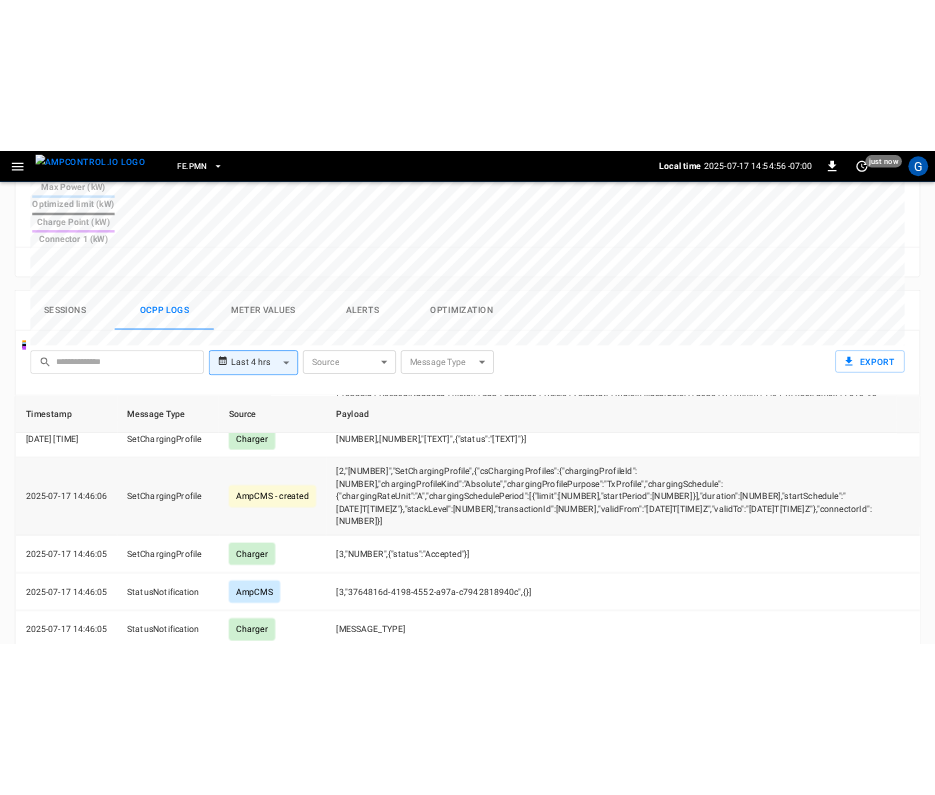 scroll, scrollTop: 994, scrollLeft: 0, axis: vertical 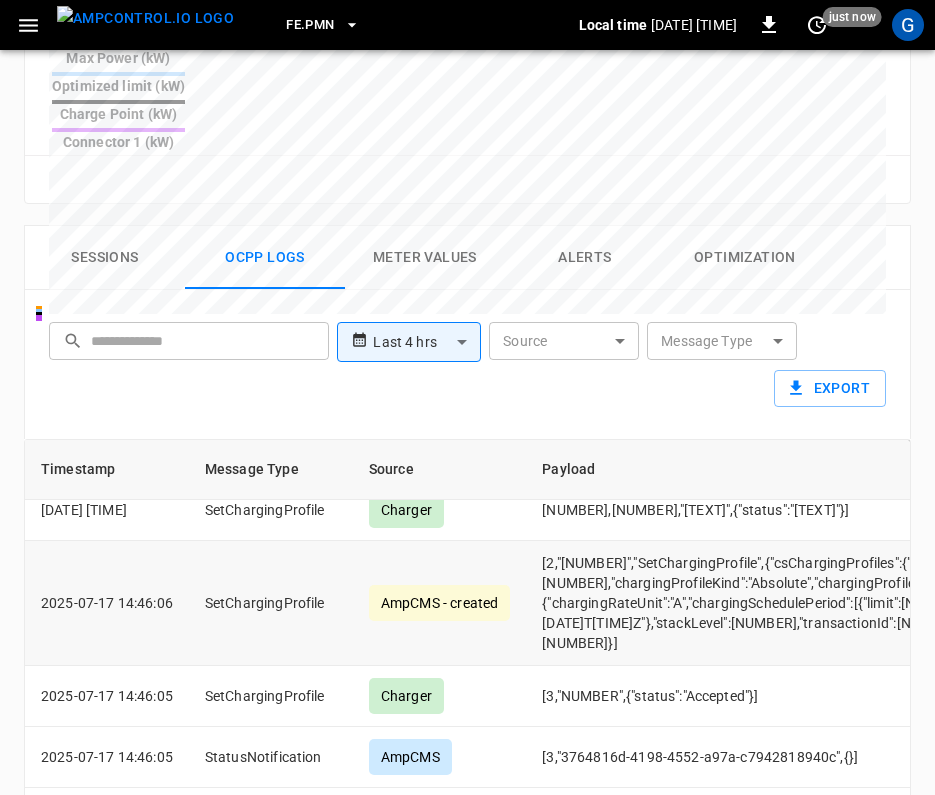 click on "[2,"[NUMBER]","SetChargingProfile",{"csChargingProfiles":{"chargingProfileId":[NUMBER],"chargingProfileKind":"Absolute","chargingProfilePurpose":"TxProfile","chargingSchedule":{"chargingRateUnit":"A","chargingSchedulePeriod":[{"limit":[NUMBER],"startPeriod":[NUMBER]}],"duration":[NUMBER],"startSchedule":"[DATE]T[TIME]Z"},"stackLevel":[NUMBER],"transactionId":[NUMBER],"validFrom":"[DATE]T[TIME]Z","validTo":"[DATE]T[TIME]Z"},"connectorId":[NUMBER]}]" at bounding box center (986, 603) 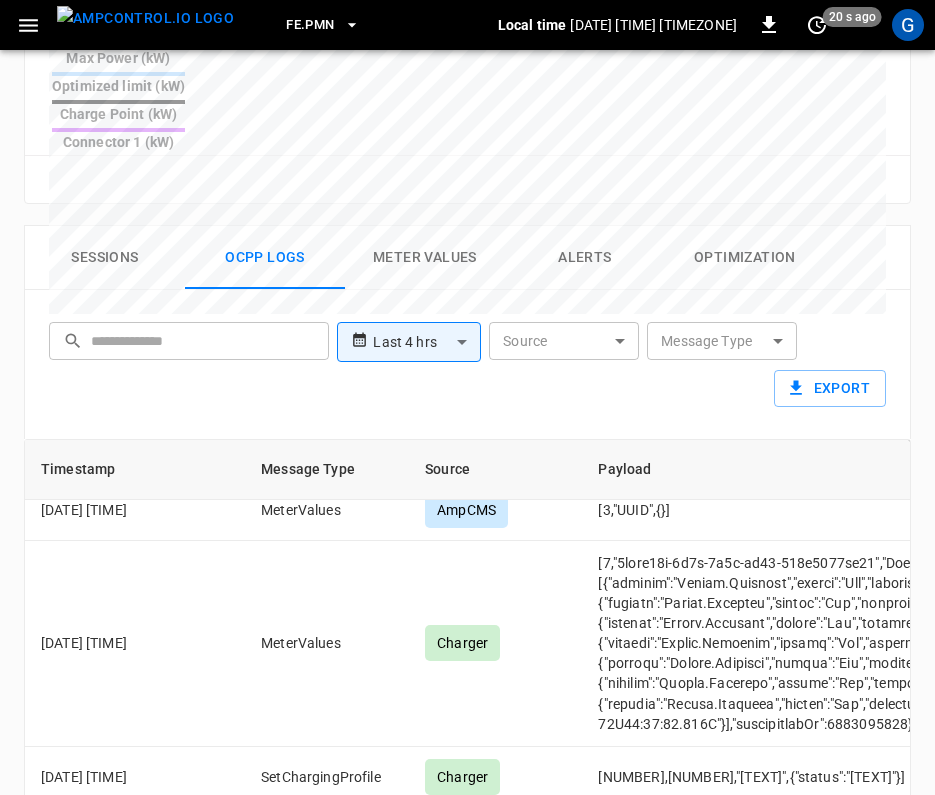 scroll, scrollTop: 5054, scrollLeft: 0, axis: vertical 